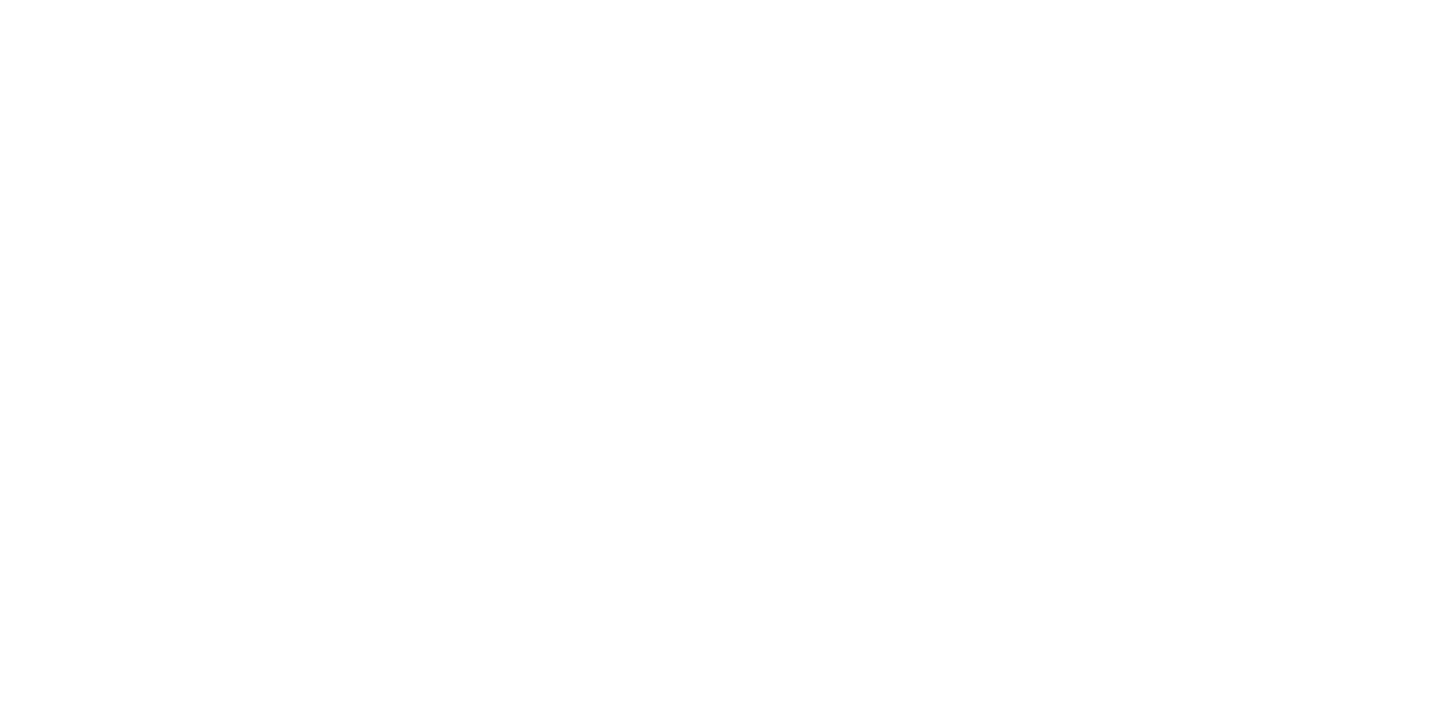 scroll, scrollTop: 0, scrollLeft: 0, axis: both 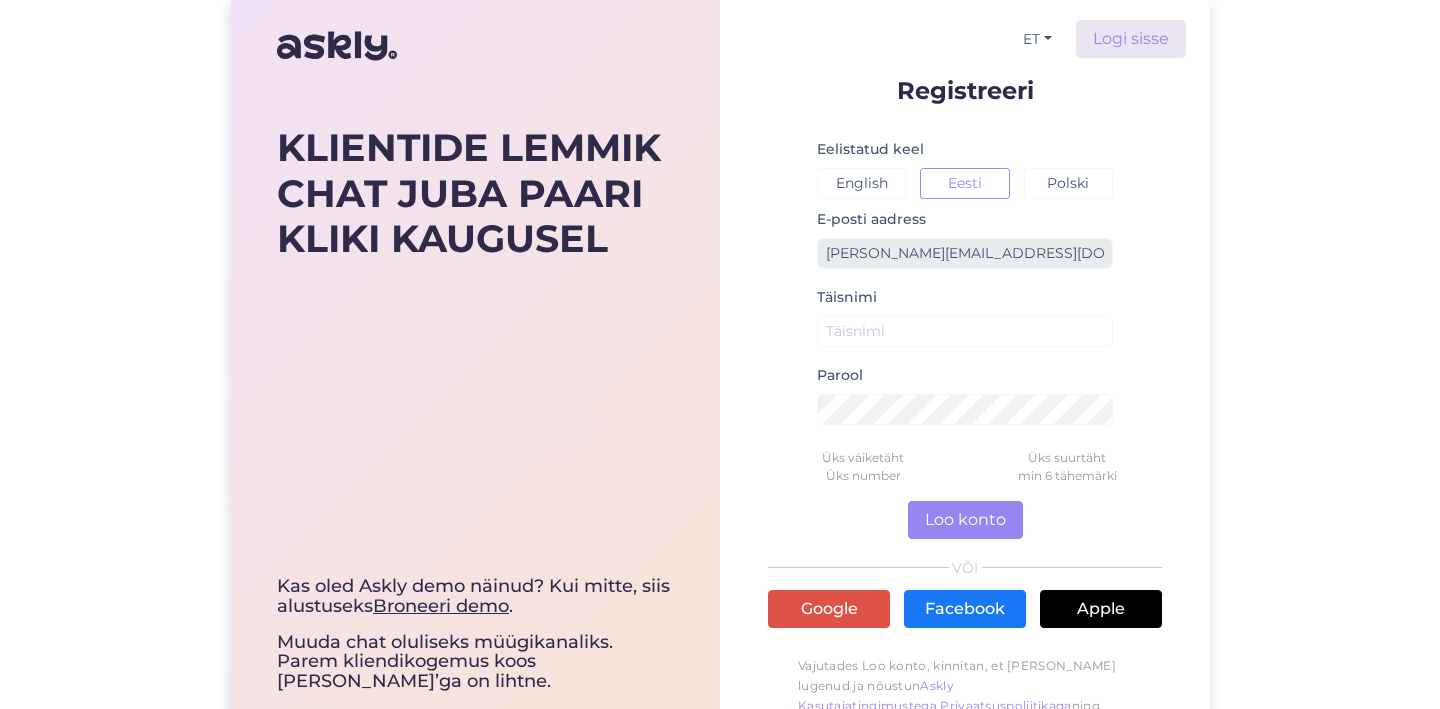 click on "ET Logi sisse Registreeri Eelistatud keel English Eesti Polski E-posti aadress [EMAIL_ADDRESS][DOMAIN_NAME] Täisnimi Parool Üks väiketäht Üks suurtäht Üks number min 6 tähemärki Loo konto VÕI Google Facebook Apple Vajutades Loo konto, kinnitan, et [PERSON_NAME] lugenud ja nõustun  Askly Kasutajatingimustega ,  Privaatsuspoliitikaga  ning saama emaile uuenduste kohta." at bounding box center (965, 381) 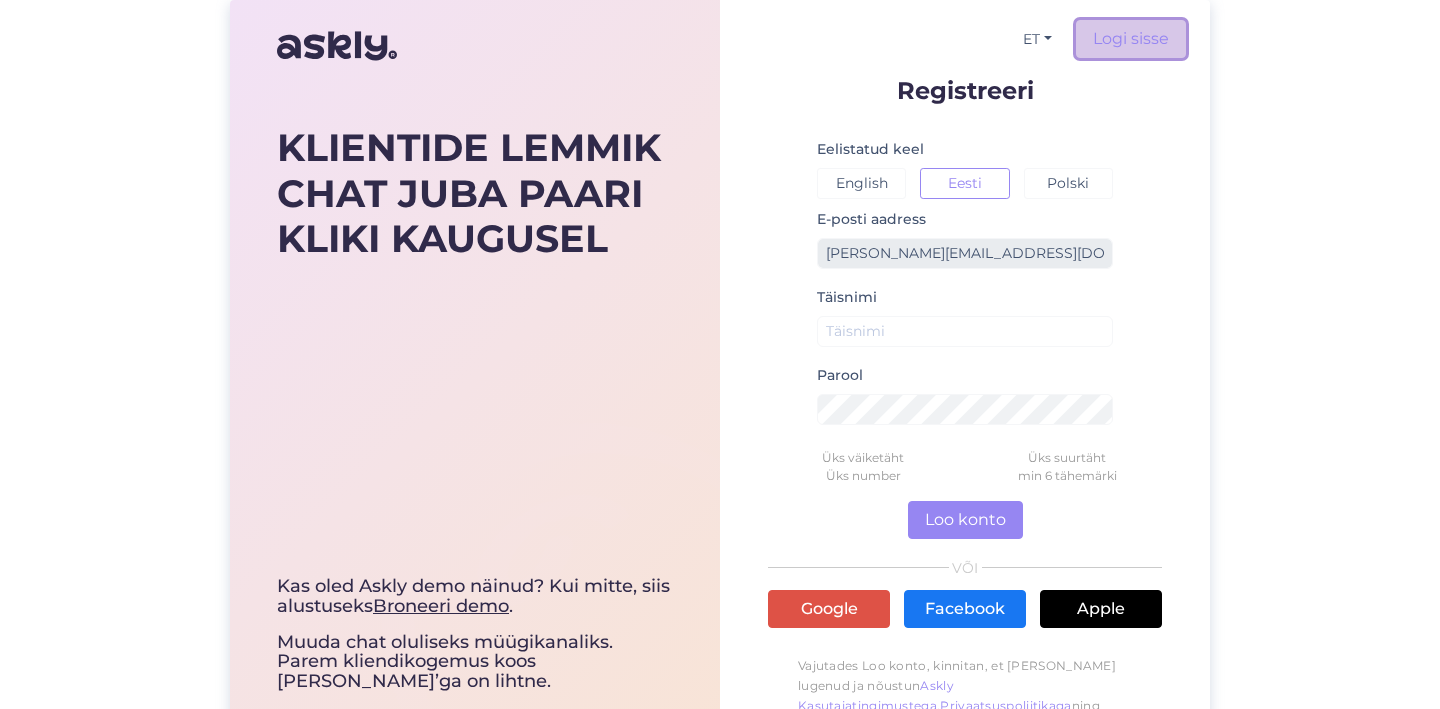 click on "Logi sisse" at bounding box center (1131, 39) 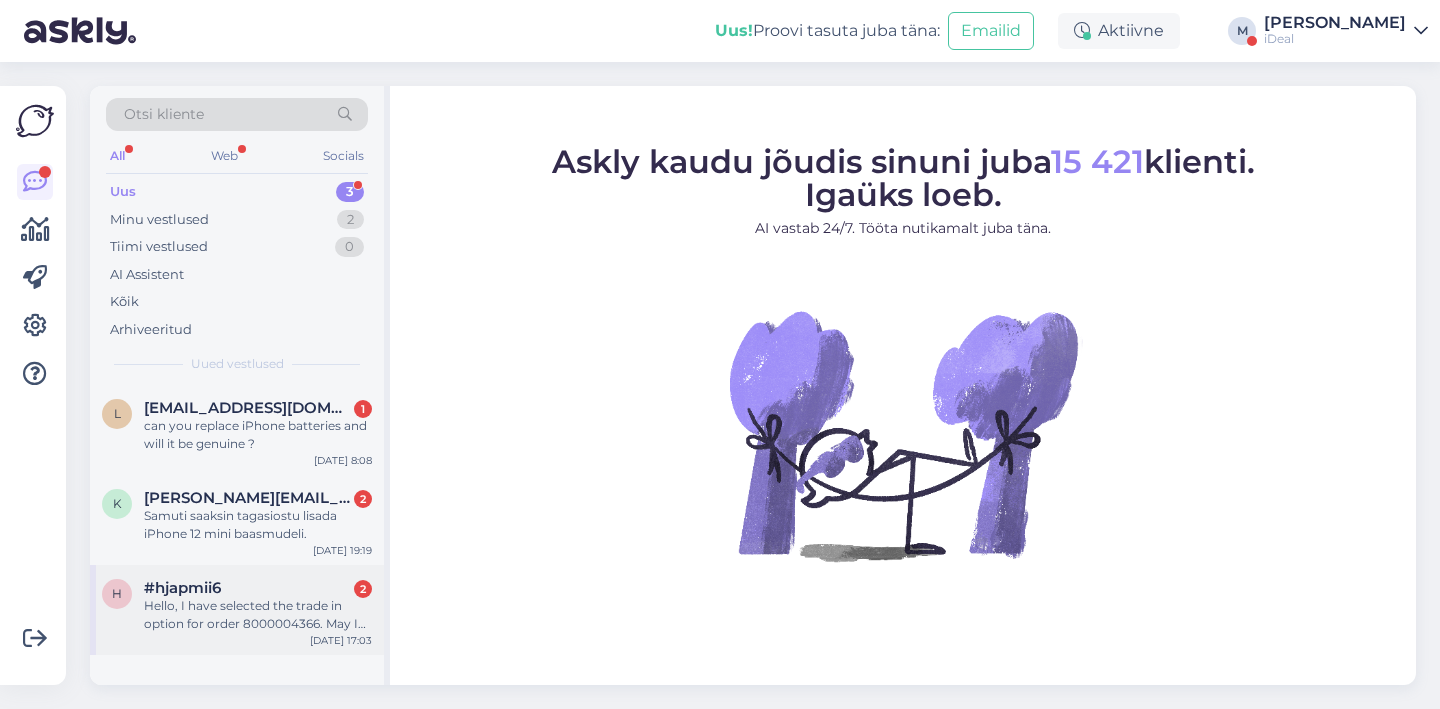click on "Hello, I have selected the trade in option for order 8000004366. May I pick up the new Mac and then deliver the trade in [DATE]?" at bounding box center (258, 615) 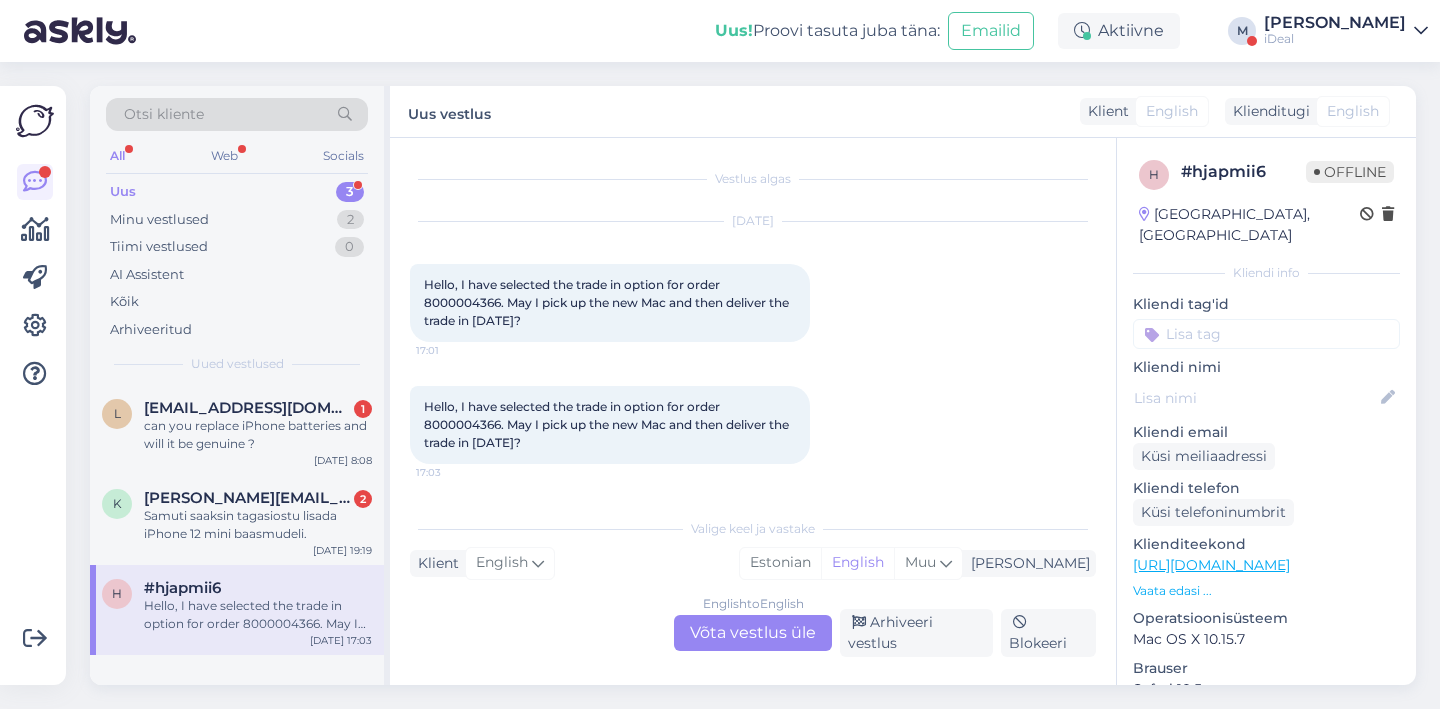 click on "English  to  English Võta vestlus üle" at bounding box center [753, 633] 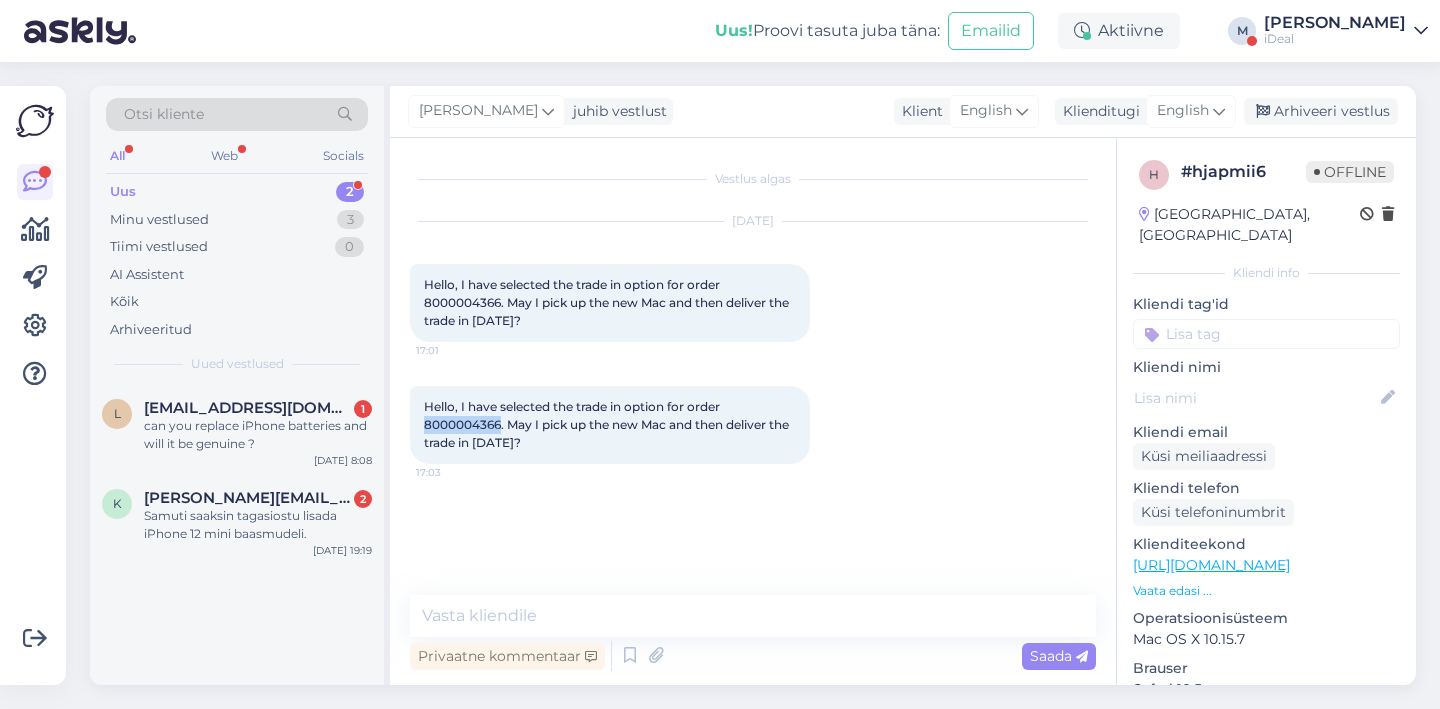 drag, startPoint x: 499, startPoint y: 425, endPoint x: 424, endPoint y: 425, distance: 75 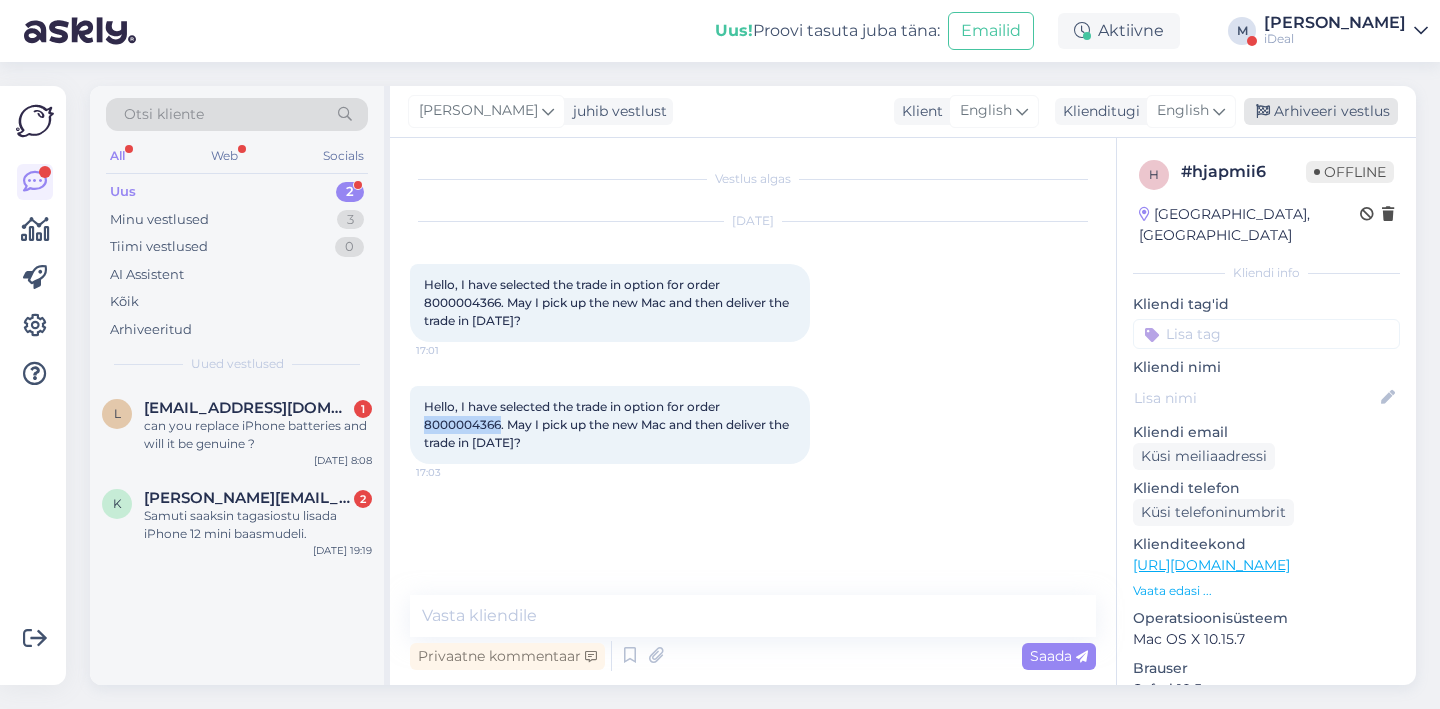click on "Arhiveeri vestlus" at bounding box center (1321, 111) 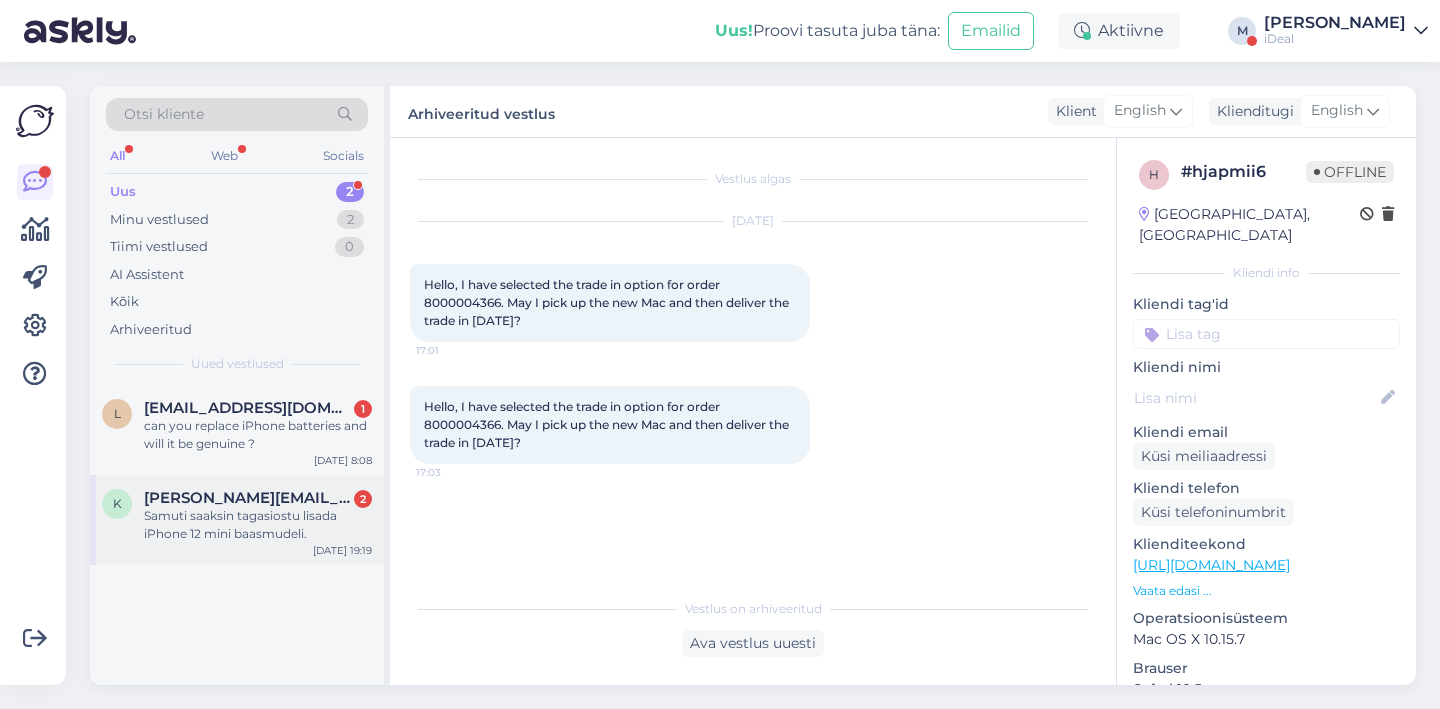 click on "Samuti saaksin tagasiostu lisada iPhone 12 mini baasmudeli." at bounding box center [258, 525] 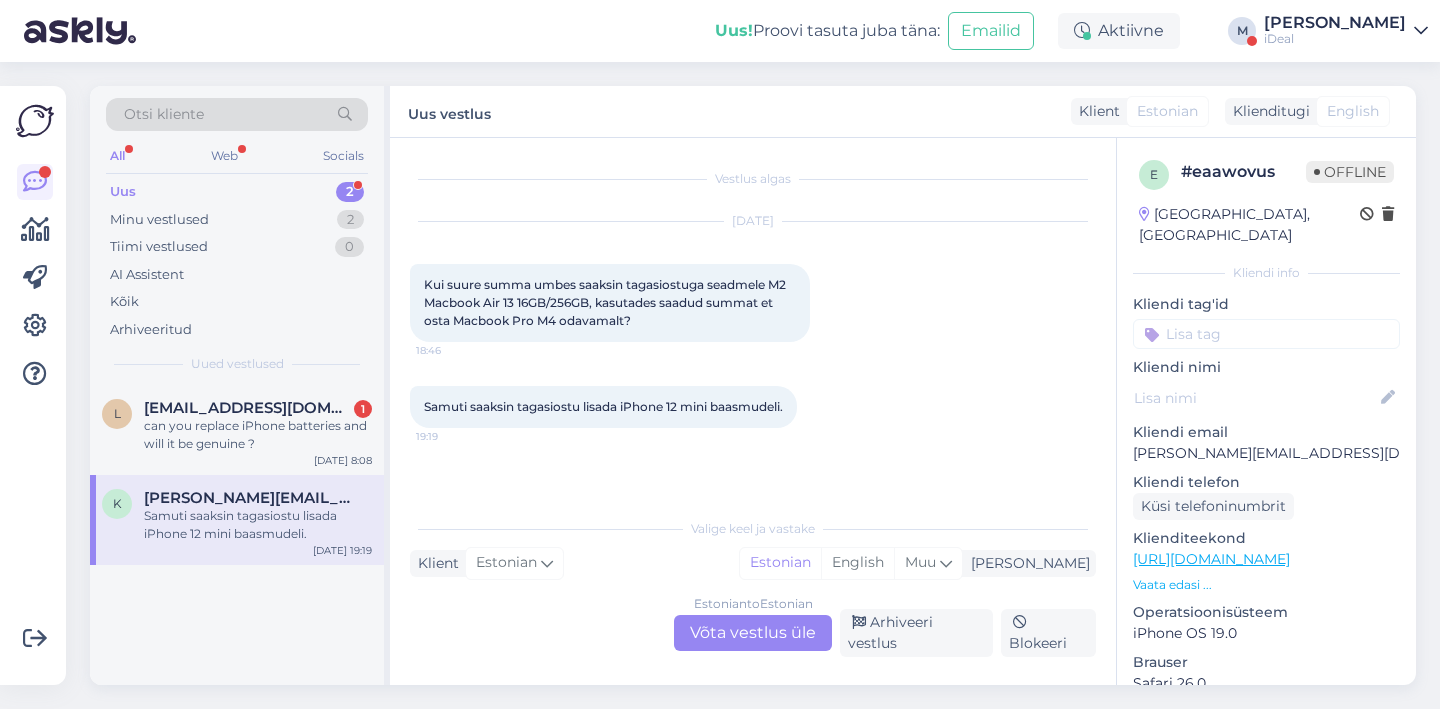 click on "Estonian  to  Estonian Võta vestlus üle" at bounding box center [753, 633] 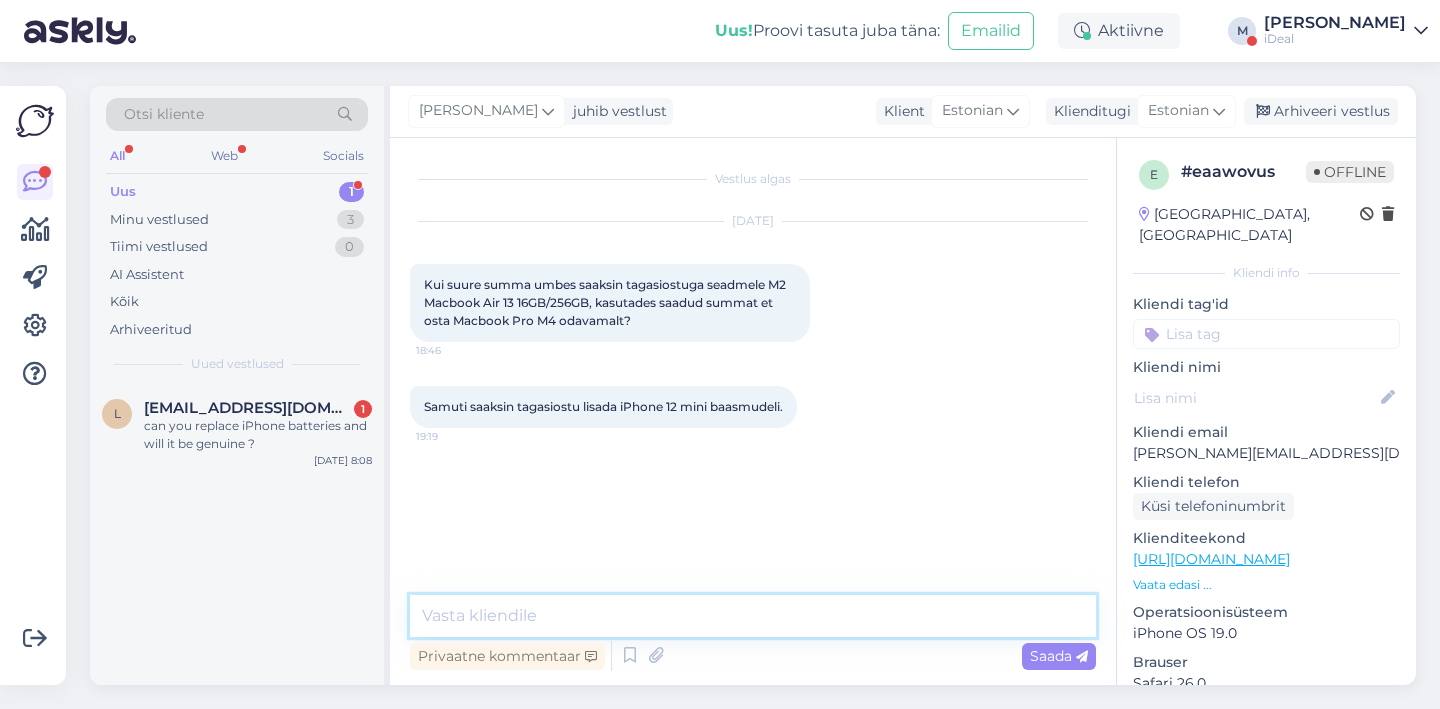 click at bounding box center (753, 616) 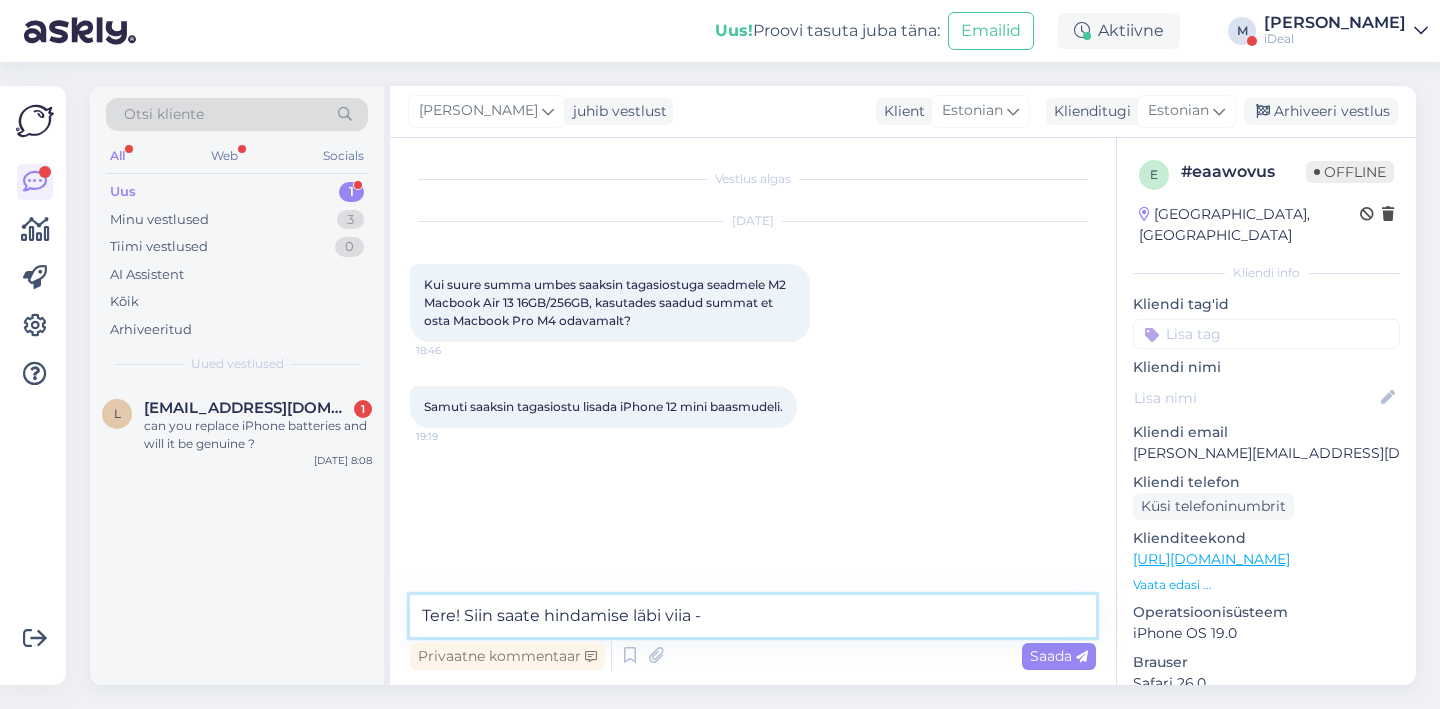 paste on "[URL][DOMAIN_NAME]" 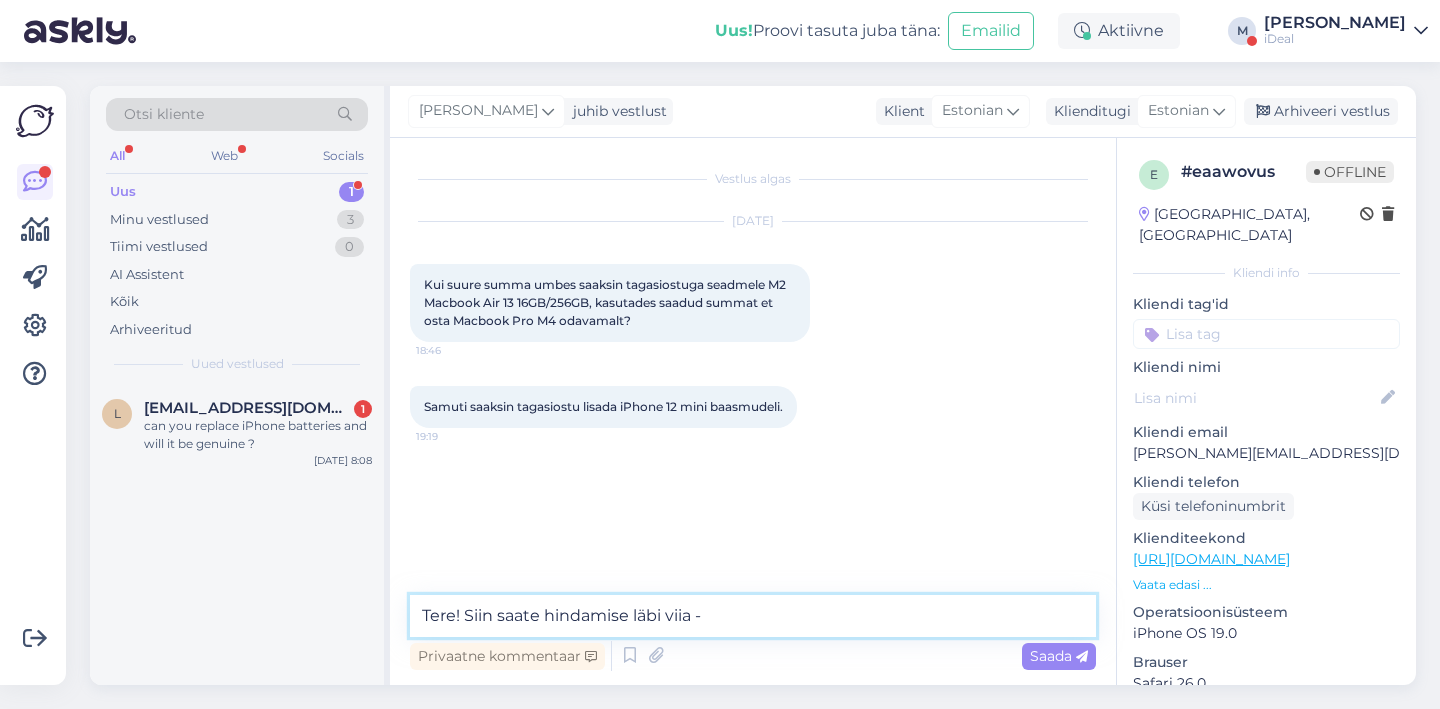 type on "Tere! Siin saate hindamise läbi viia - [URL][DOMAIN_NAME]" 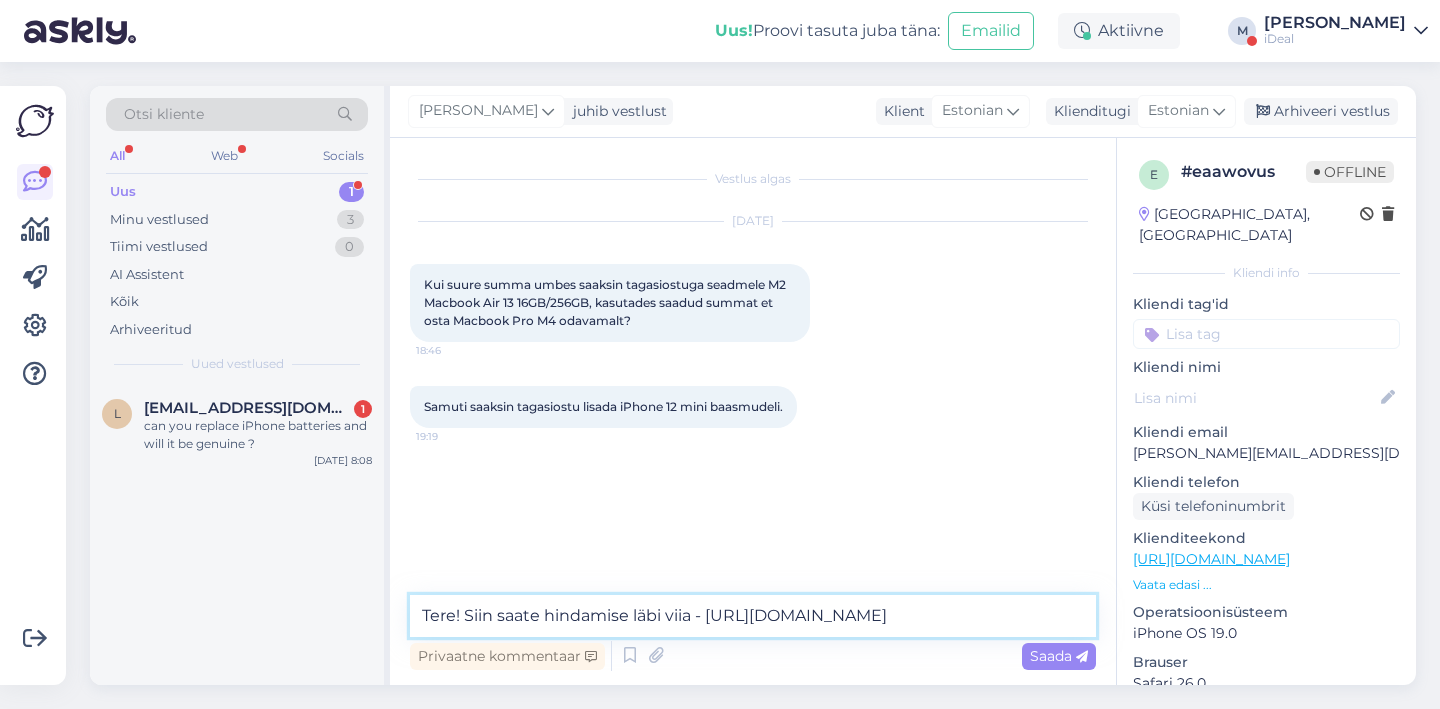 type 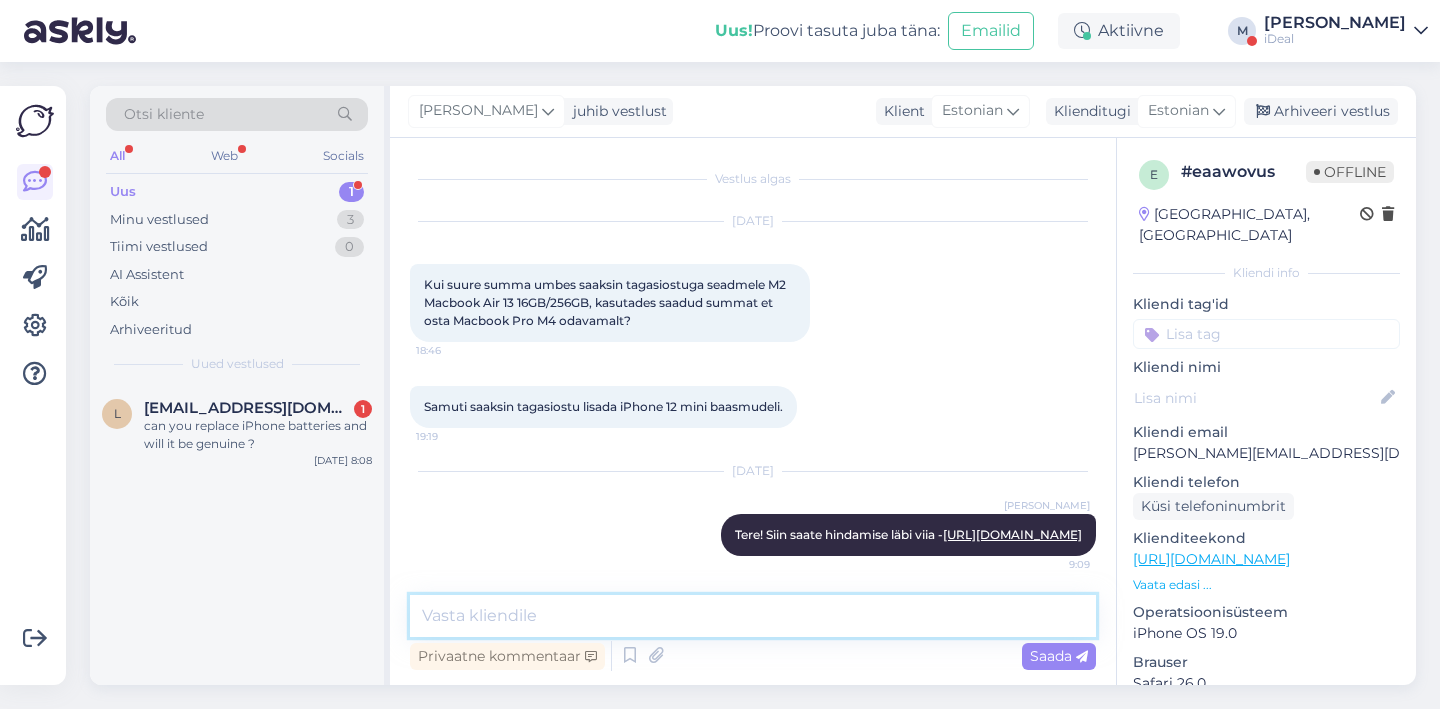 scroll, scrollTop: 19, scrollLeft: 0, axis: vertical 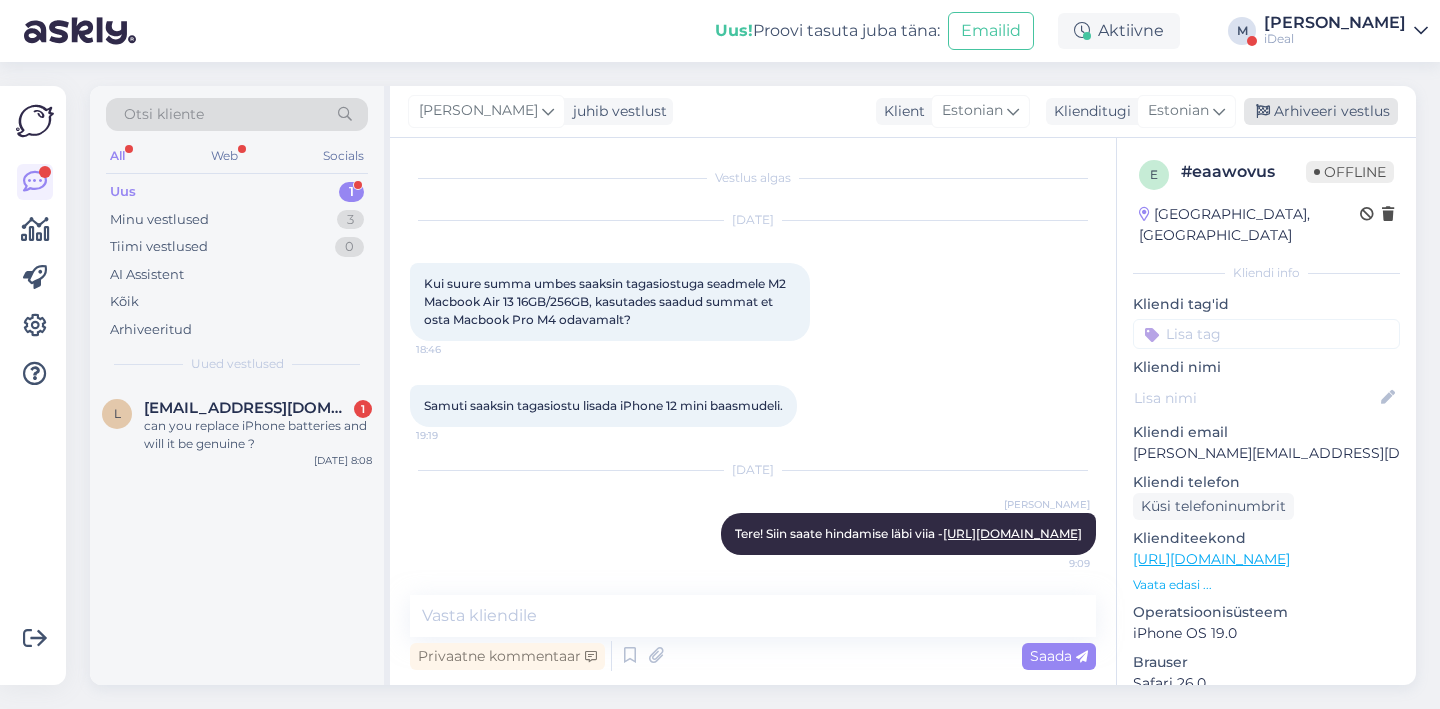 click on "Arhiveeri vestlus" at bounding box center (1321, 111) 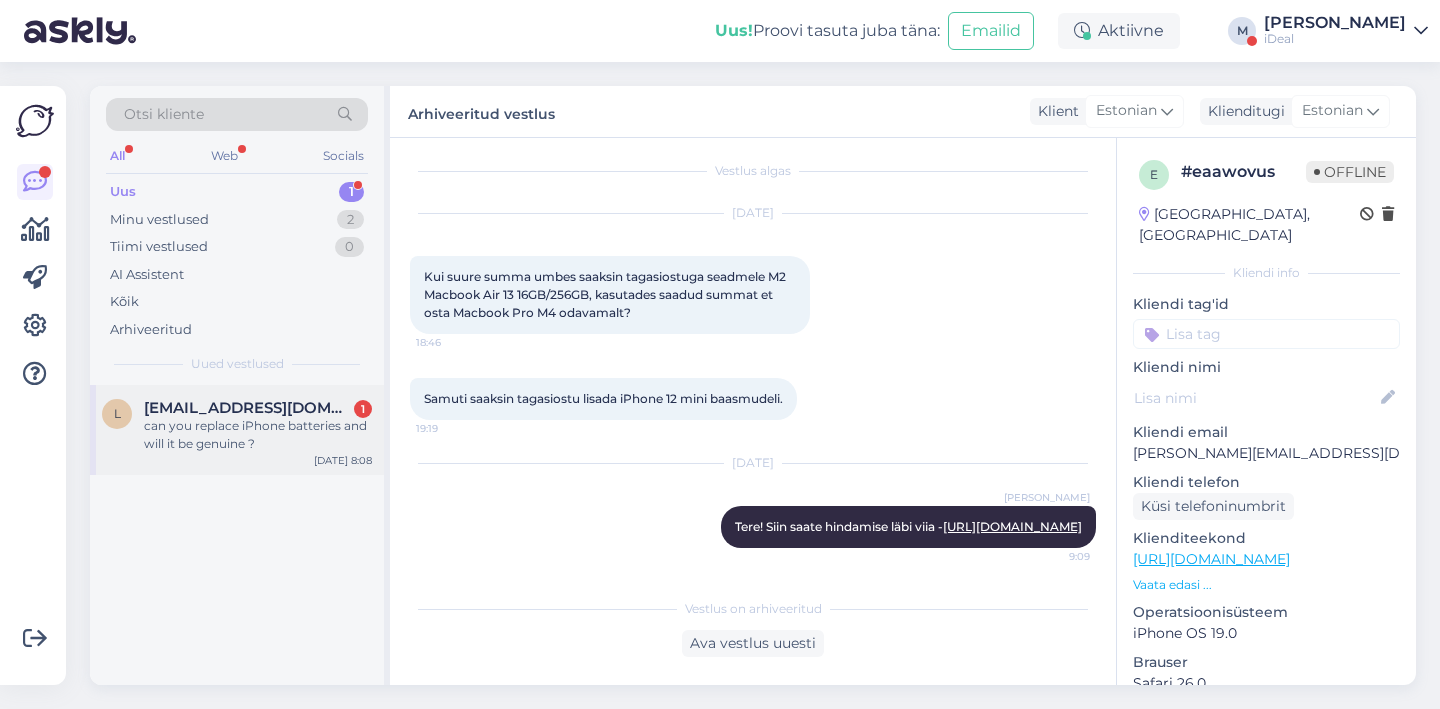 click on "l [EMAIL_ADDRESS][DOMAIN_NAME] 1 can you replace iPhone batteries and will it be genuine ? [DATE] 8:08" at bounding box center (237, 430) 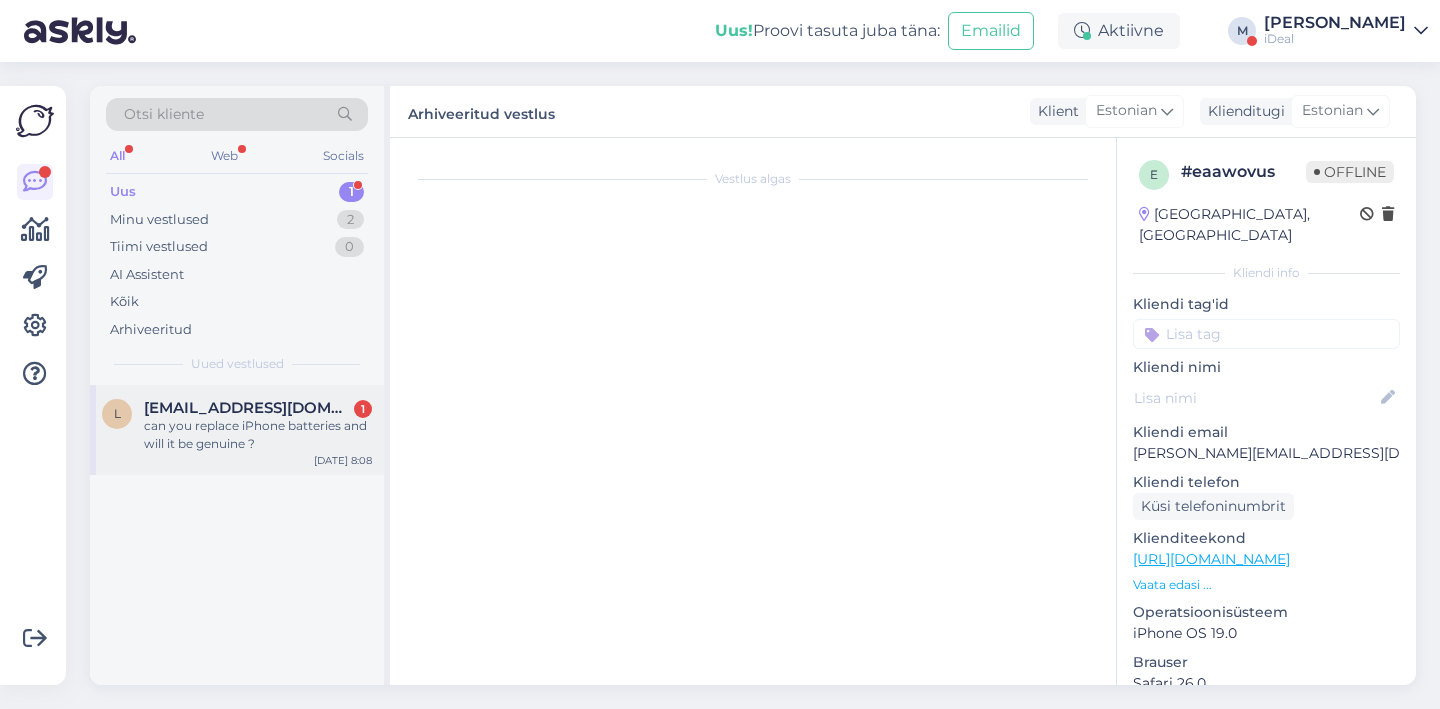 scroll, scrollTop: 0, scrollLeft: 0, axis: both 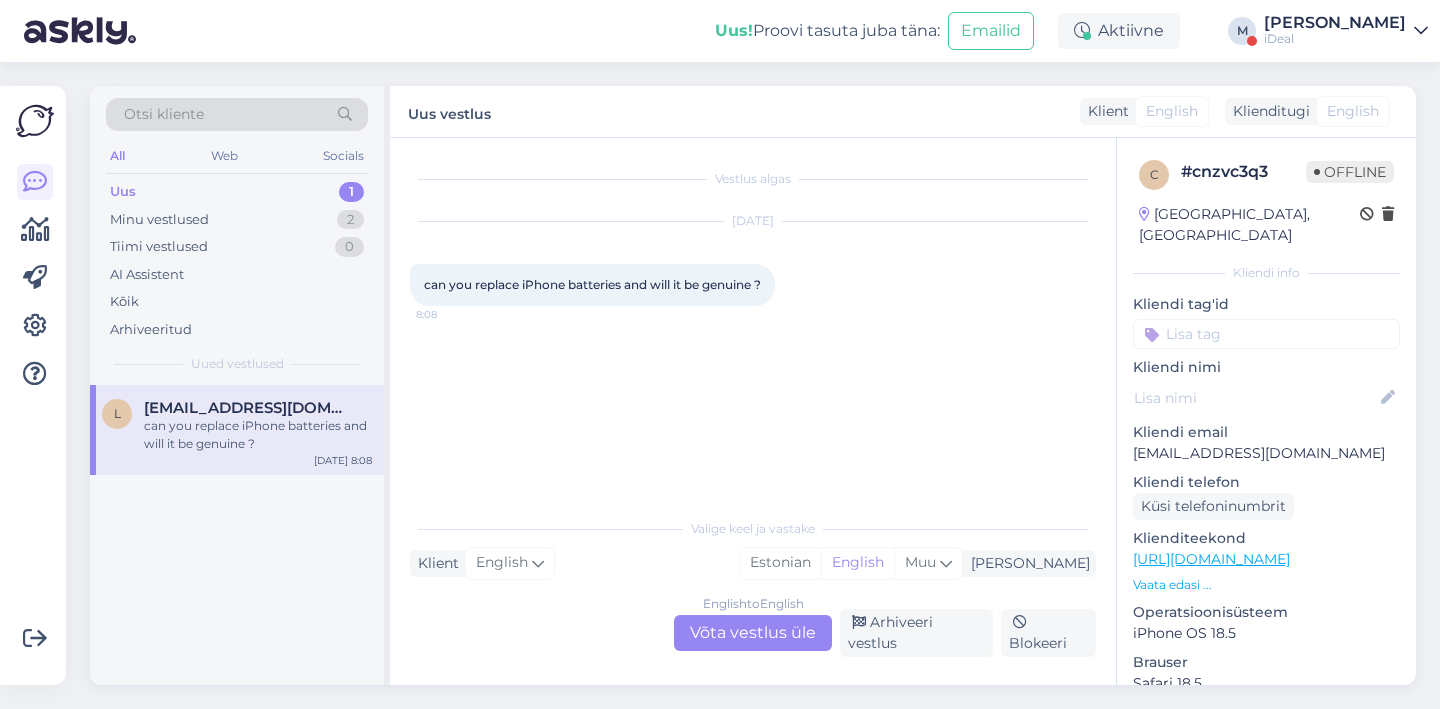 click on "English  to  English Võta vestlus üle" at bounding box center [753, 633] 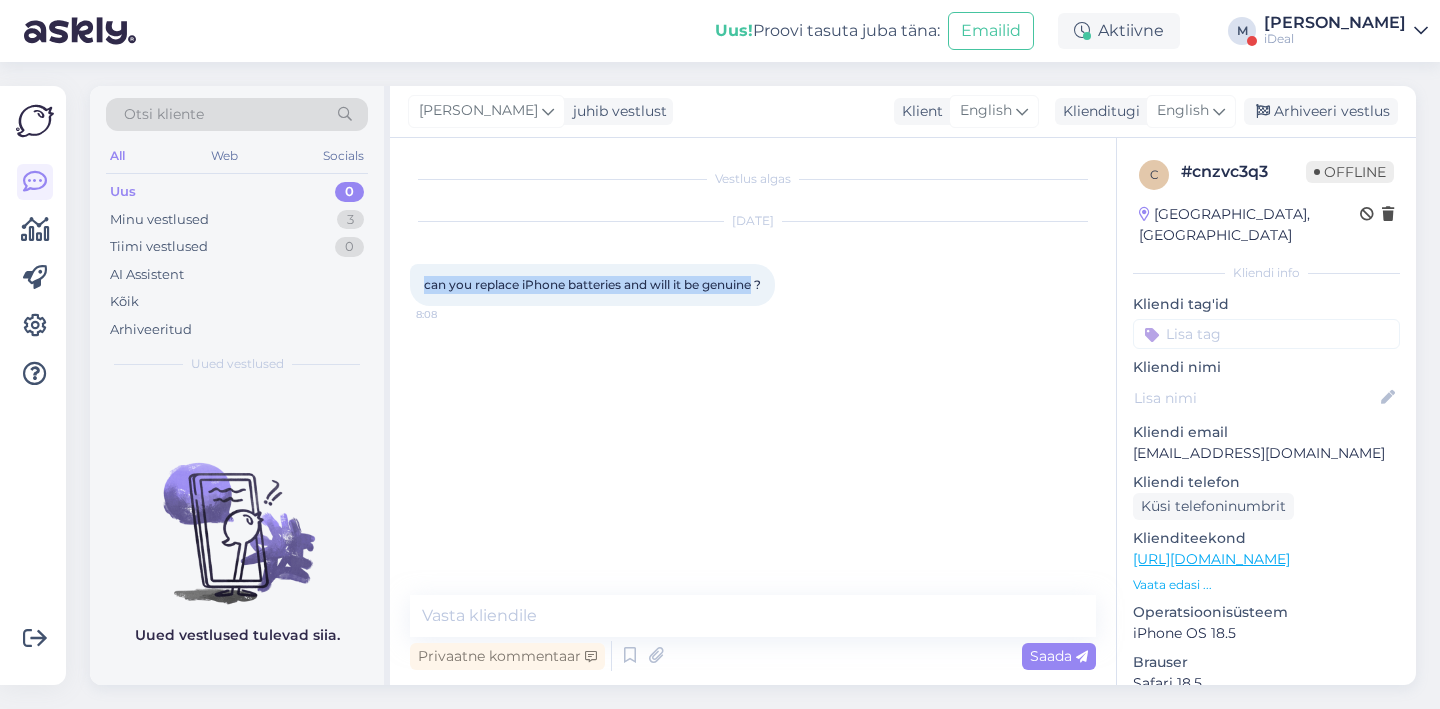 drag, startPoint x: 758, startPoint y: 291, endPoint x: 421, endPoint y: 280, distance: 337.17947 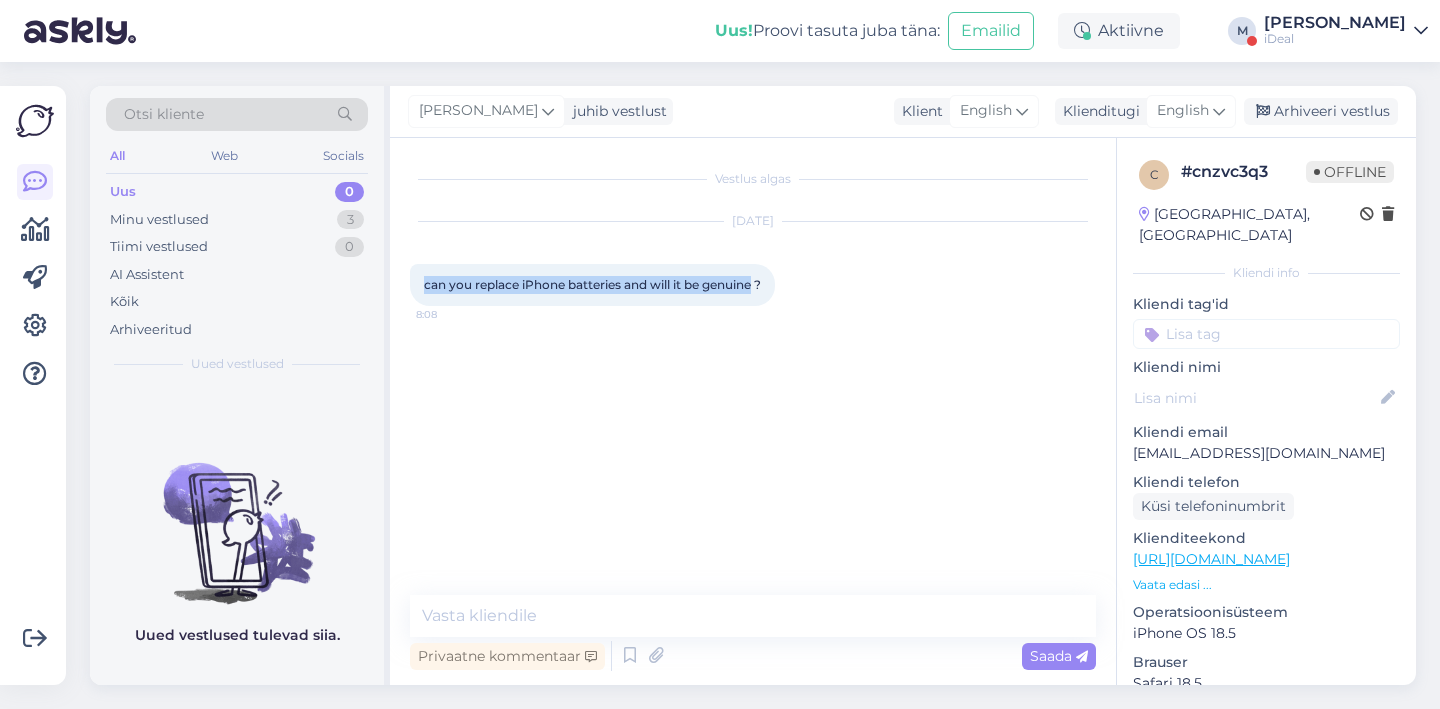 click on "can you replace iPhone batteries and will it be genuine ? 8:08" at bounding box center (592, 285) 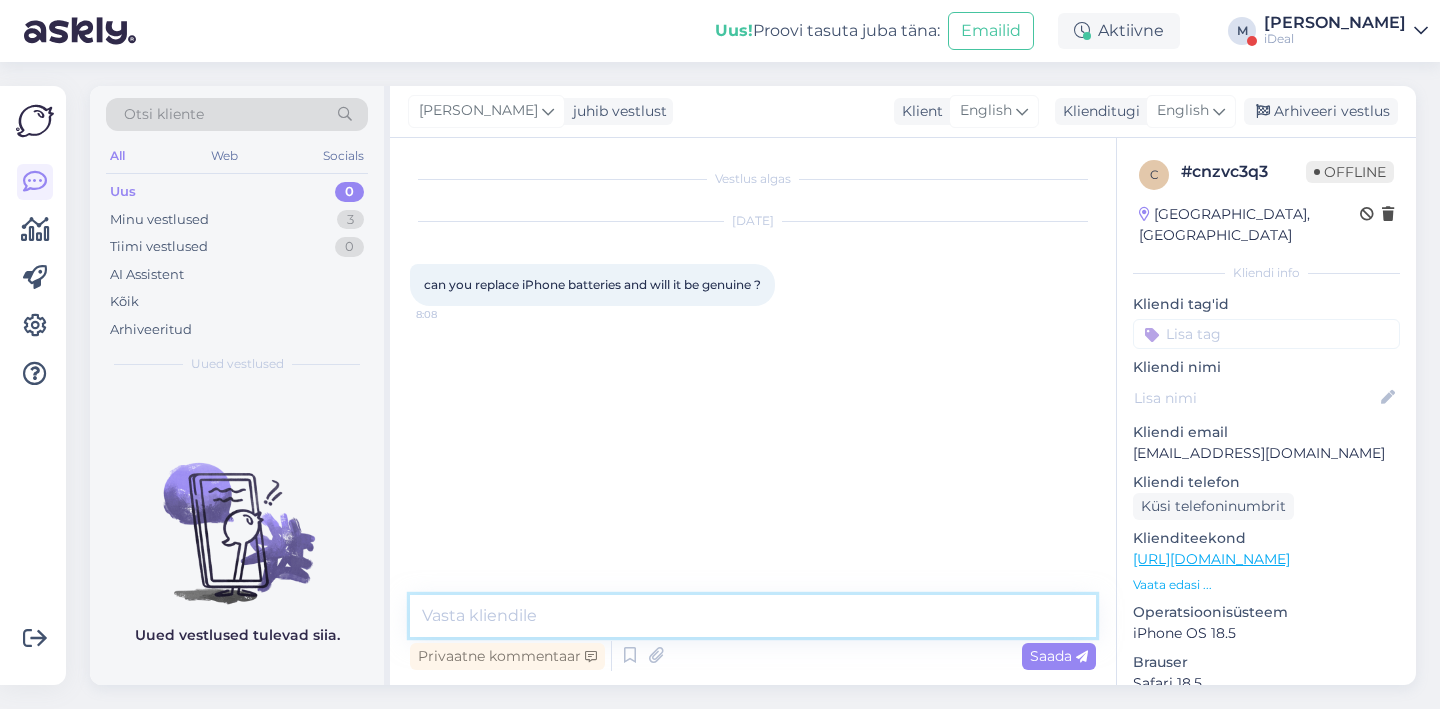 click at bounding box center [753, 616] 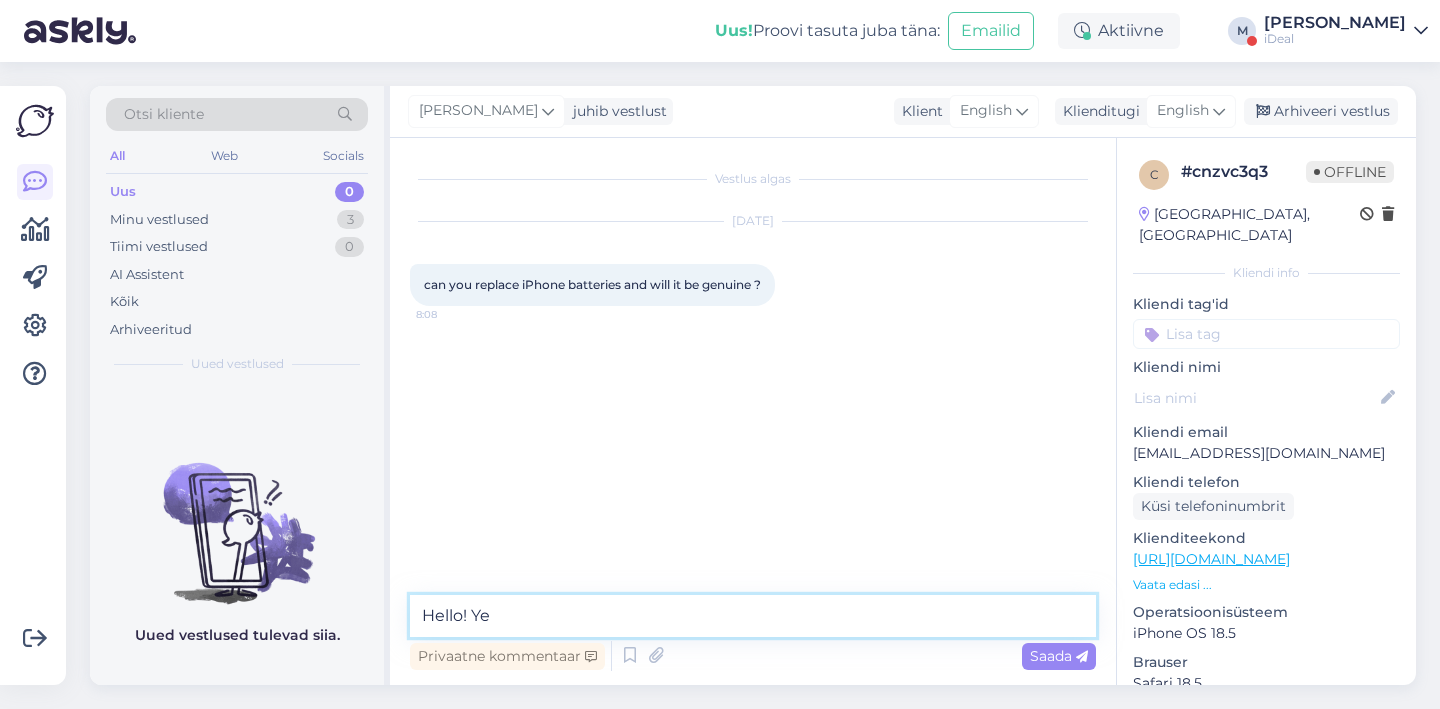 type on "Hello! Yes" 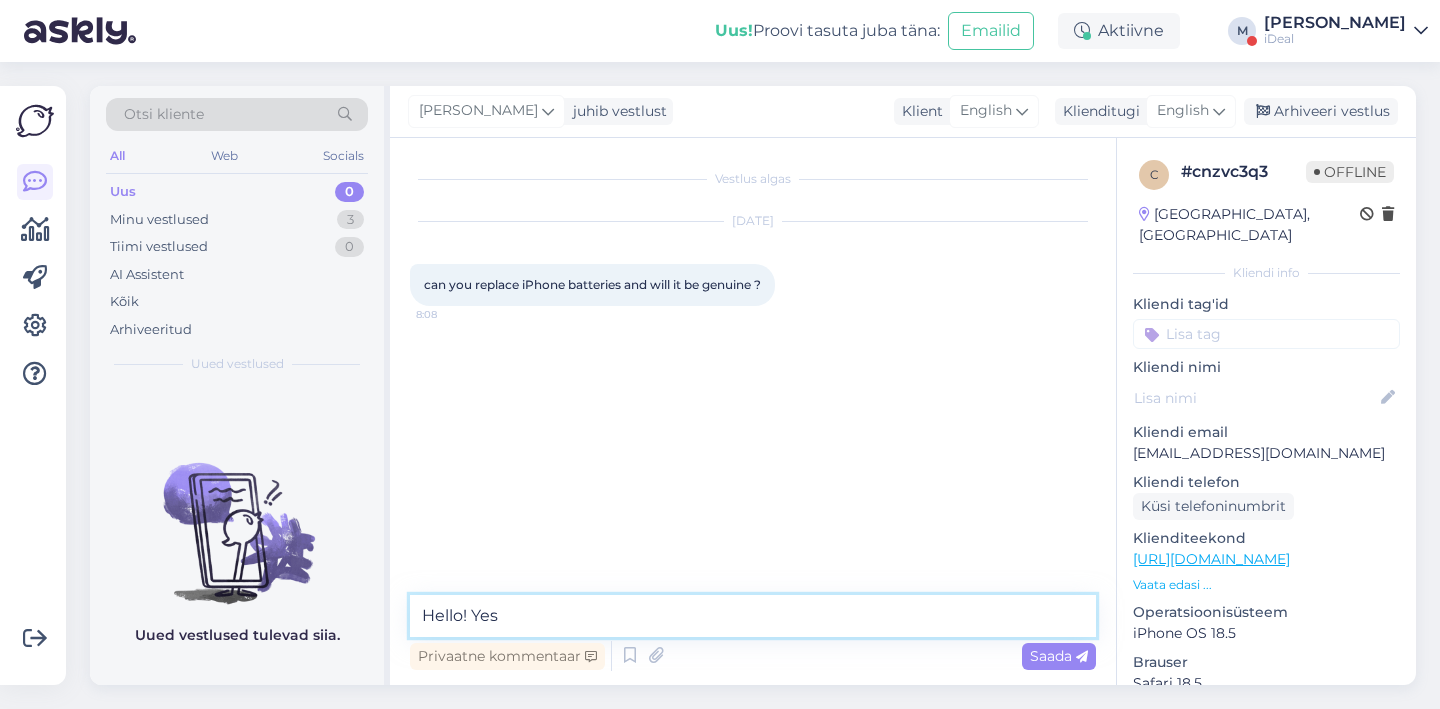 type 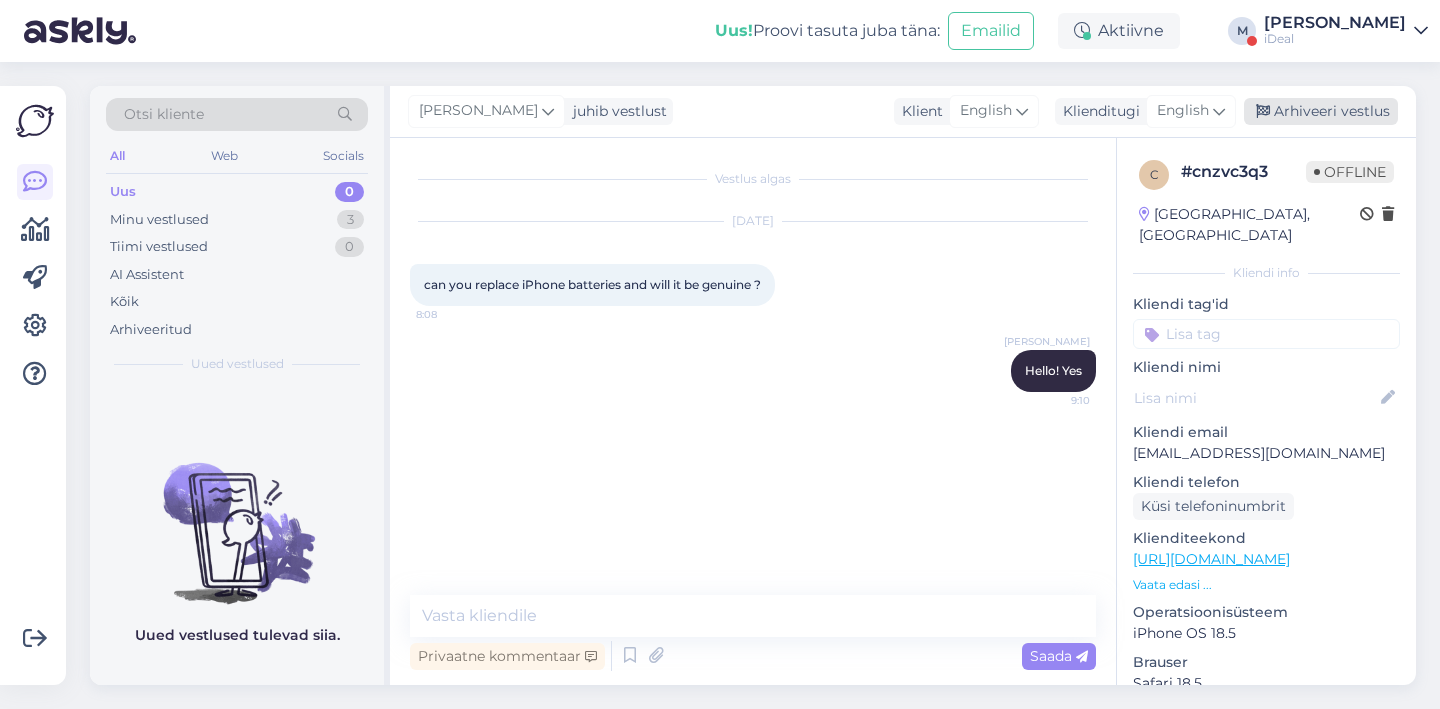 click on "Arhiveeri vestlus" at bounding box center [1321, 111] 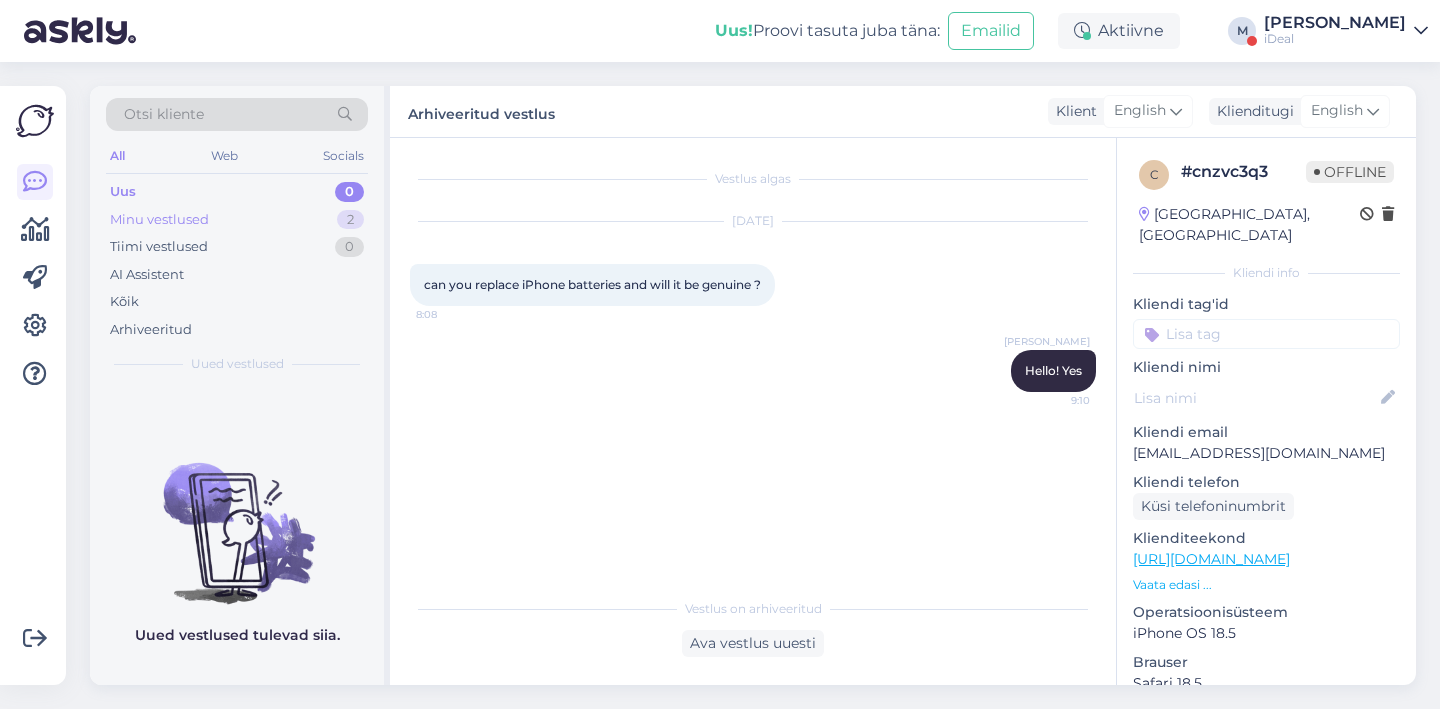 click on "2" at bounding box center (350, 220) 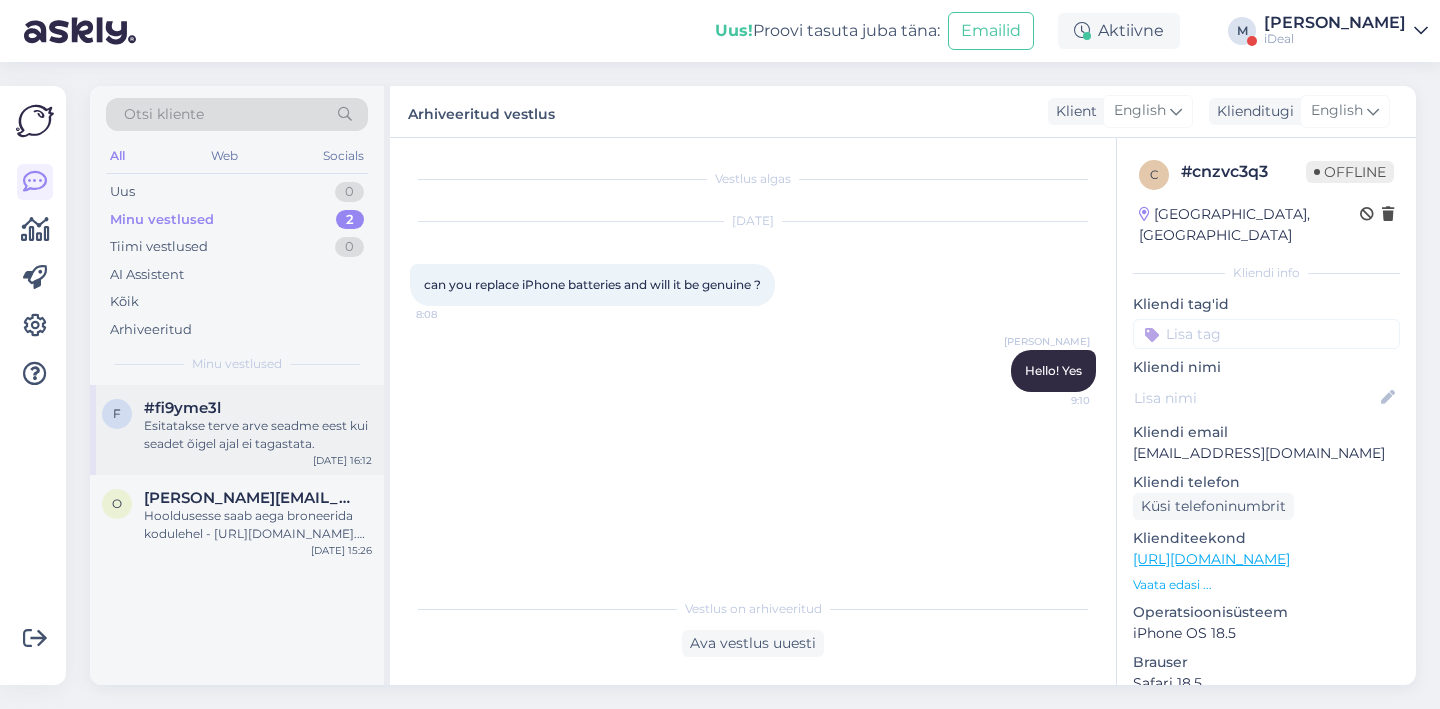 click on "Esitatakse terve arve seadme eest kui seadet õigel ajal ei tagastata." at bounding box center (258, 435) 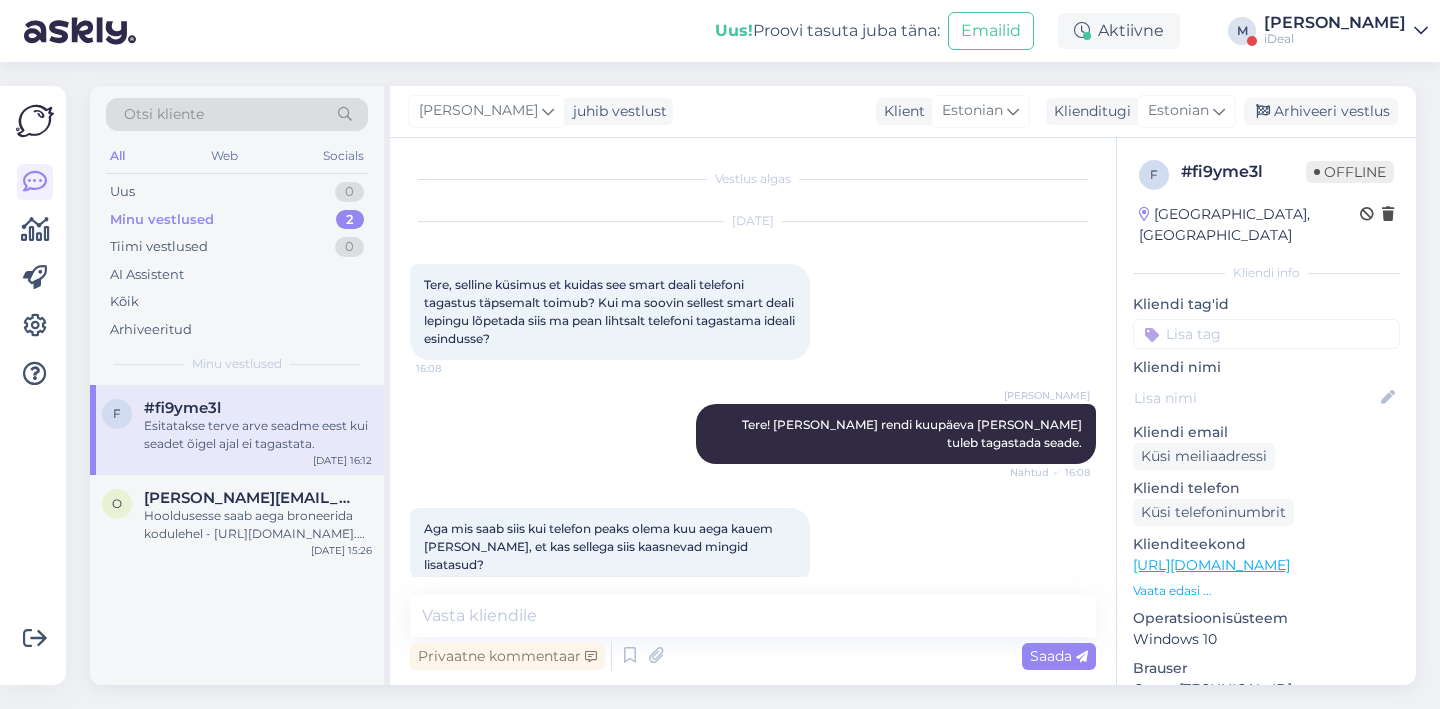 scroll, scrollTop: 203, scrollLeft: 0, axis: vertical 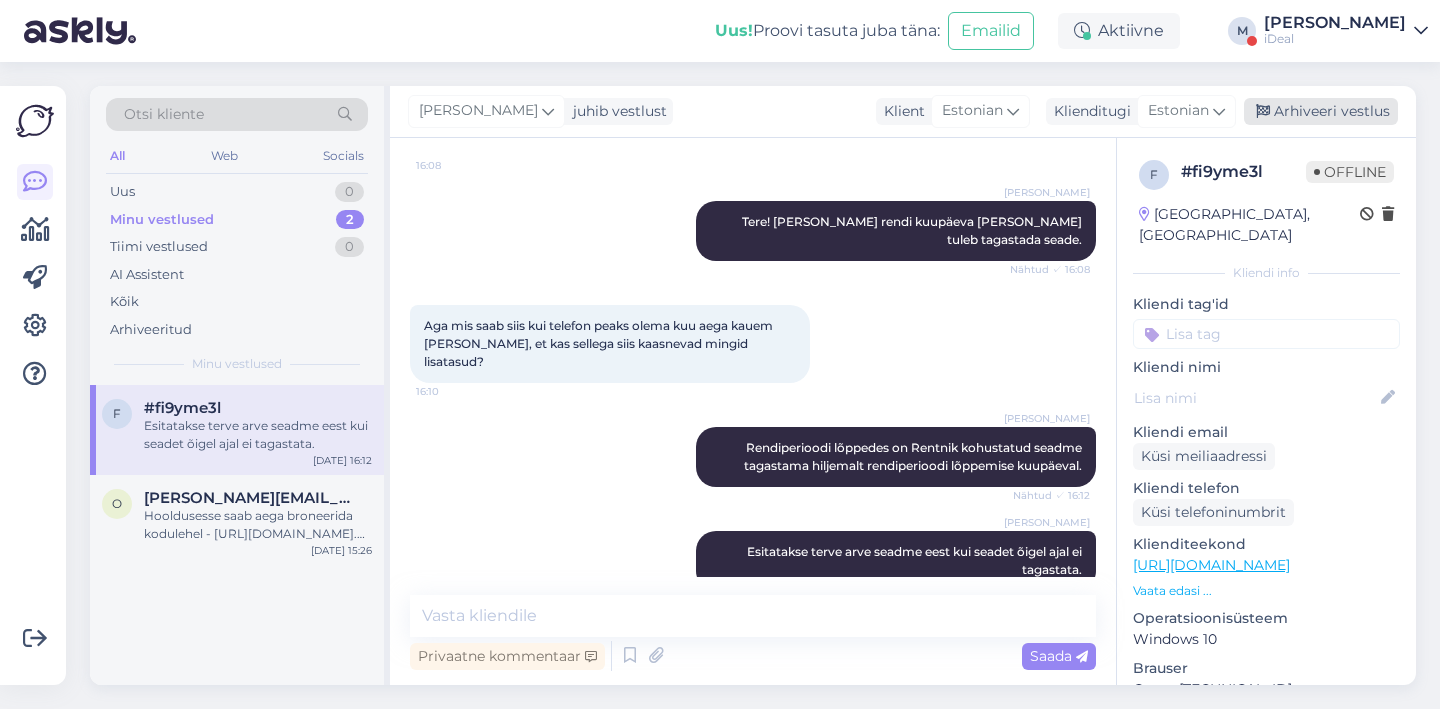 click on "Arhiveeri vestlus" at bounding box center [1321, 111] 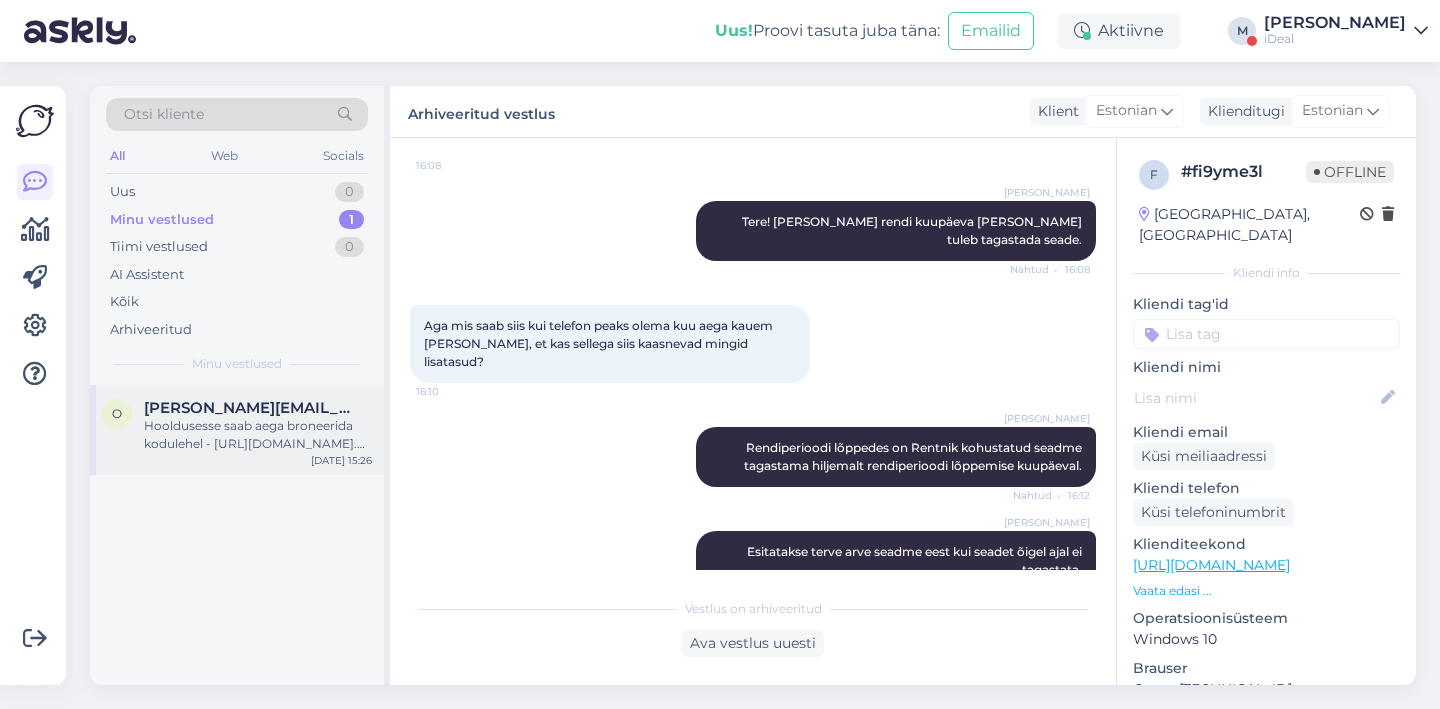 click on "[PERSON_NAME][EMAIL_ADDRESS][DOMAIN_NAME]" at bounding box center [248, 408] 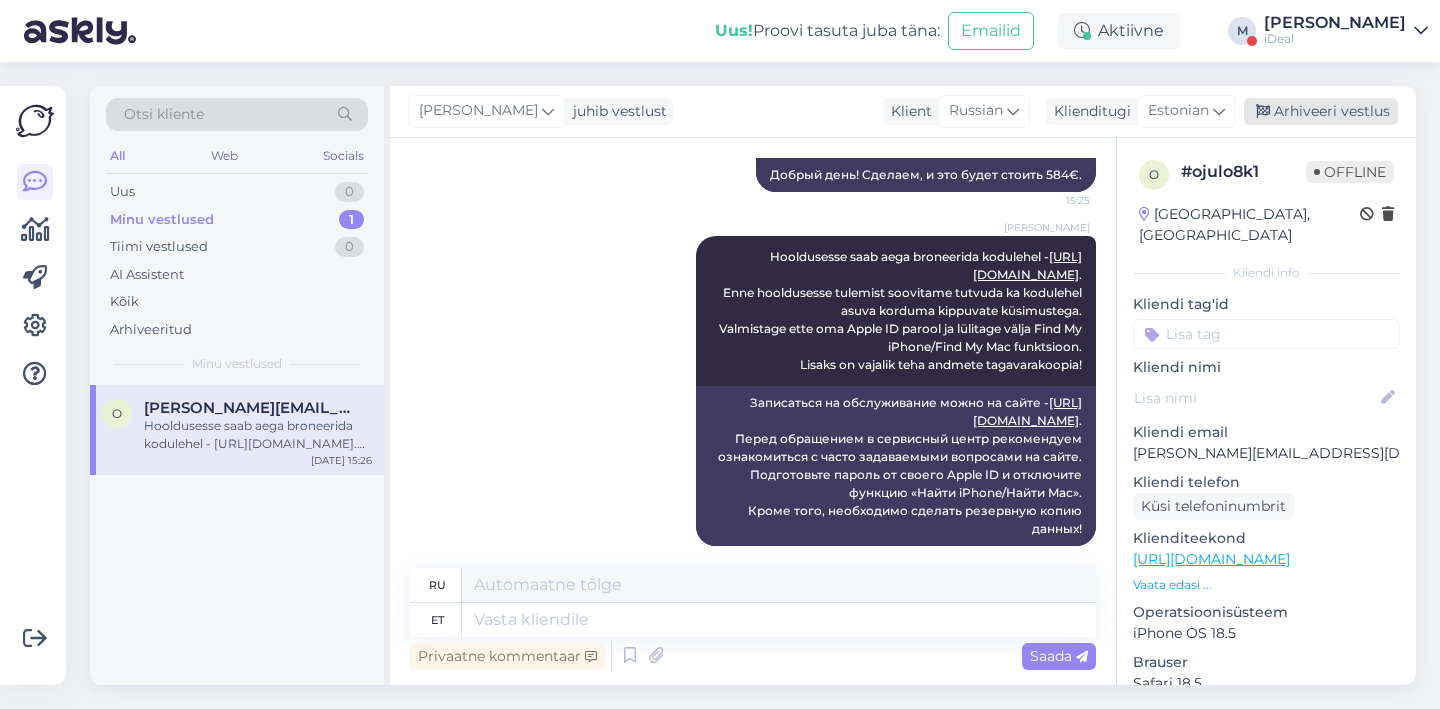 click on "Arhiveeri vestlus" at bounding box center [1321, 111] 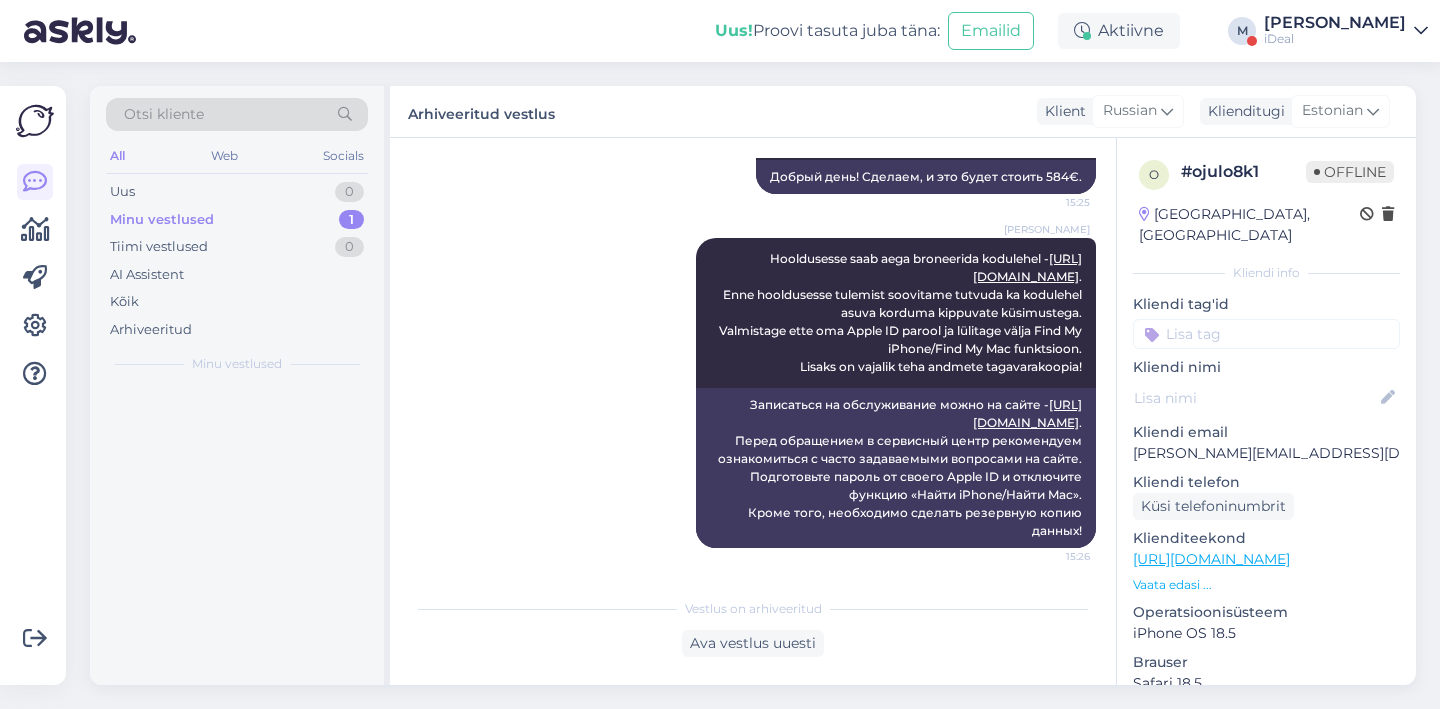 scroll, scrollTop: 338, scrollLeft: 0, axis: vertical 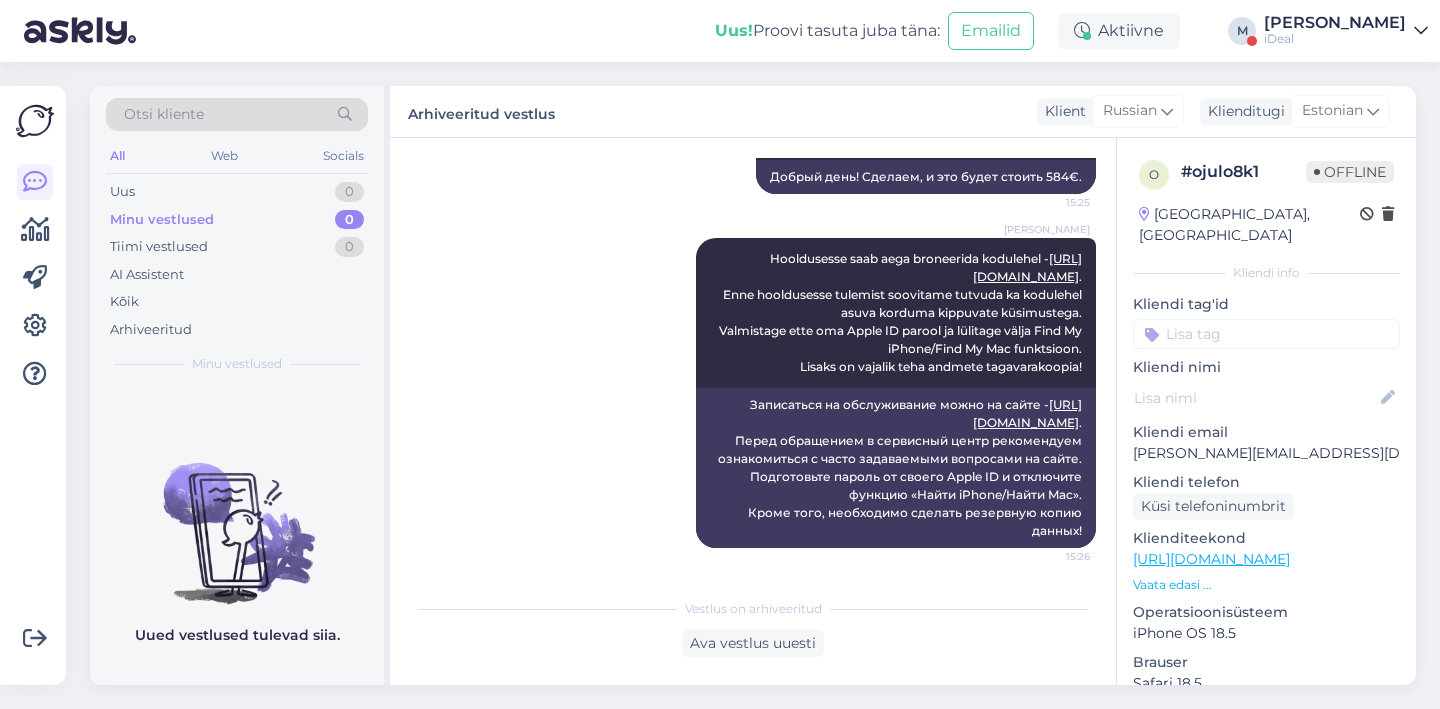 click on "iDeal" at bounding box center [1335, 39] 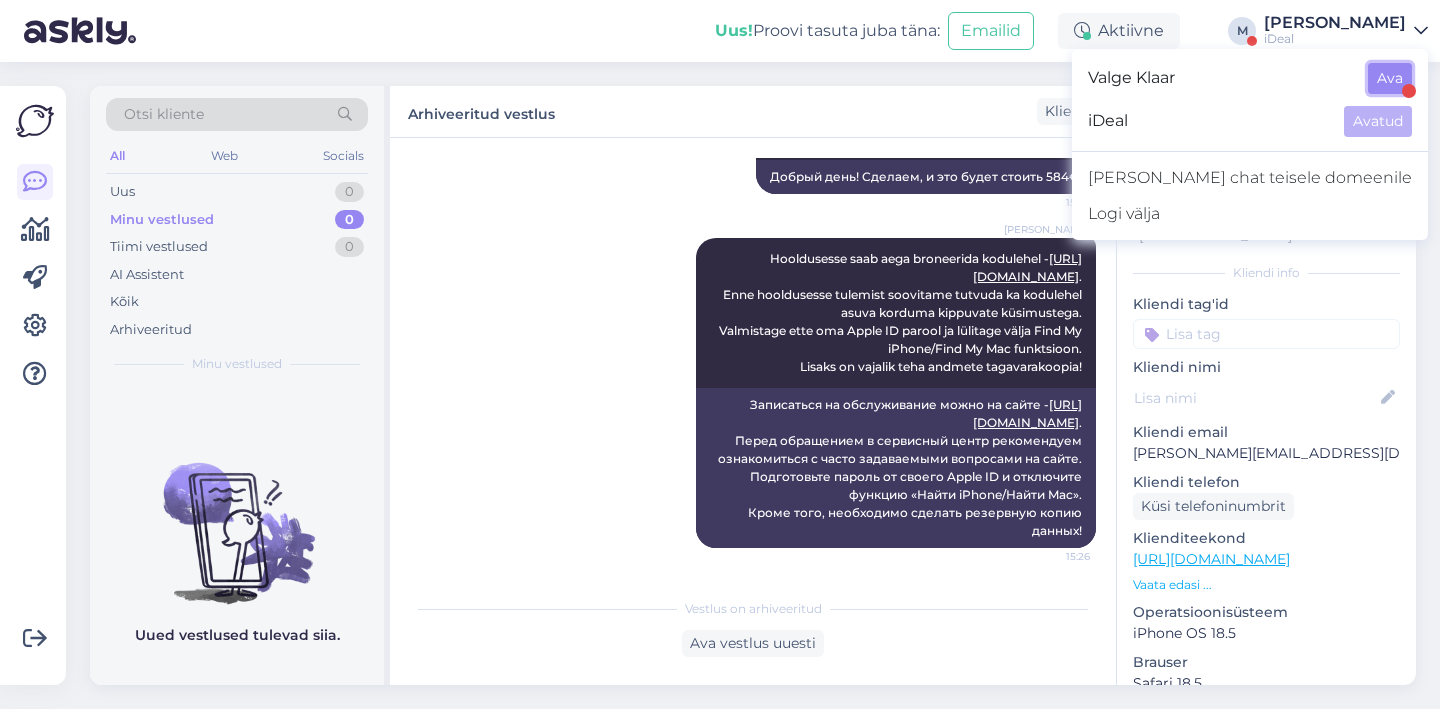 click on "Ava" at bounding box center (1390, 78) 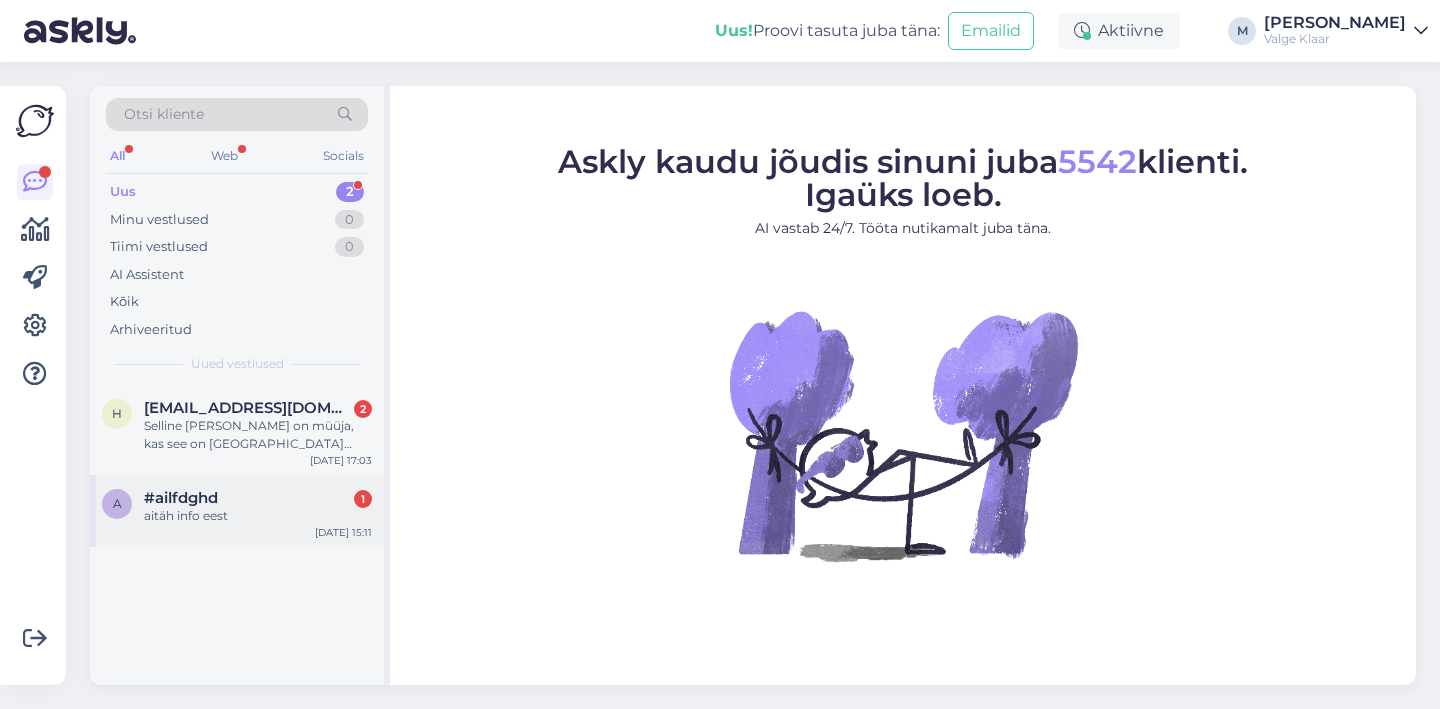 click on "aitäh info eest" at bounding box center [258, 516] 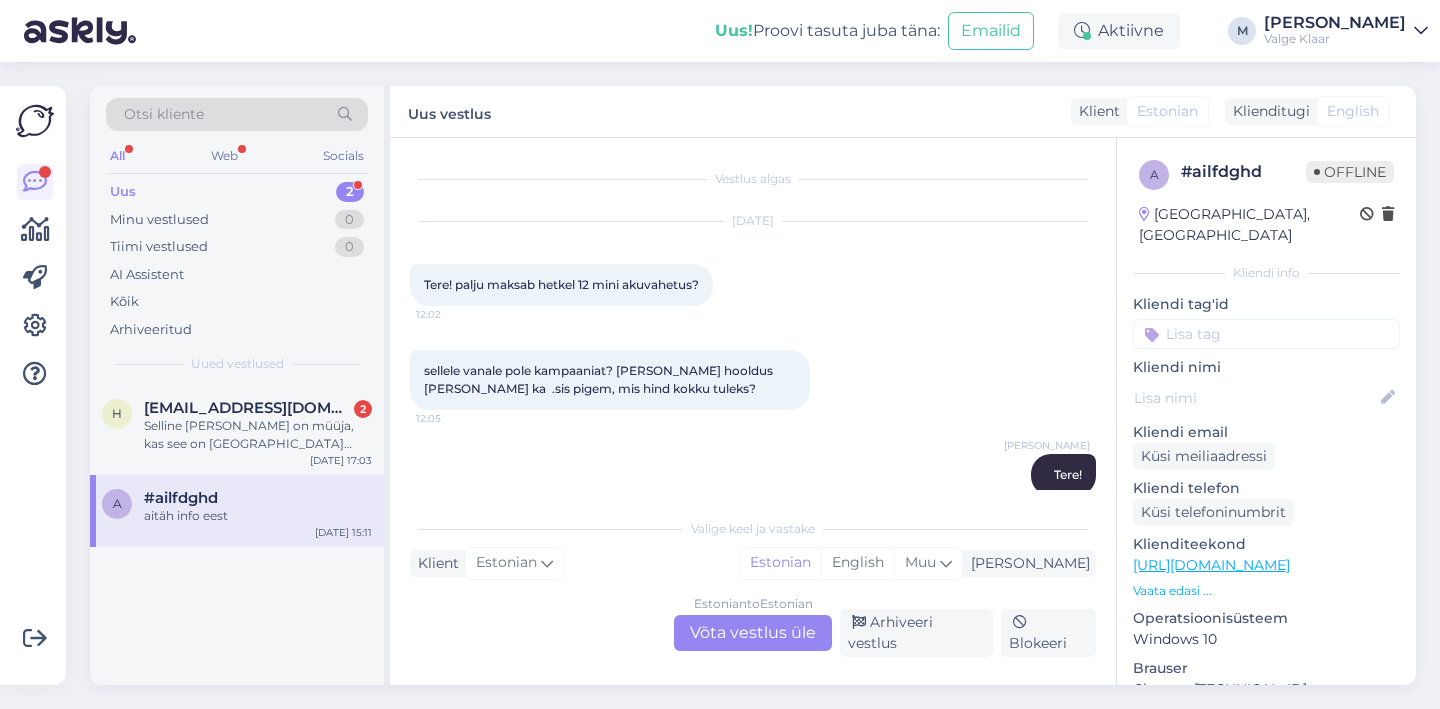 scroll, scrollTop: 482, scrollLeft: 0, axis: vertical 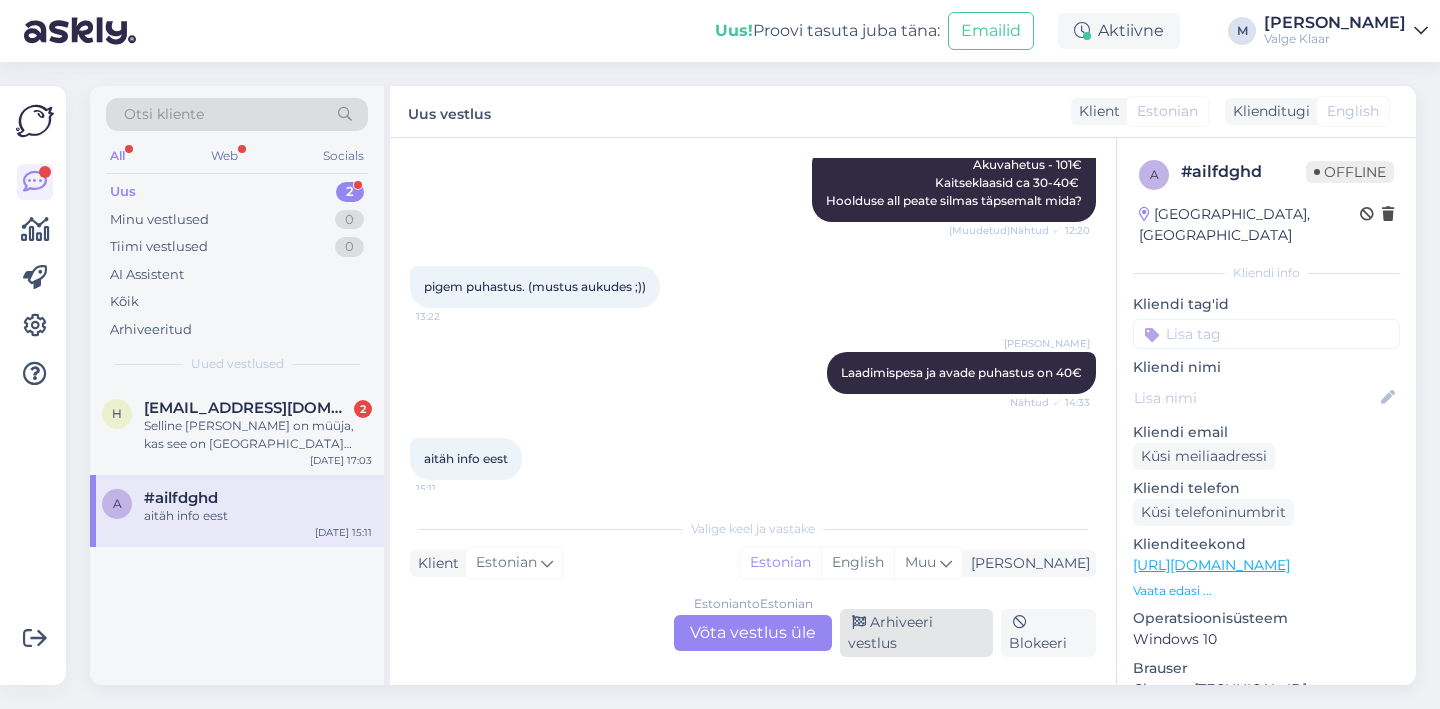 click on "Arhiveeri vestlus" at bounding box center (916, 633) 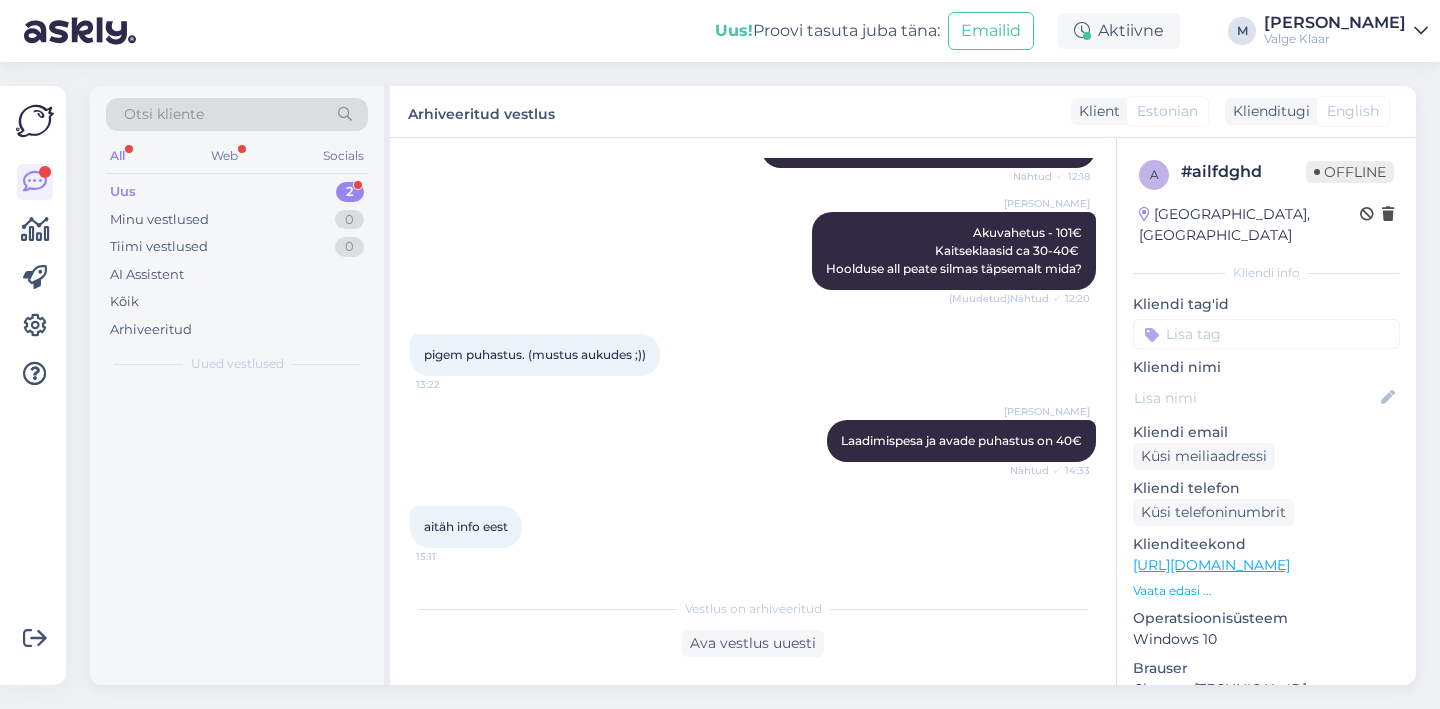 scroll, scrollTop: 414, scrollLeft: 0, axis: vertical 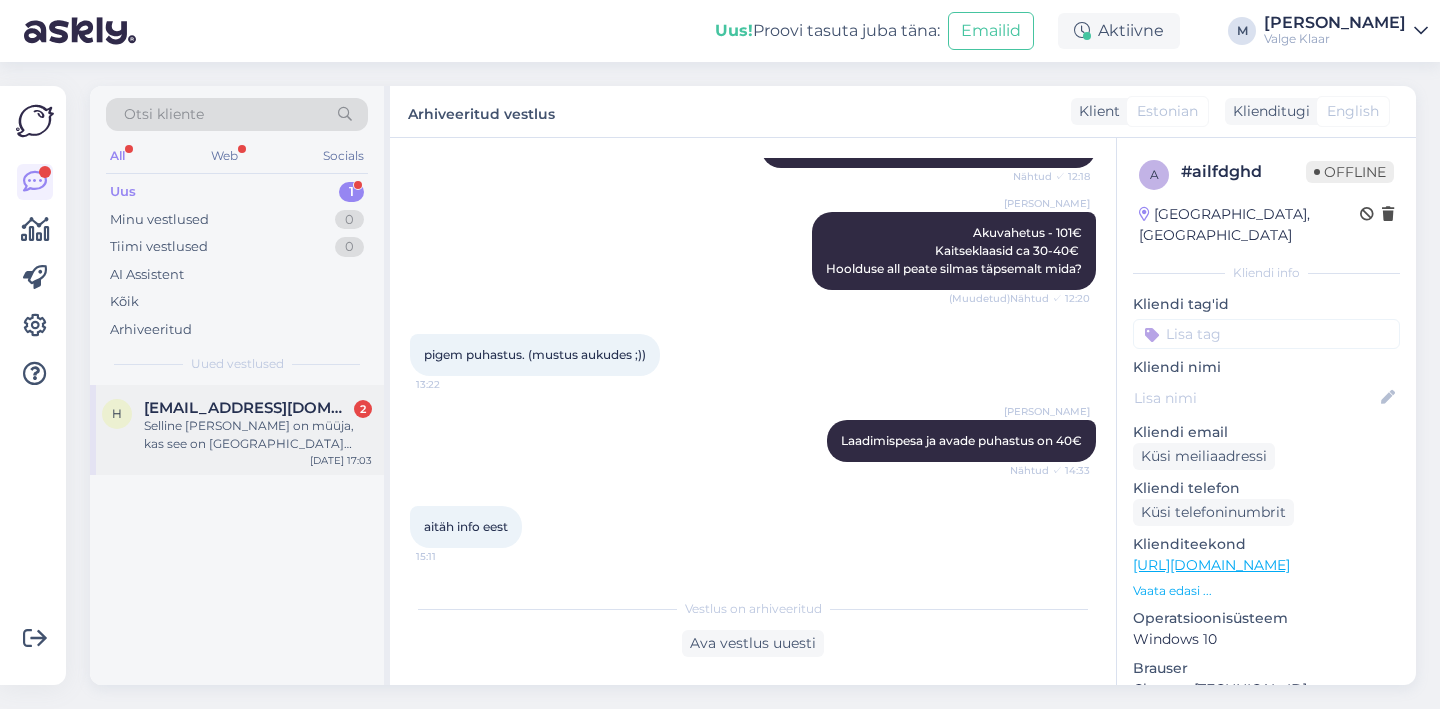click on "Selline [PERSON_NAME] on müüja, kas see on [GEOGRAPHIC_DATA] ostetid ja pole varastatud? Pandimajas olla see [PERSON_NAME] vahepeal olnud..." at bounding box center (258, 435) 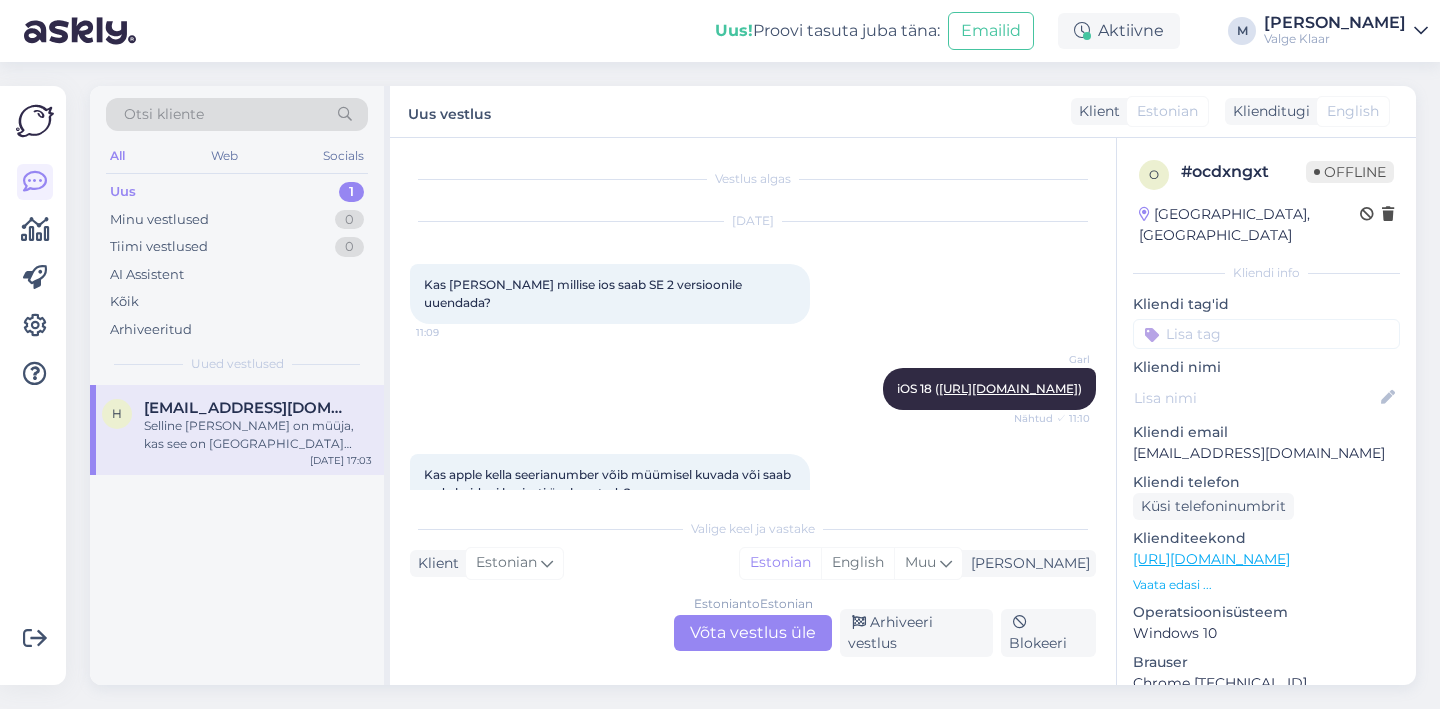 scroll, scrollTop: 10798, scrollLeft: 0, axis: vertical 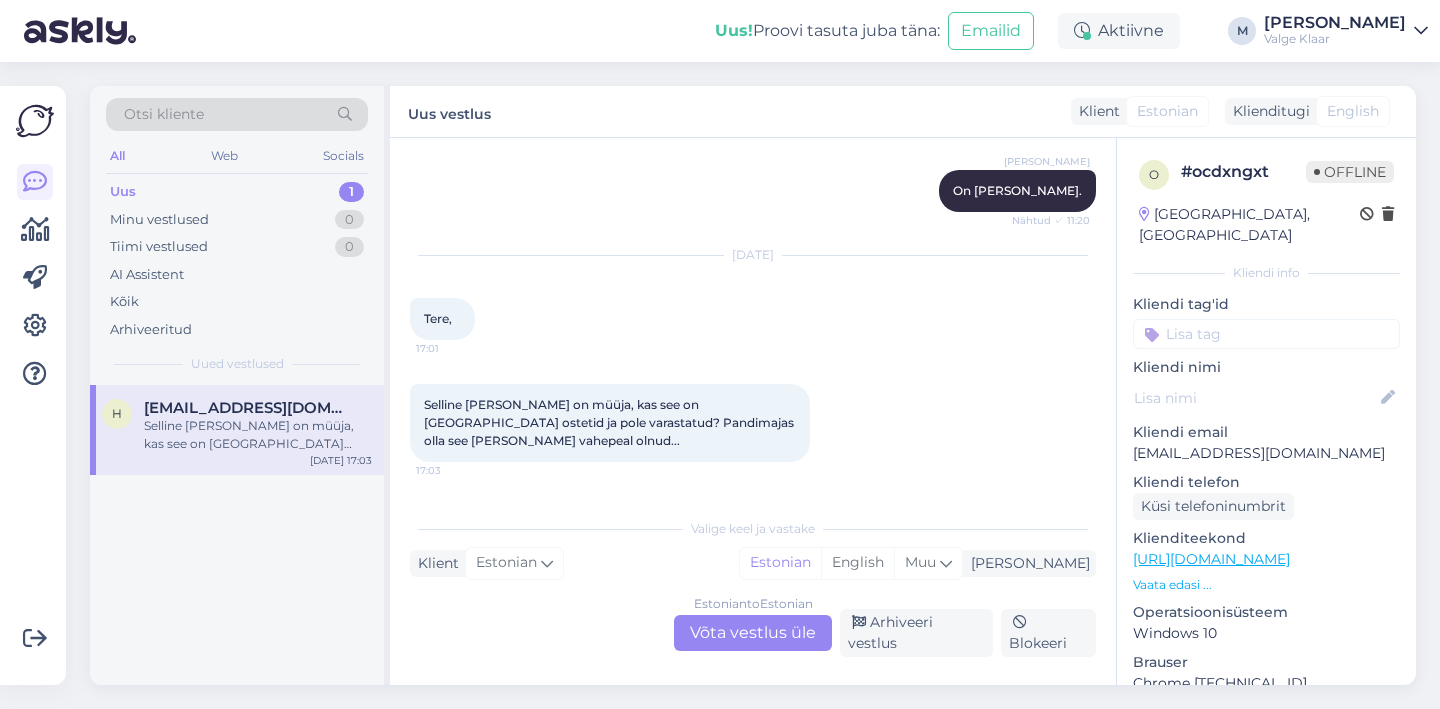 click at bounding box center [451, 547] 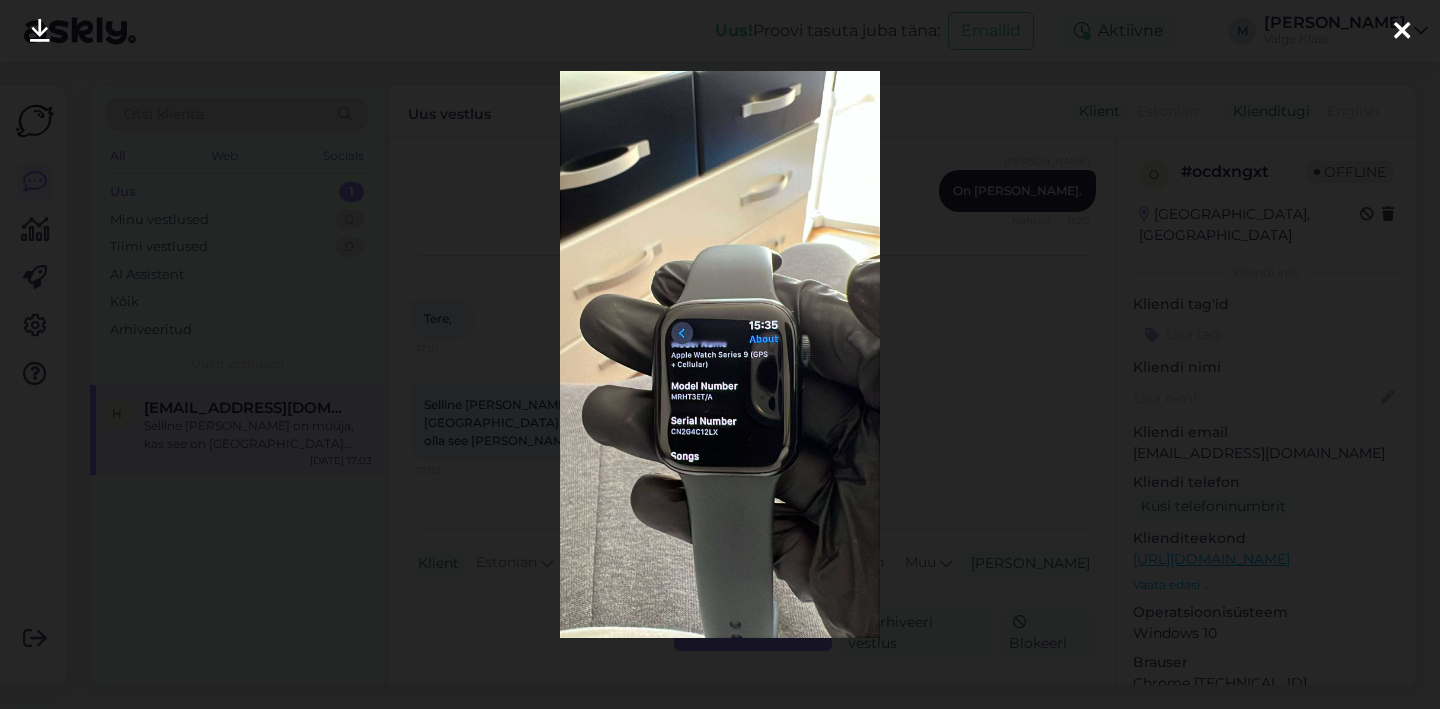 click at bounding box center (720, 354) 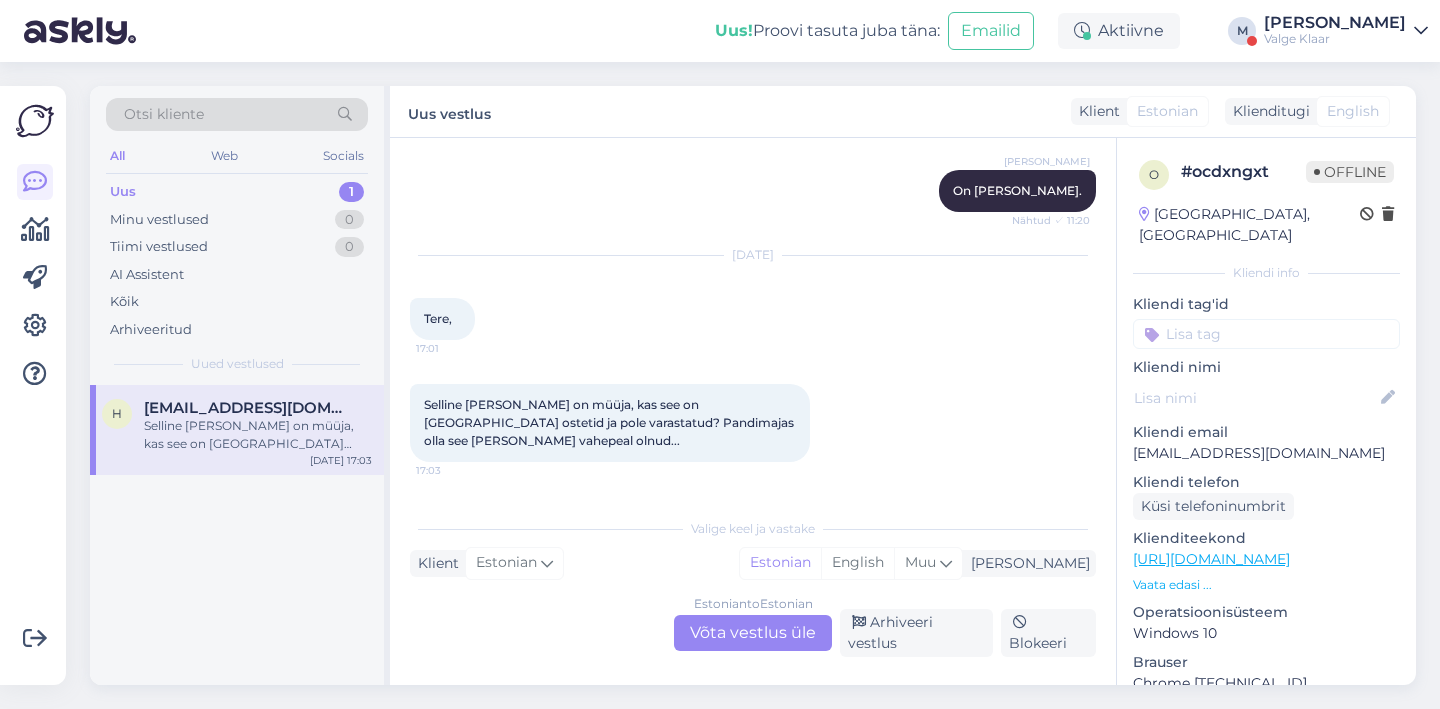 click on "Valge Klaar" at bounding box center [1335, 39] 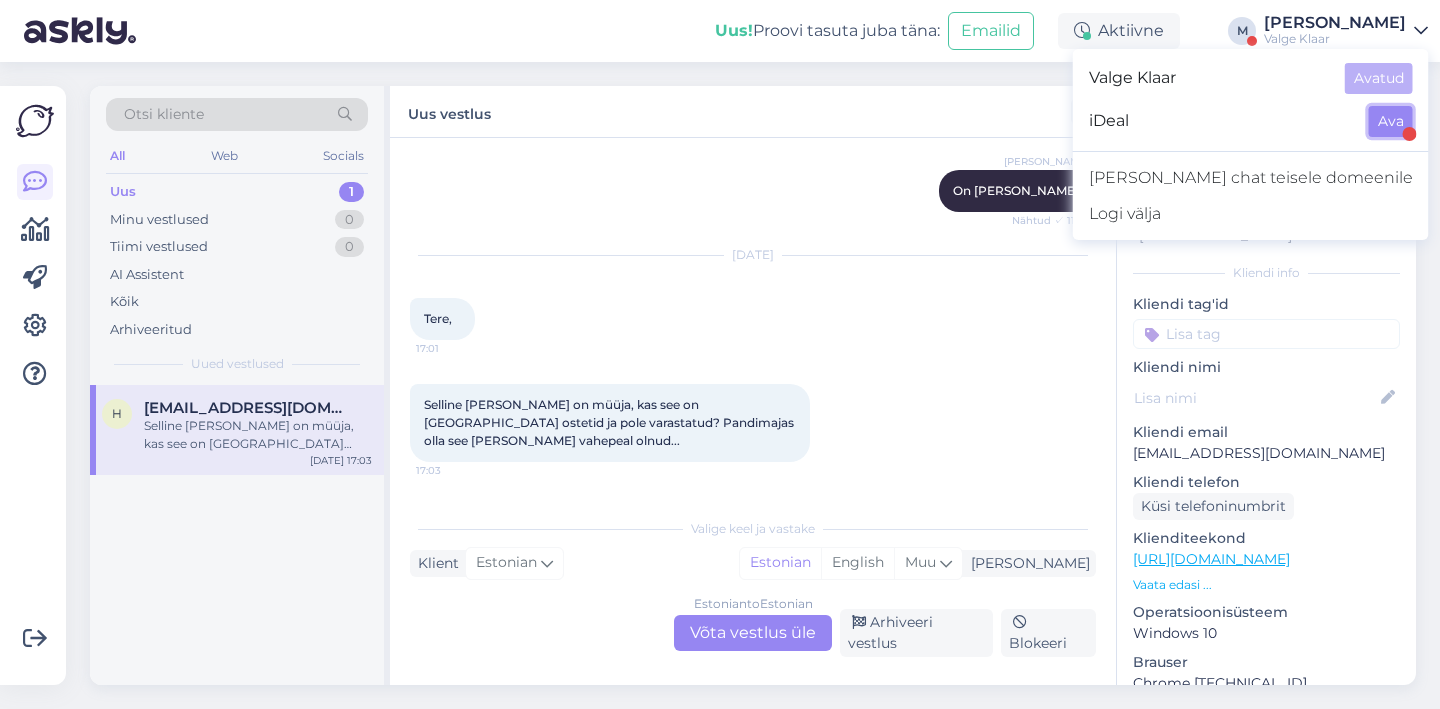 click on "Ava" at bounding box center (1391, 121) 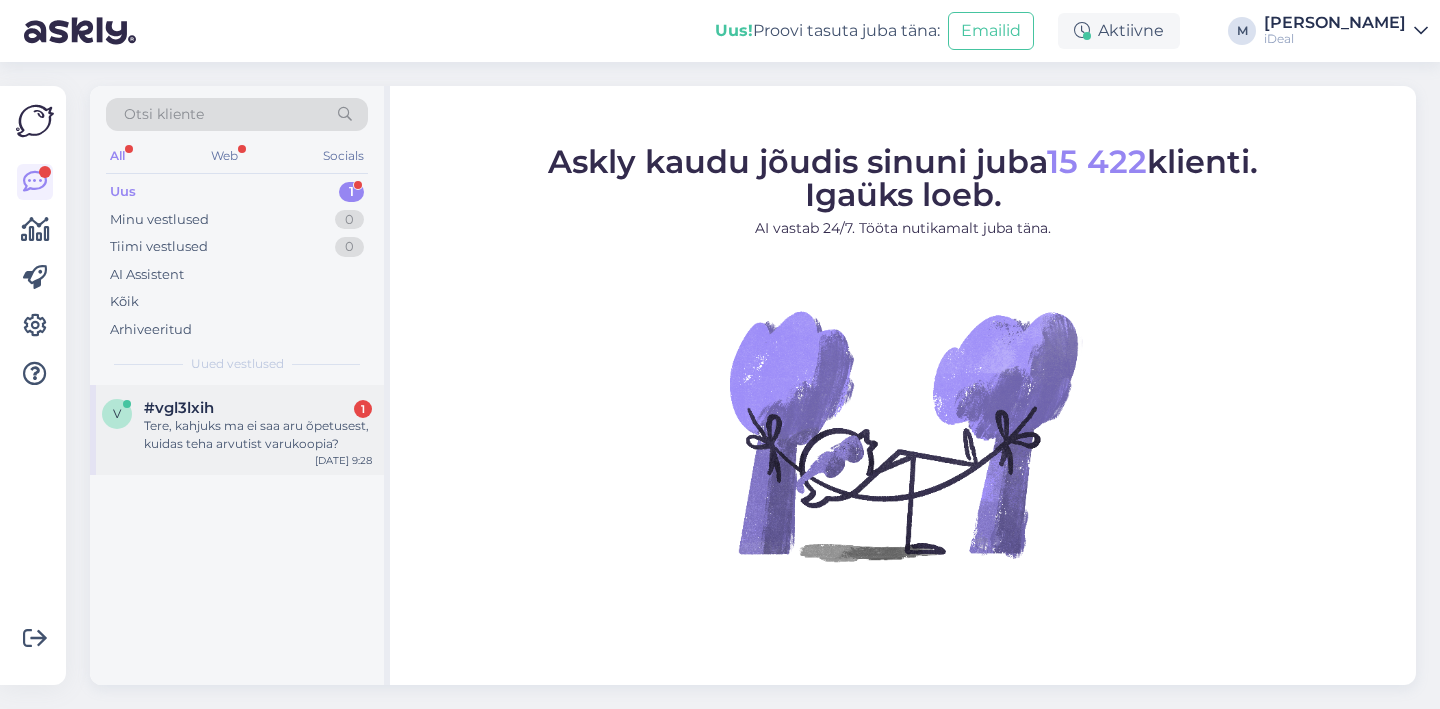 click on "Tere, kahjuks ma ei saa aru õpetusest, kuidas teha arvutist varukoopia?" at bounding box center (258, 435) 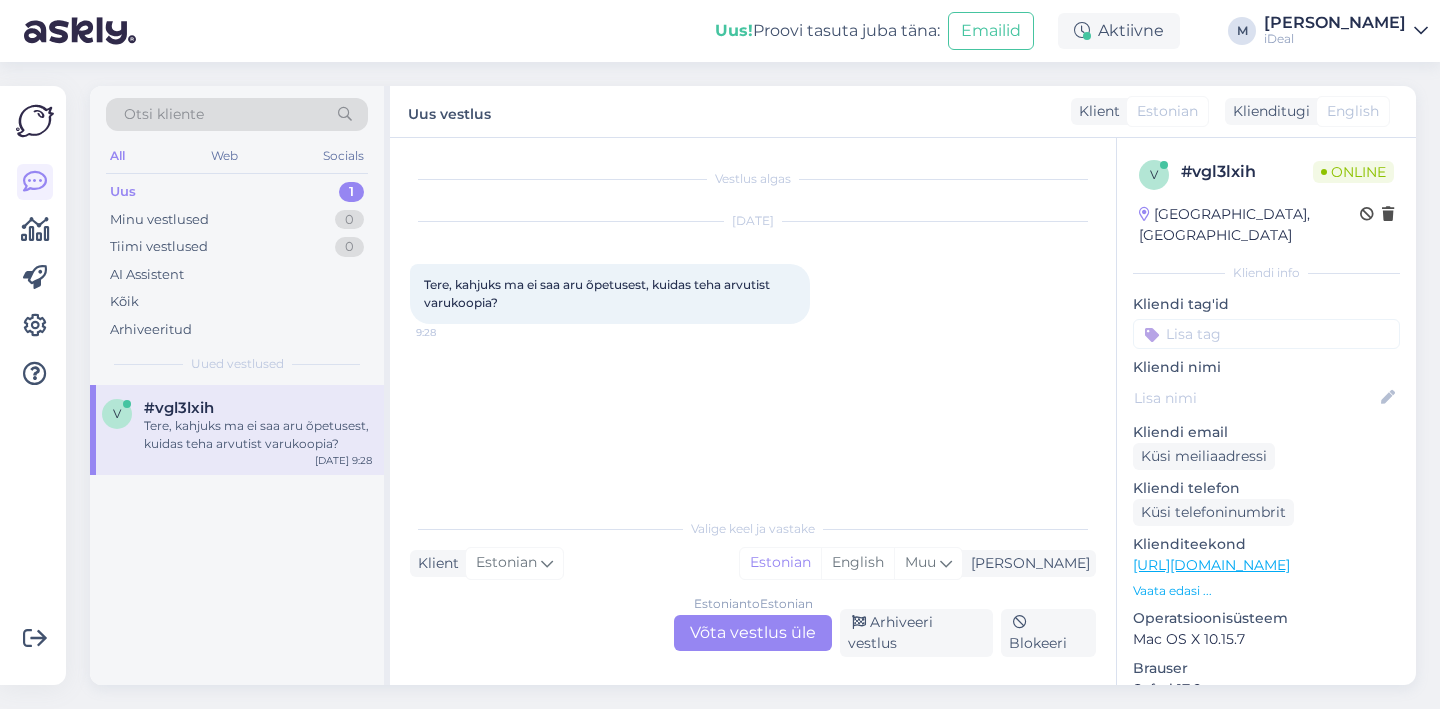 click on "Estonian  to  Estonian Võta vestlus üle" at bounding box center (753, 633) 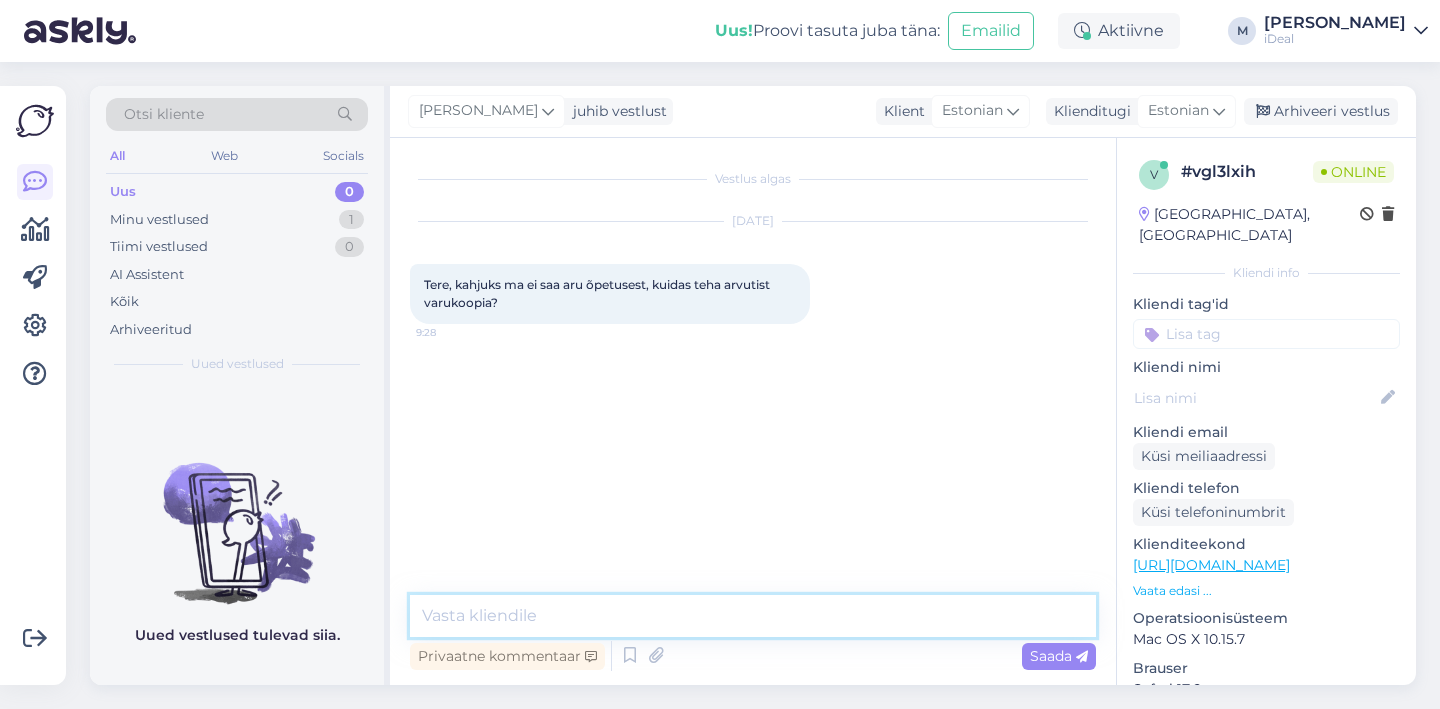 click at bounding box center [753, 616] 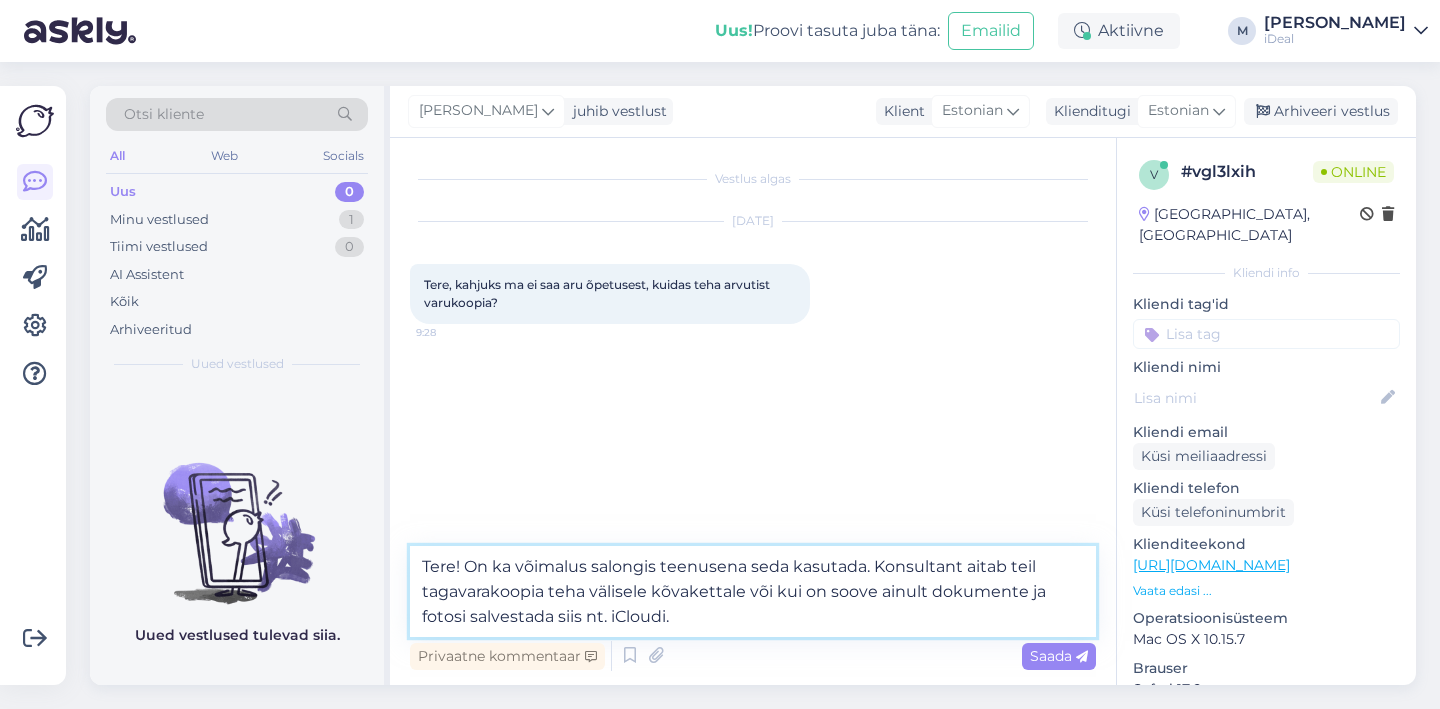 click on "Tere! On ka võimalus salongis teenusena seda kasutada. Konsultant aitab teil tagavarakoopia teha välisele kõvakettale või kui on soove ainult dokumente ja fotosi salvestada siis nt. iCloudi." at bounding box center [753, 591] 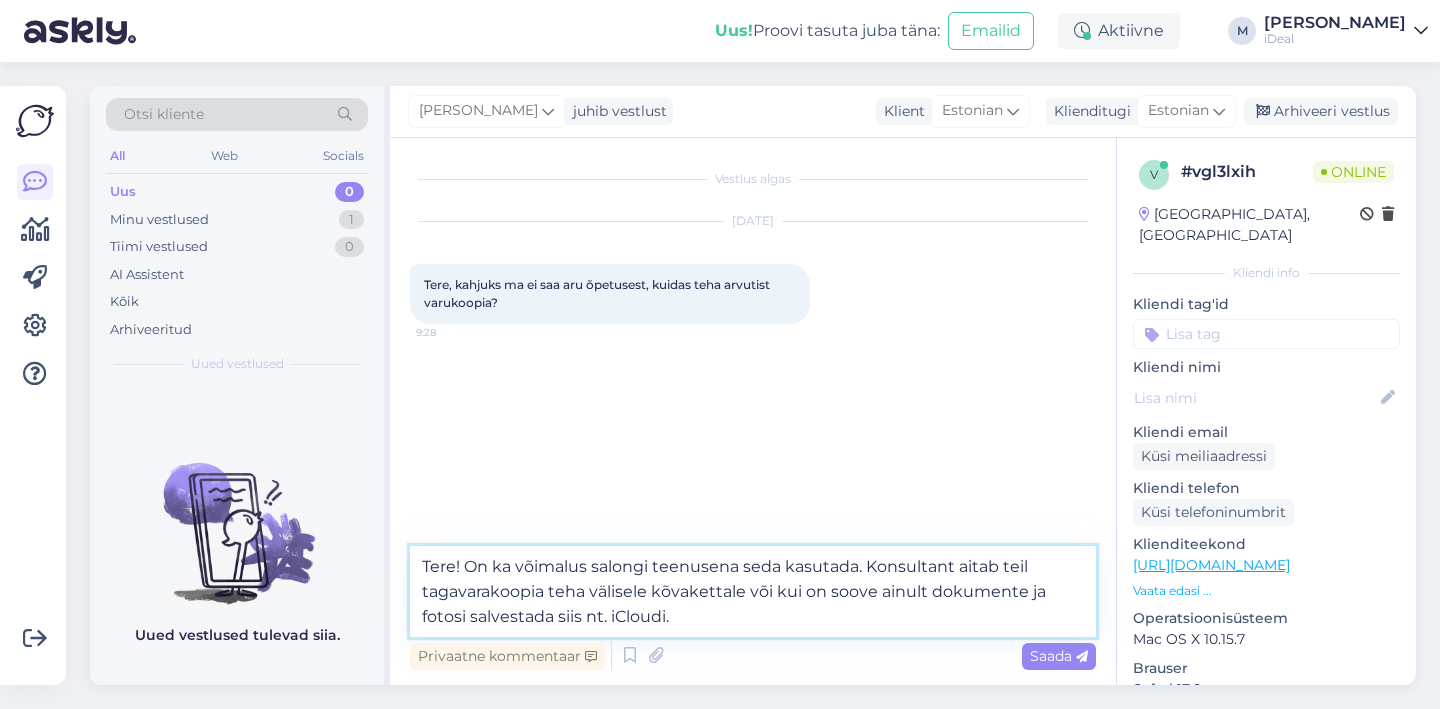 drag, startPoint x: 707, startPoint y: 571, endPoint x: 779, endPoint y: 561, distance: 72.691124 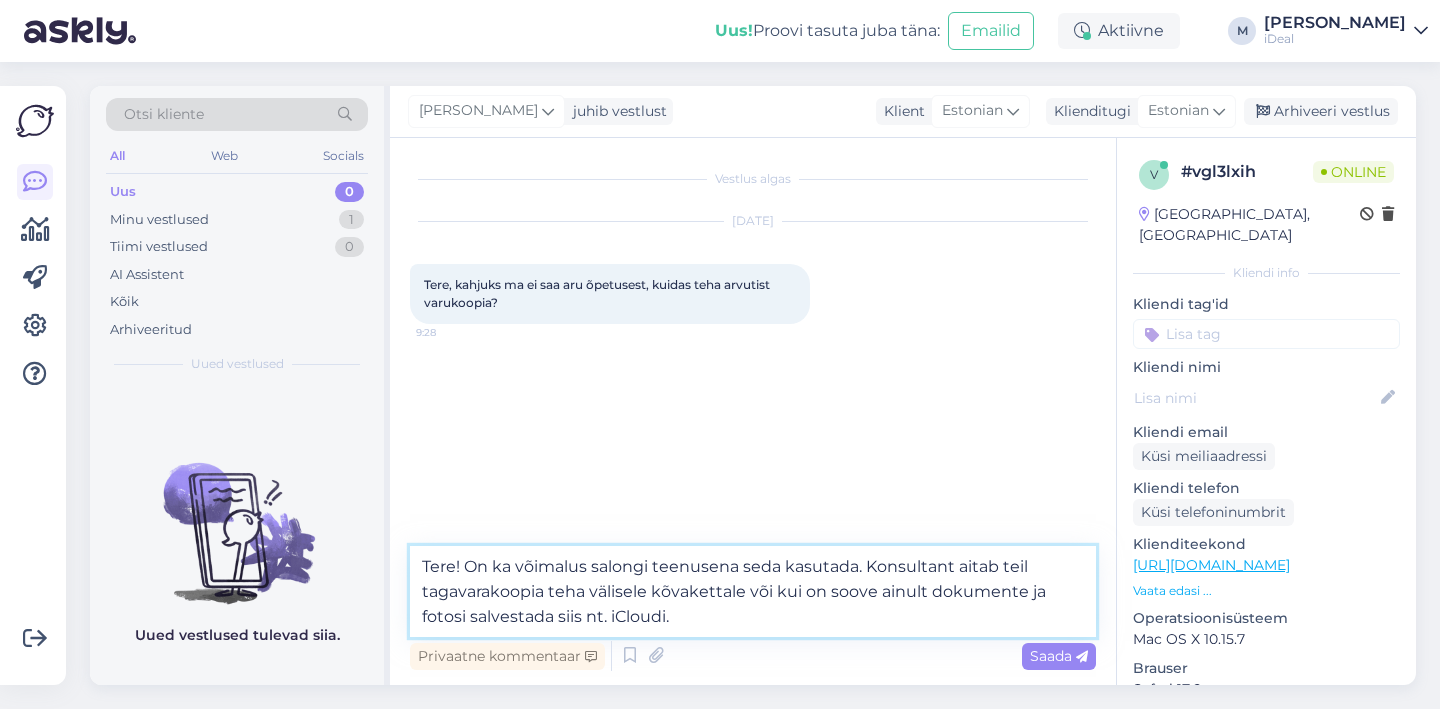 click on "Tere! On ka võimalus salongi teenusena seda kasutada. Konsultant aitab teil tagavarakoopia teha välisele kõvakettale või kui on soove ainult dokumente ja fotosi salvestada siis nt. iCloudi." at bounding box center (753, 591) 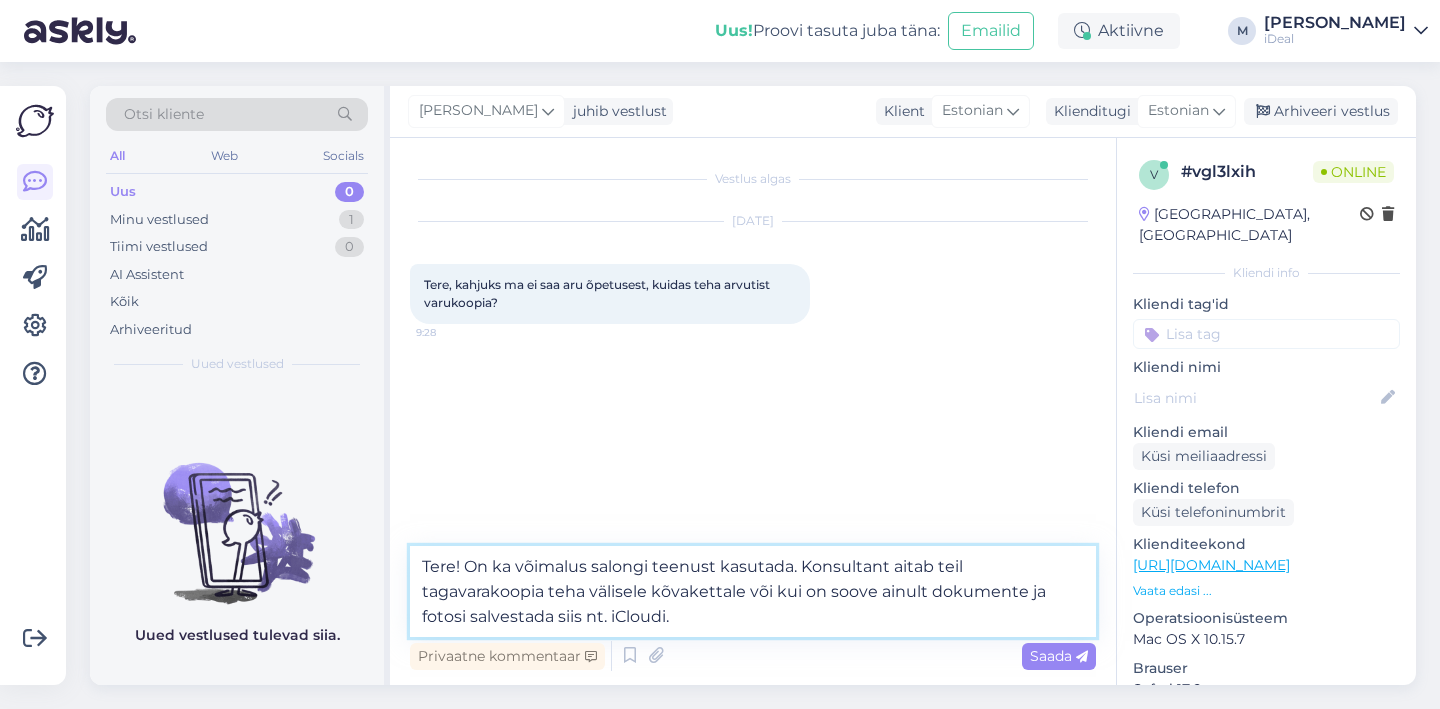 click on "Tere! On ka võimalus salongi teenust kasutada. Konsultant aitab teil tagavarakoopia teha välisele kõvakettale või kui on soove ainult dokumente ja fotosi salvestada siis nt. iCloudi." at bounding box center [753, 591] 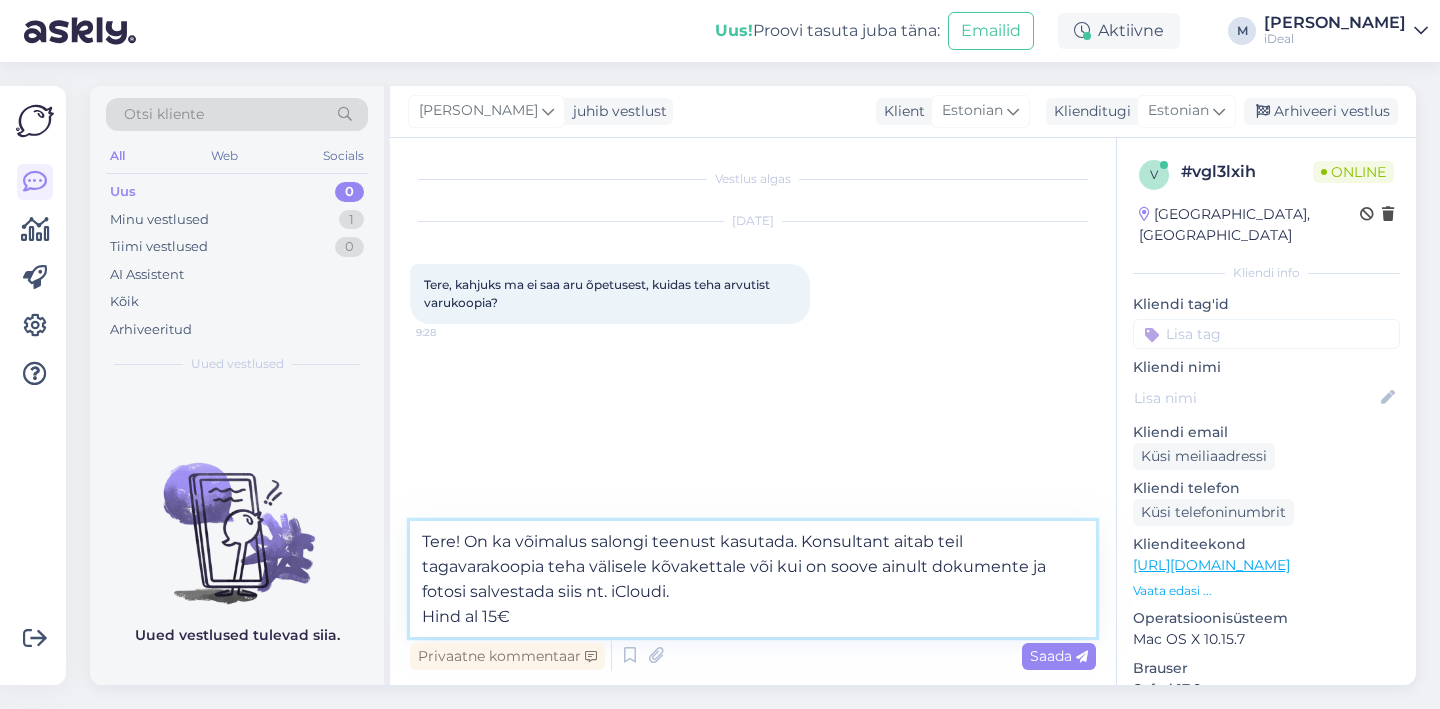 click on "Tere! On ka võimalus salongi teenust kasutada. Konsultant aitab teil tagavarakoopia teha välisele kõvakettale või kui on soove ainult dokumente ja fotosi salvestada siis nt. iCloudi.
Hind al 15€" at bounding box center [753, 579] 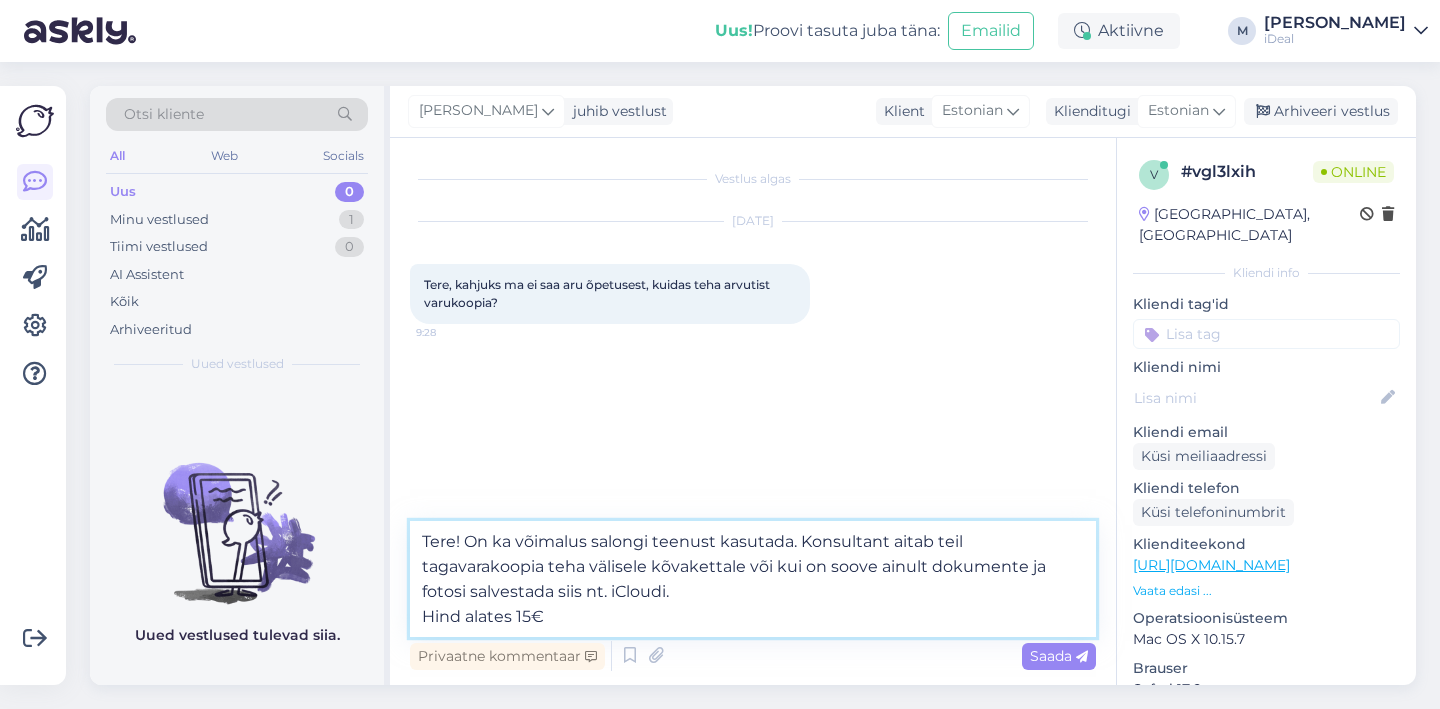 click on "Tere! On ka võimalus salongi teenust kasutada. Konsultant aitab teil tagavarakoopia teha välisele kõvakettale või kui on soove ainult dokumente ja fotosi salvestada siis nt. iCloudi.
Hind alates 15€" at bounding box center (753, 579) 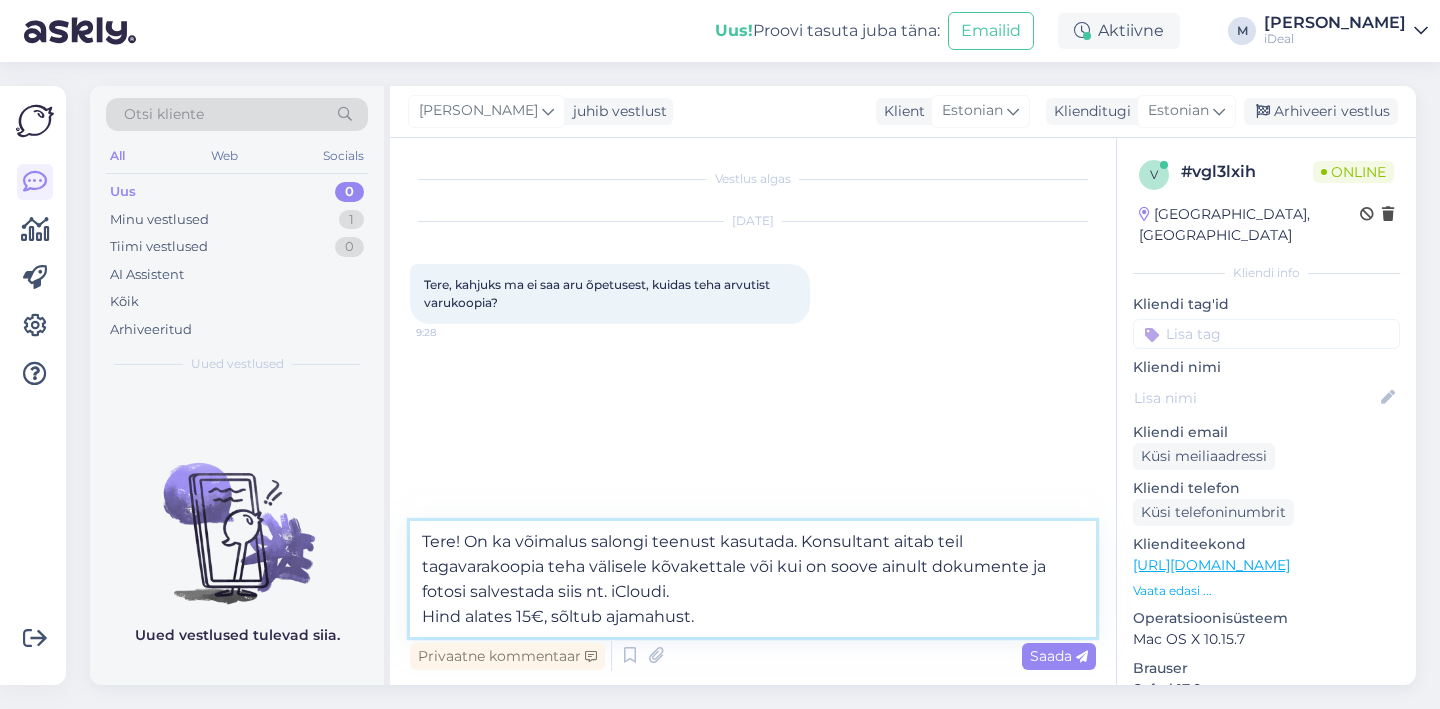 type on "Tere! On ka võimalus salongi teenust kasutada. Konsultant aitab teil tagavarakoopia teha välisele kõvakettale või kui on soove ainult dokumente ja fotosi salvestada siis nt. iCloudi.
Hind alates 15€, sõltub ajamahust." 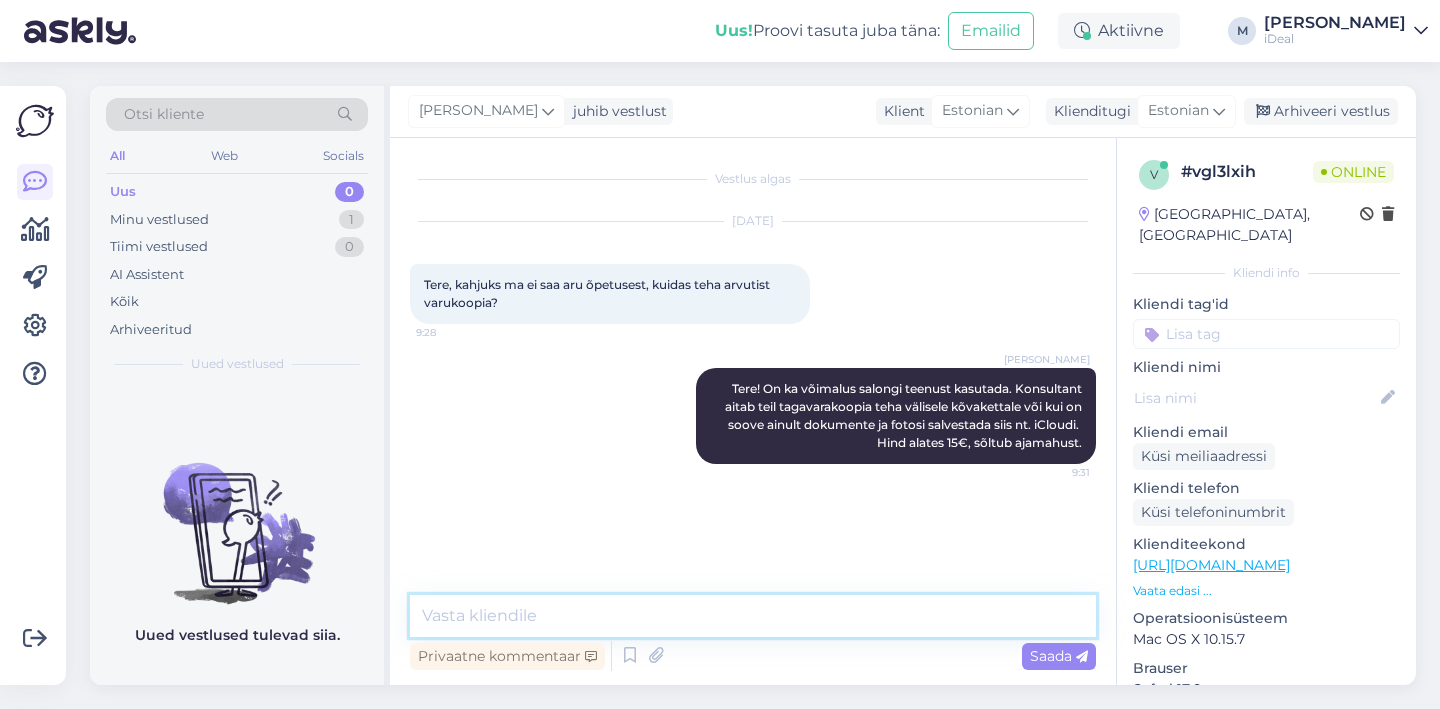 type 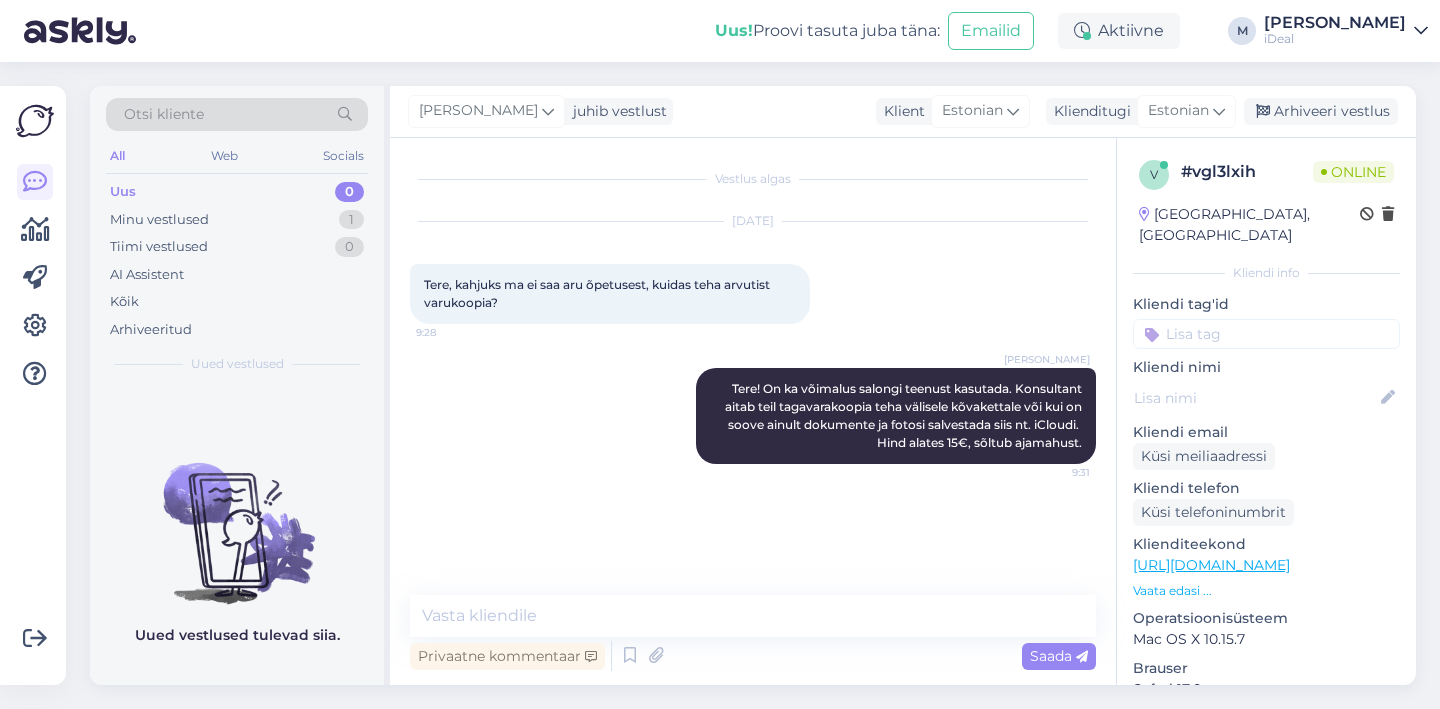 click on "iDeal" at bounding box center (1335, 39) 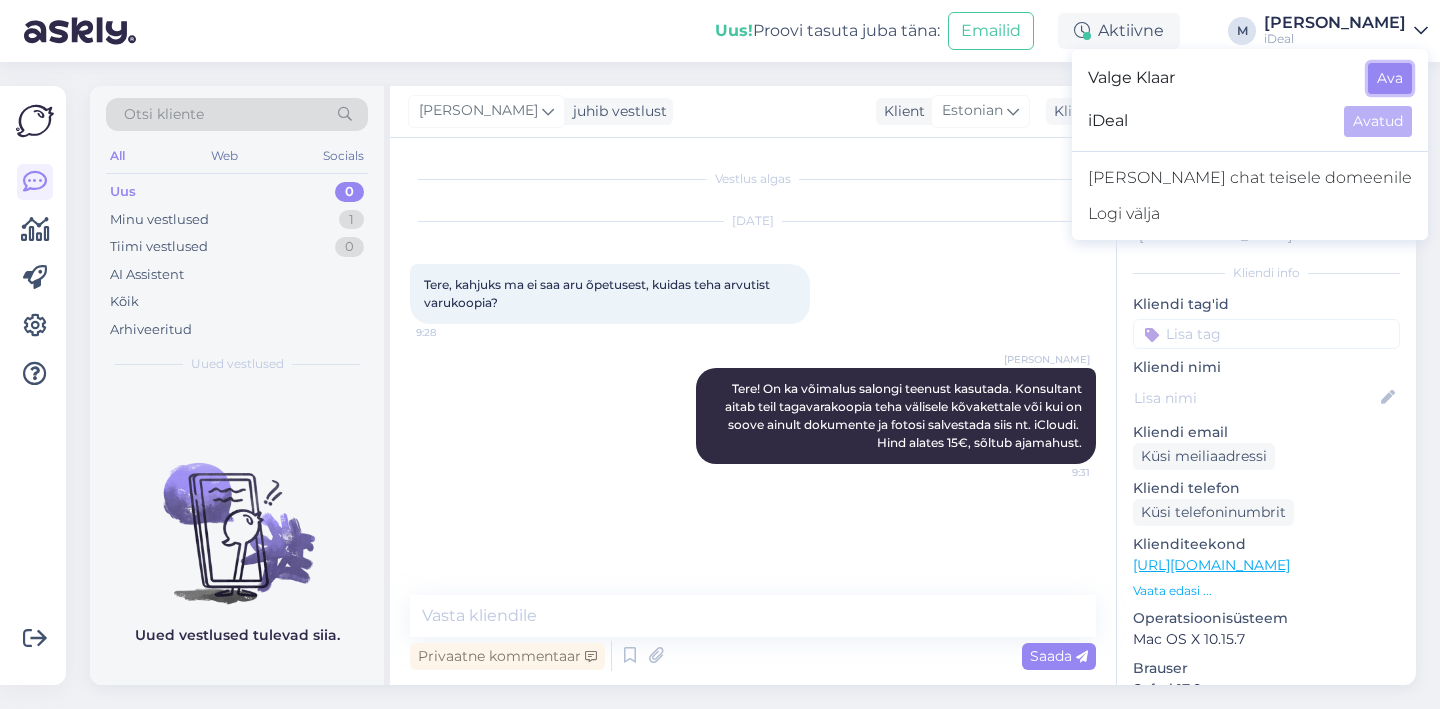 click on "Ava" at bounding box center (1390, 78) 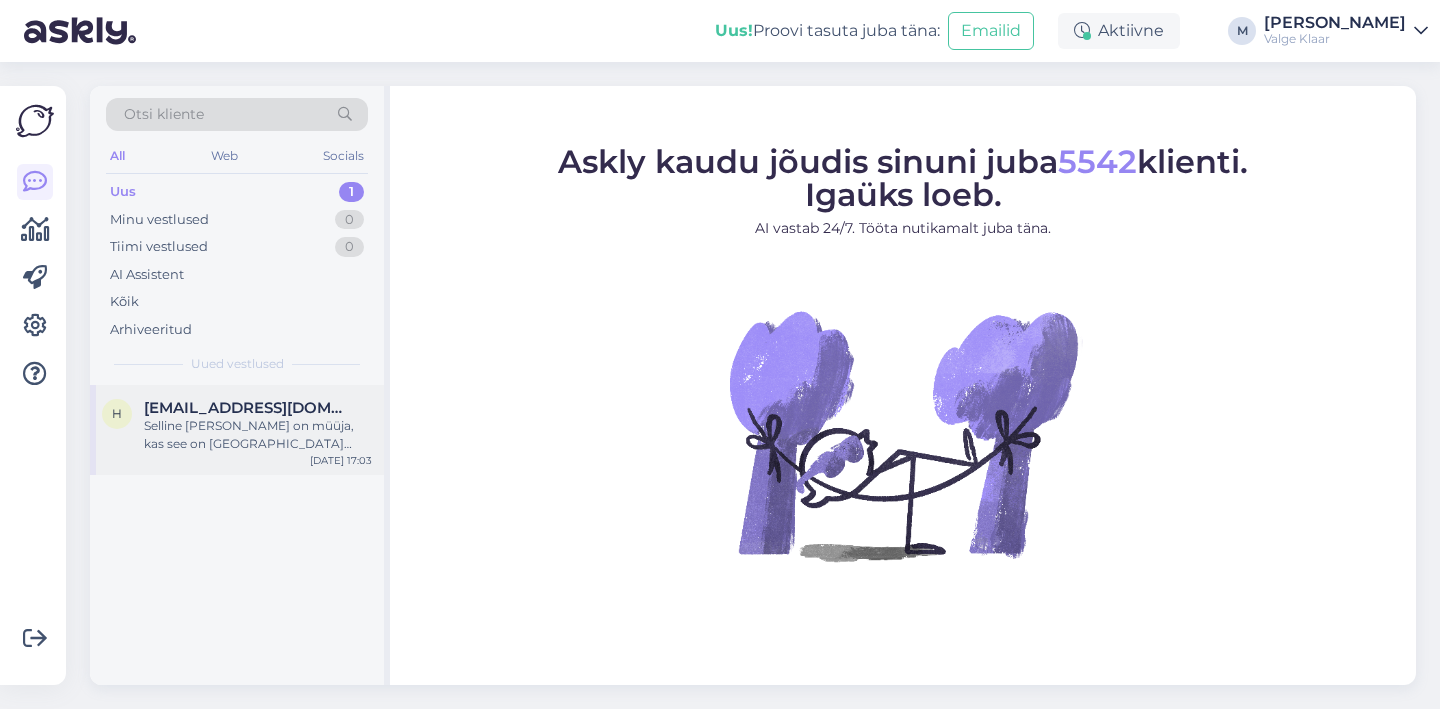 click on "[EMAIL_ADDRESS][DOMAIN_NAME]" at bounding box center [248, 408] 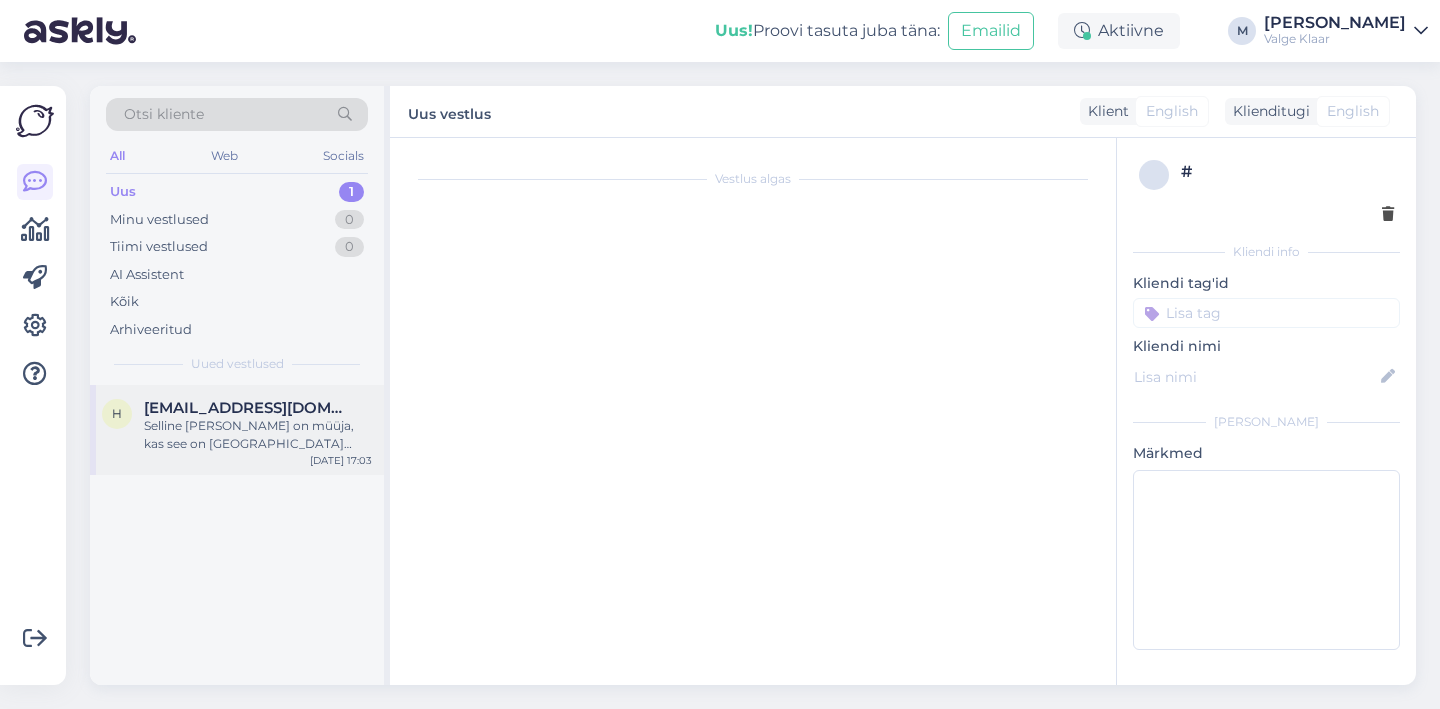 scroll, scrollTop: 10798, scrollLeft: 0, axis: vertical 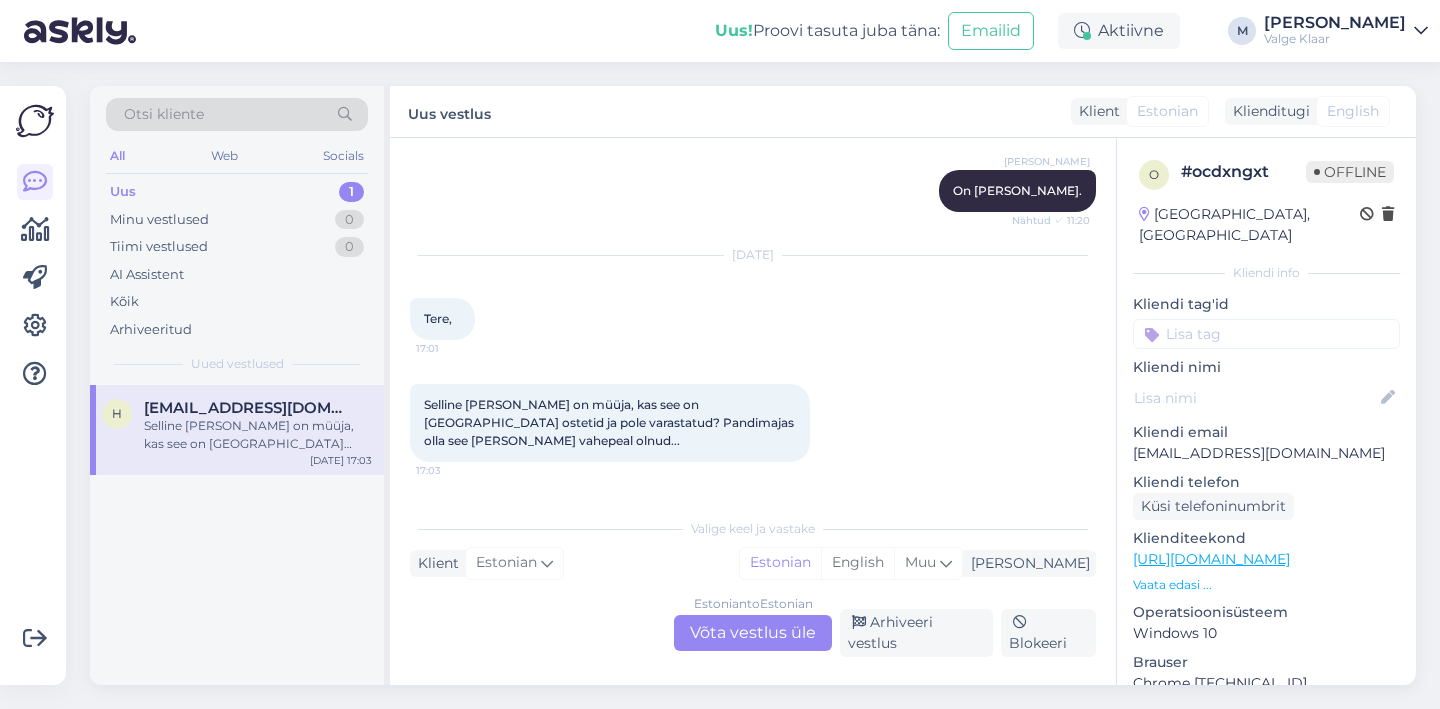 click on "Estonian  to  Estonian Võta vestlus üle" at bounding box center [753, 633] 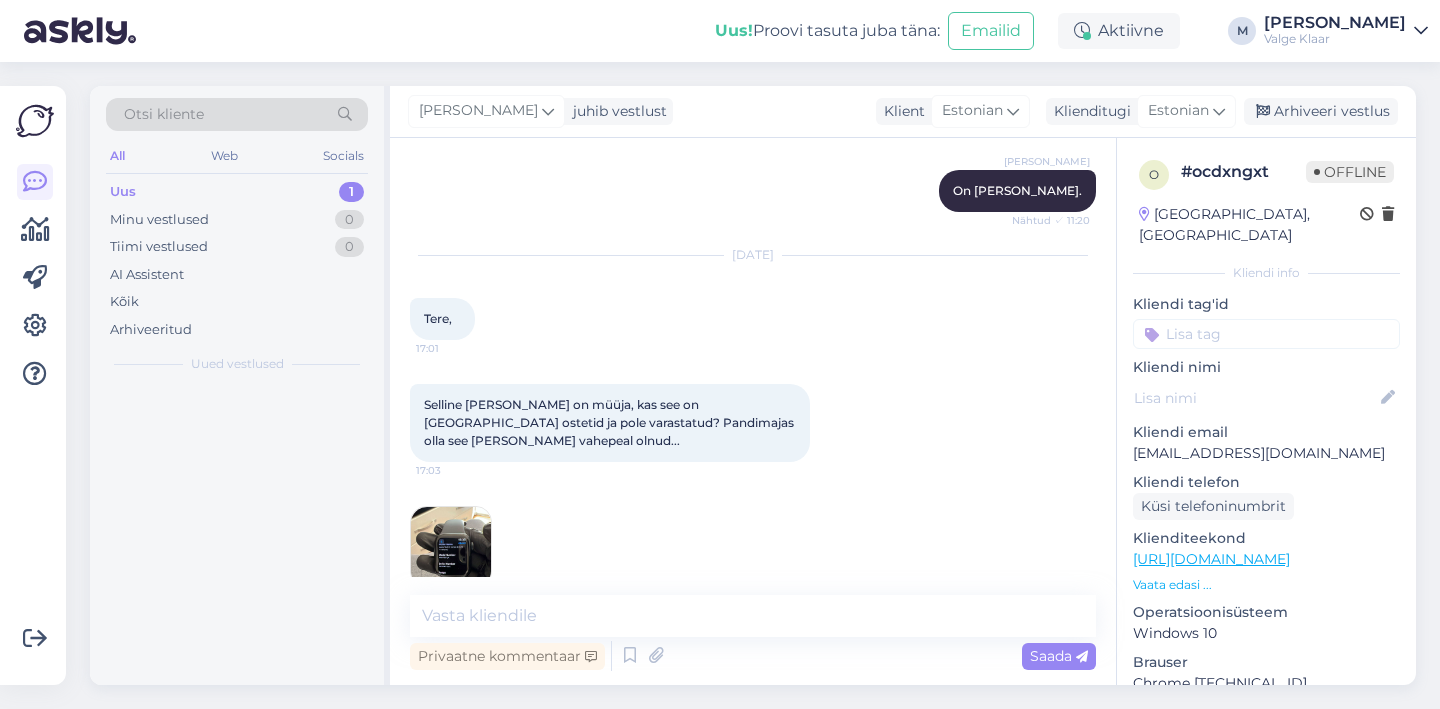 scroll, scrollTop: 10723, scrollLeft: 0, axis: vertical 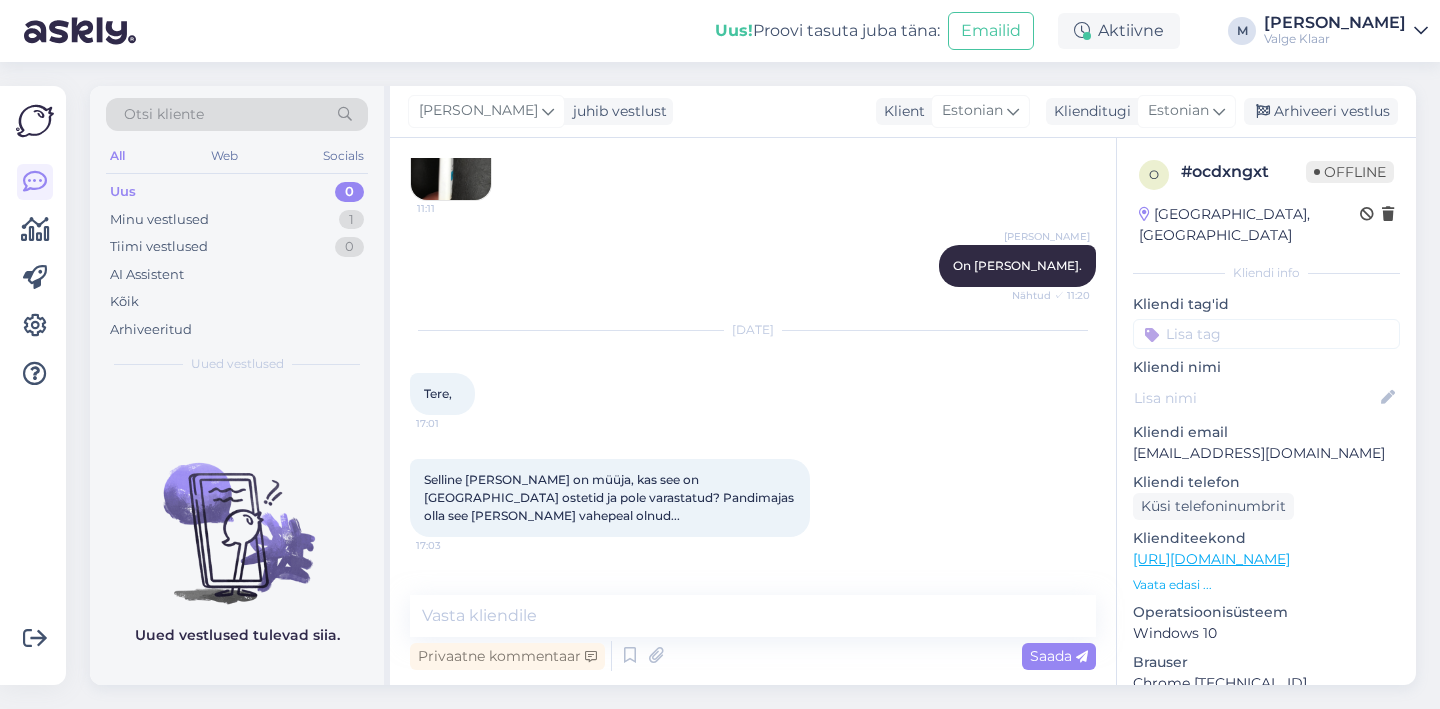 click at bounding box center (451, 622) 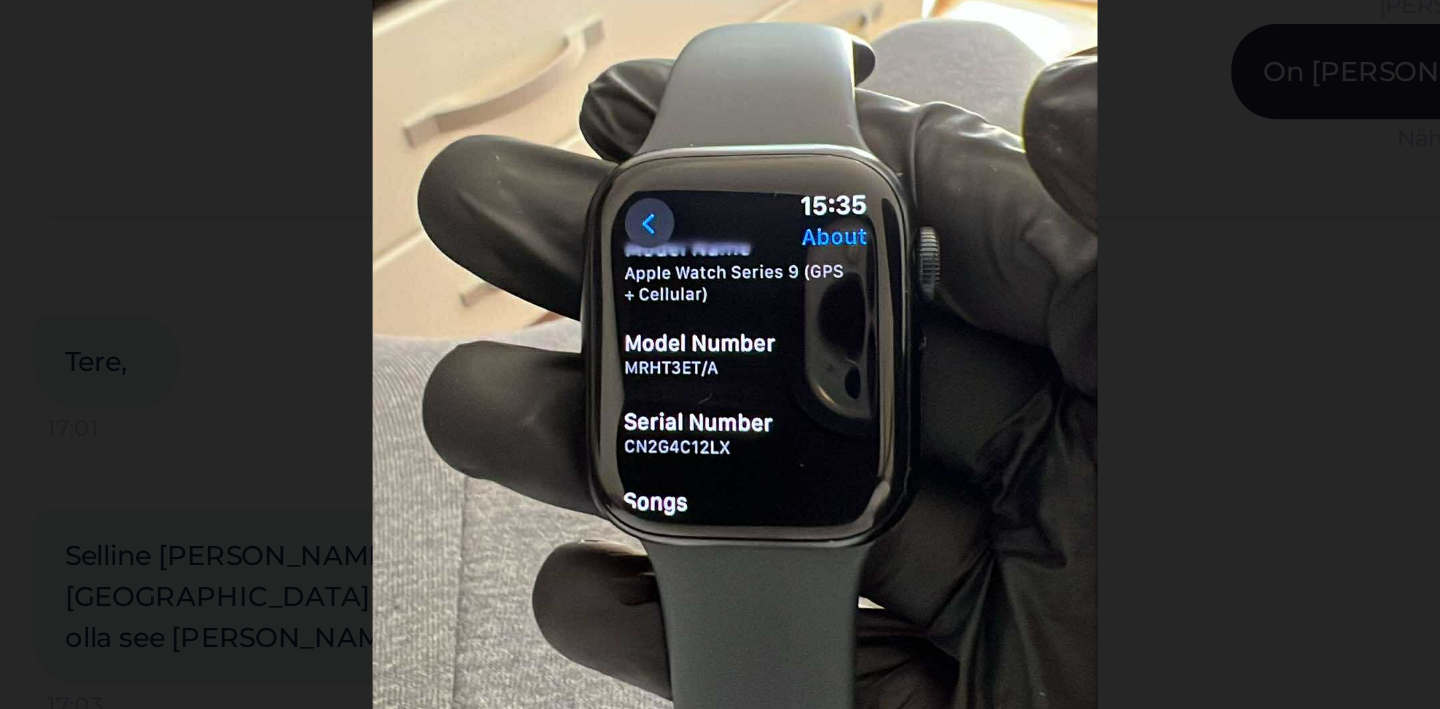 click at bounding box center (720, 354) 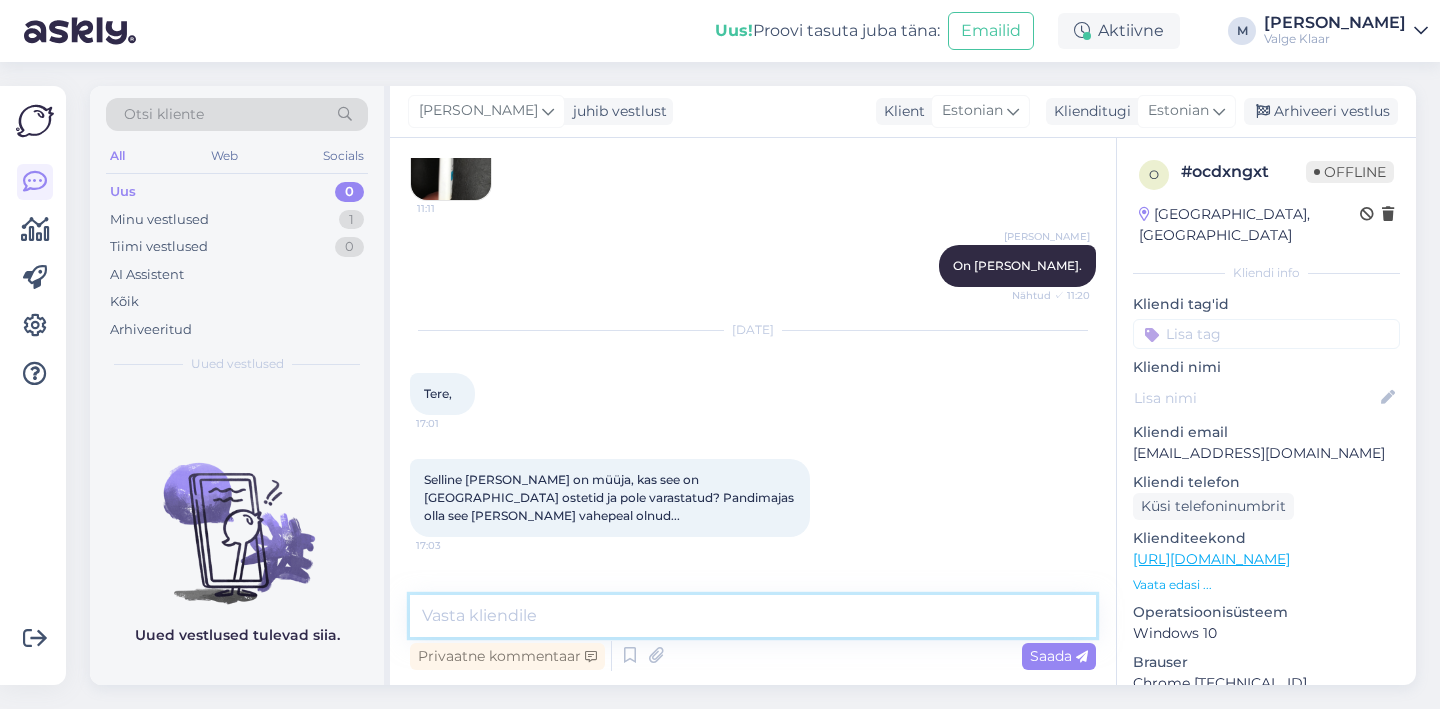 click at bounding box center [753, 616] 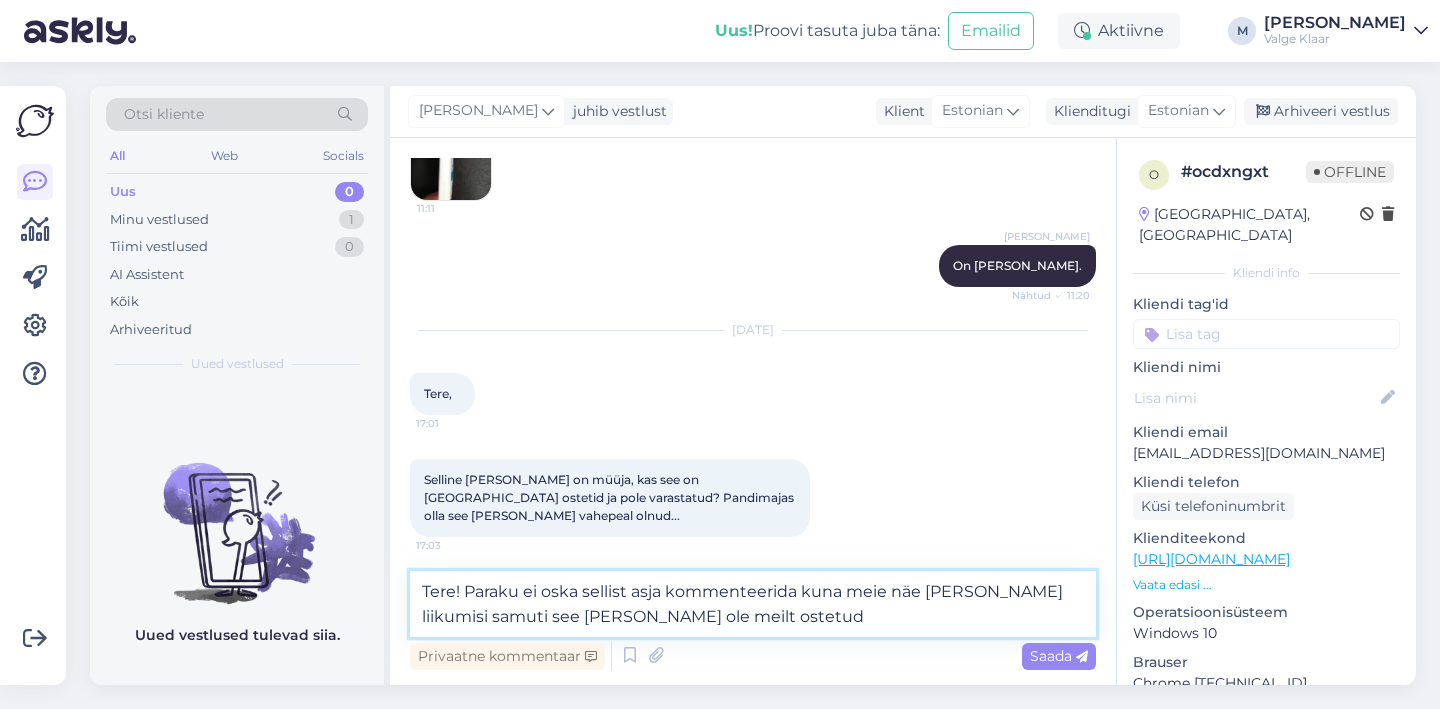 click on "Tere! Paraku ei oska sellist asja kommenteerida kuna meie näe [PERSON_NAME] liikumisi samuti see [PERSON_NAME] ole meilt ostetud" at bounding box center [753, 604] 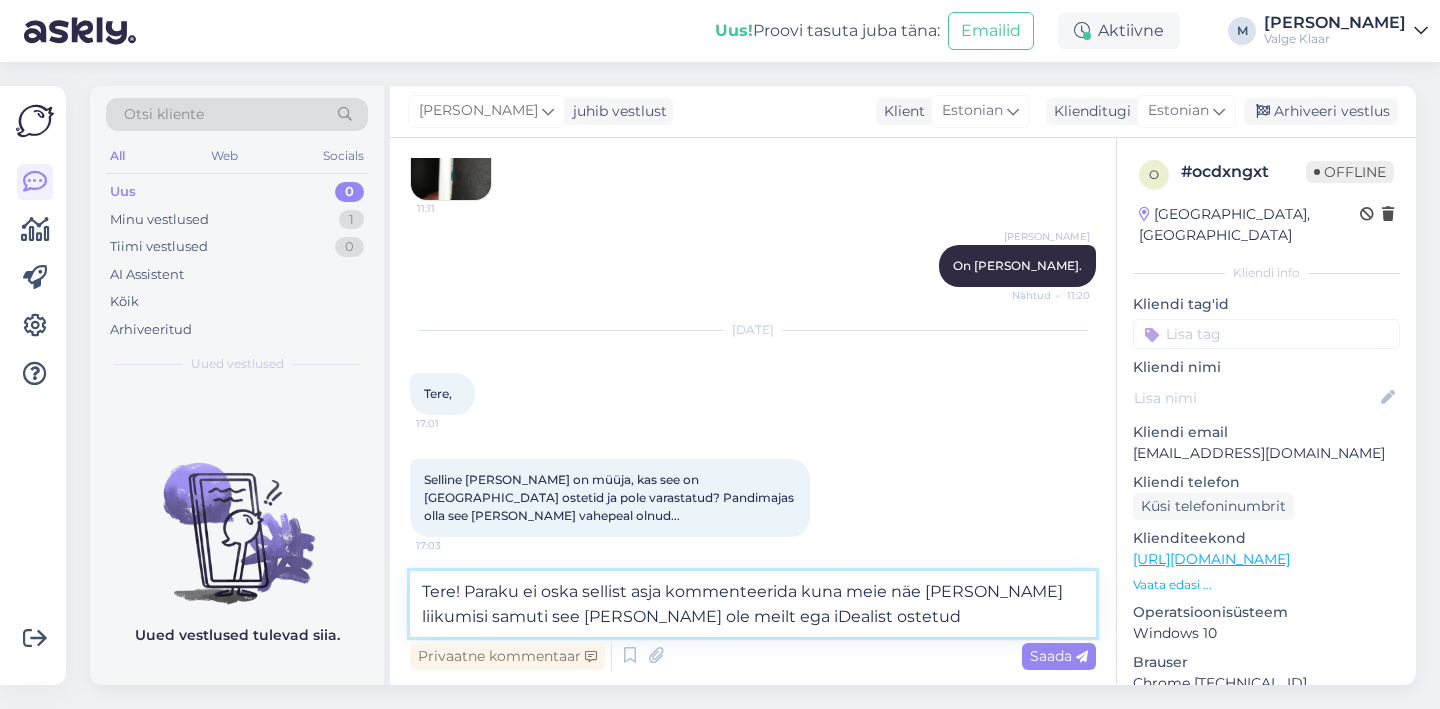 click on "Tere! Paraku ei oska sellist asja kommenteerida kuna meie näe [PERSON_NAME] liikumisi samuti see [PERSON_NAME] ole meilt ega iDealist ostetud" at bounding box center (753, 604) 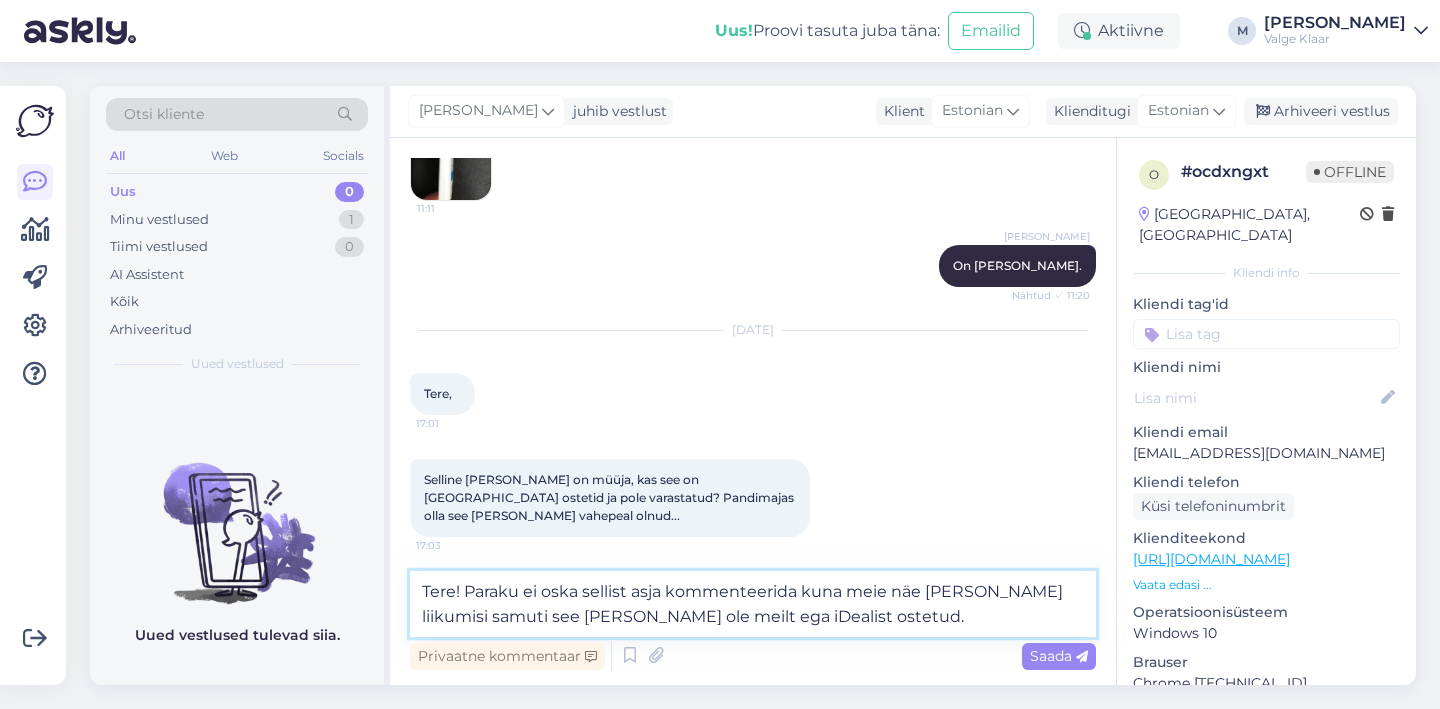type on "Tere! Paraku ei oska sellist asja kommenteerida kuna meie näe [PERSON_NAME] liikumisi samuti see [PERSON_NAME] ole meilt ega iDealist ostetud." 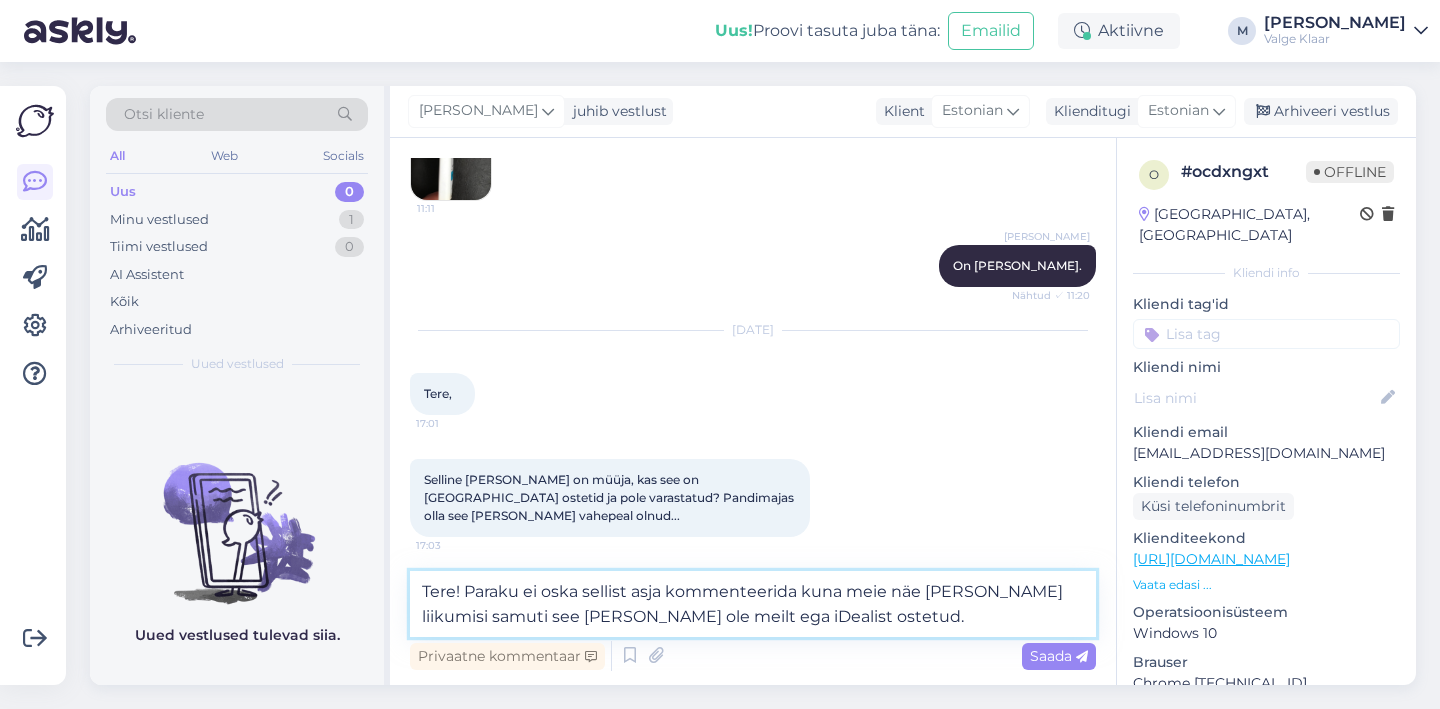 type 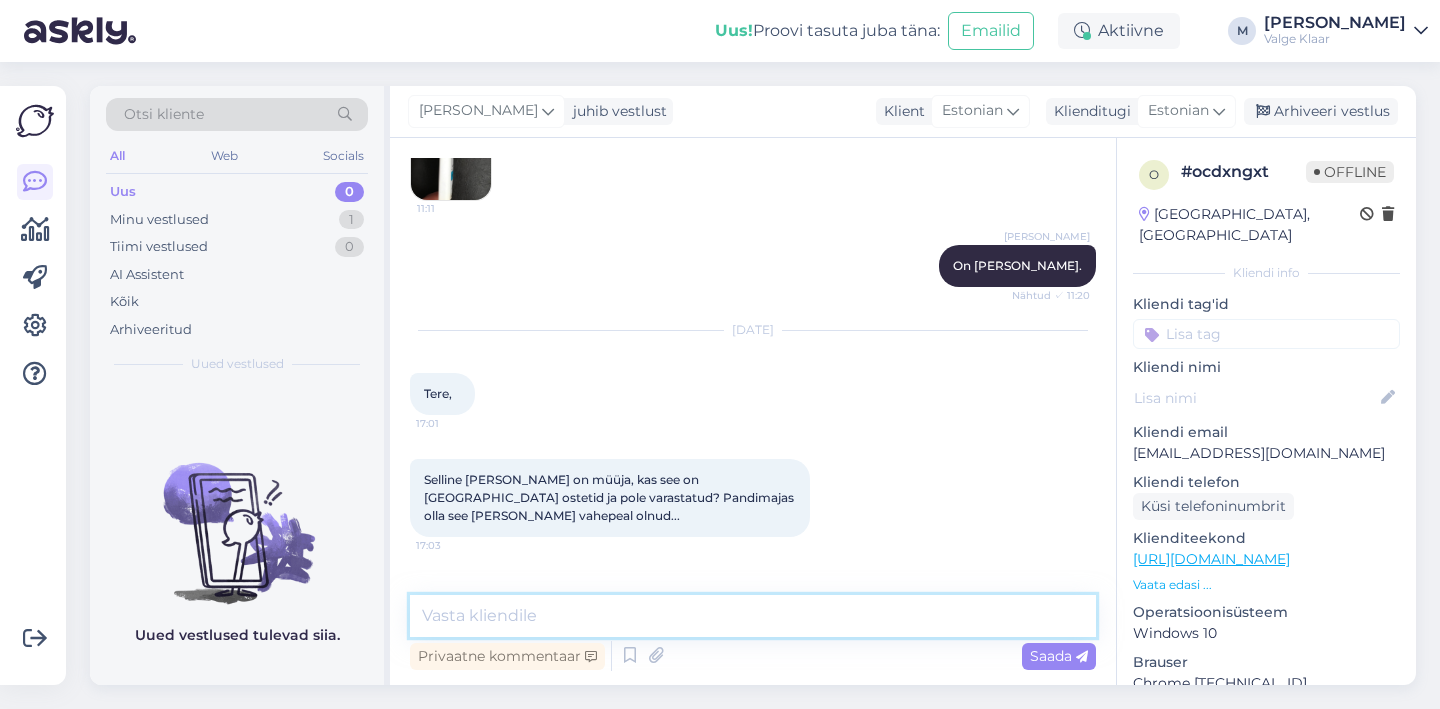 scroll, scrollTop: 10887, scrollLeft: 0, axis: vertical 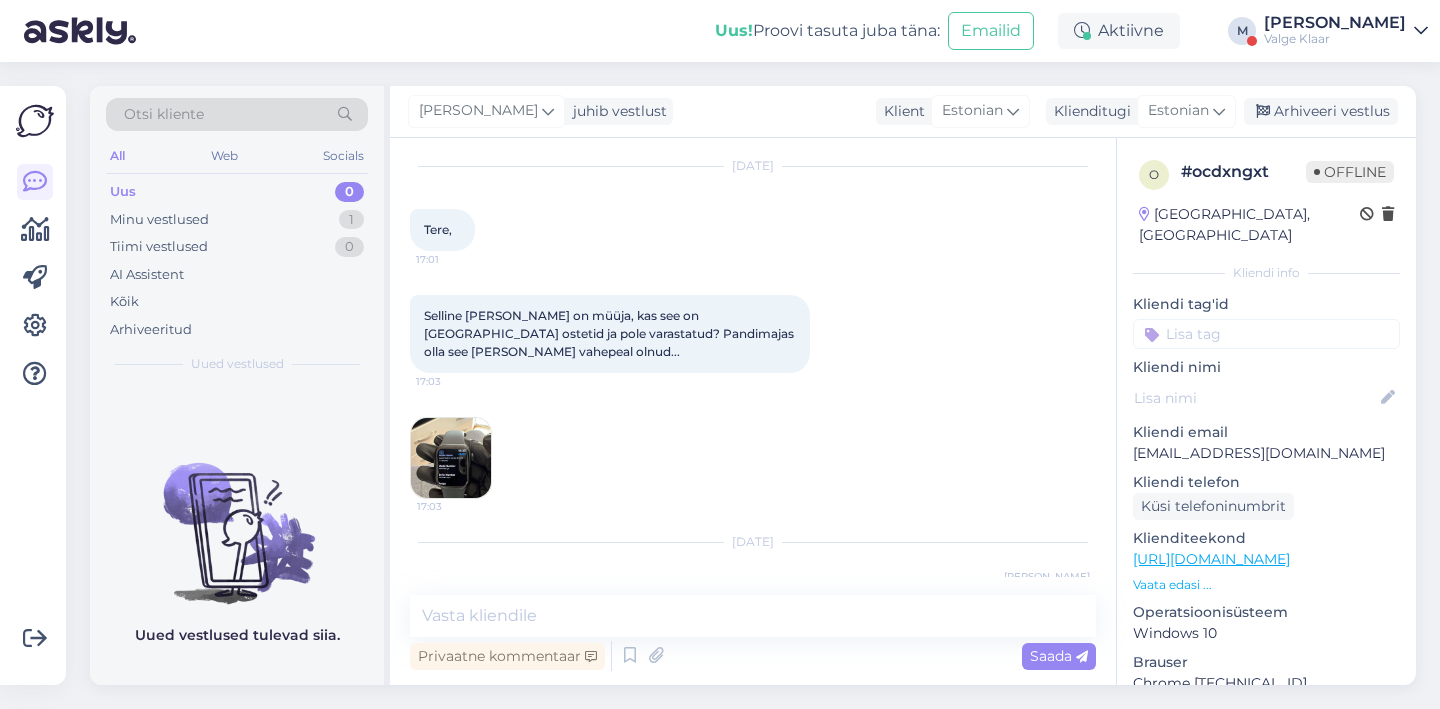 click on "[PERSON_NAME]" at bounding box center [1335, 23] 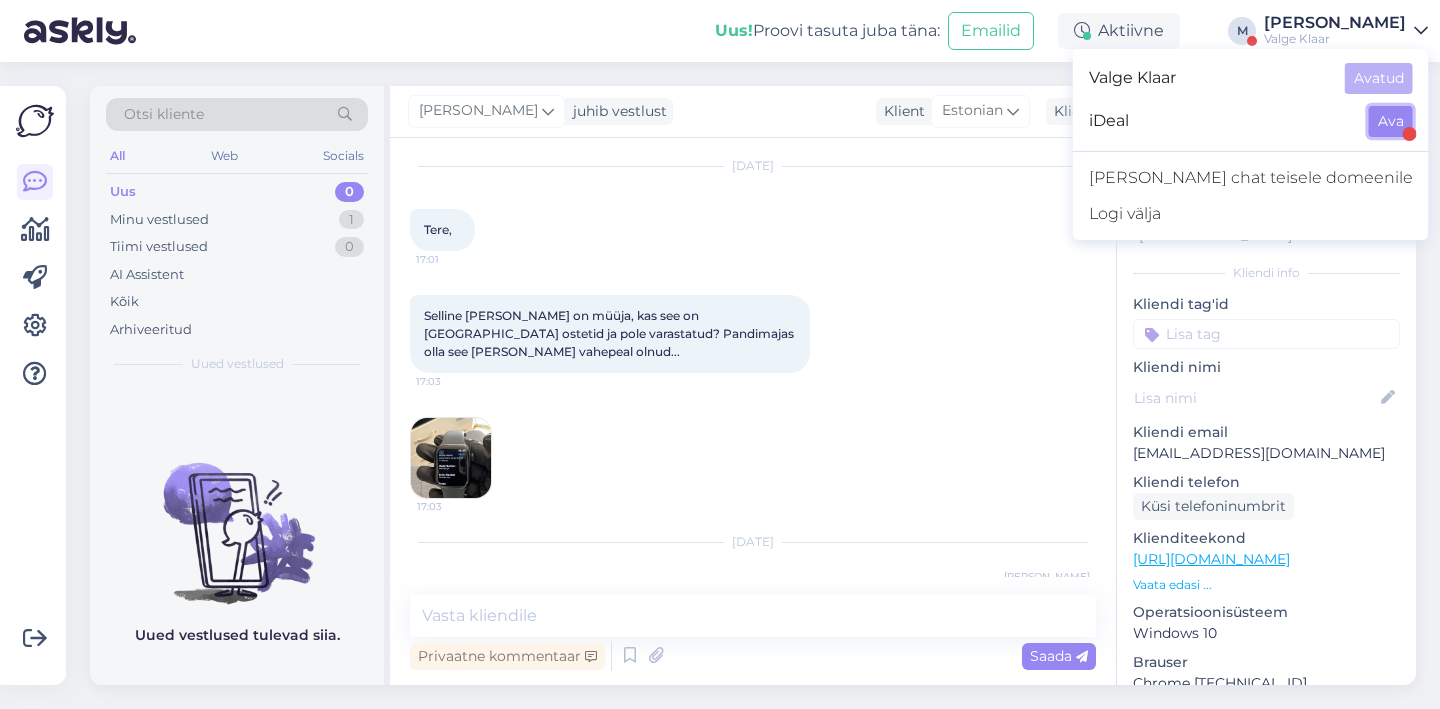 click on "Ava" at bounding box center [1391, 121] 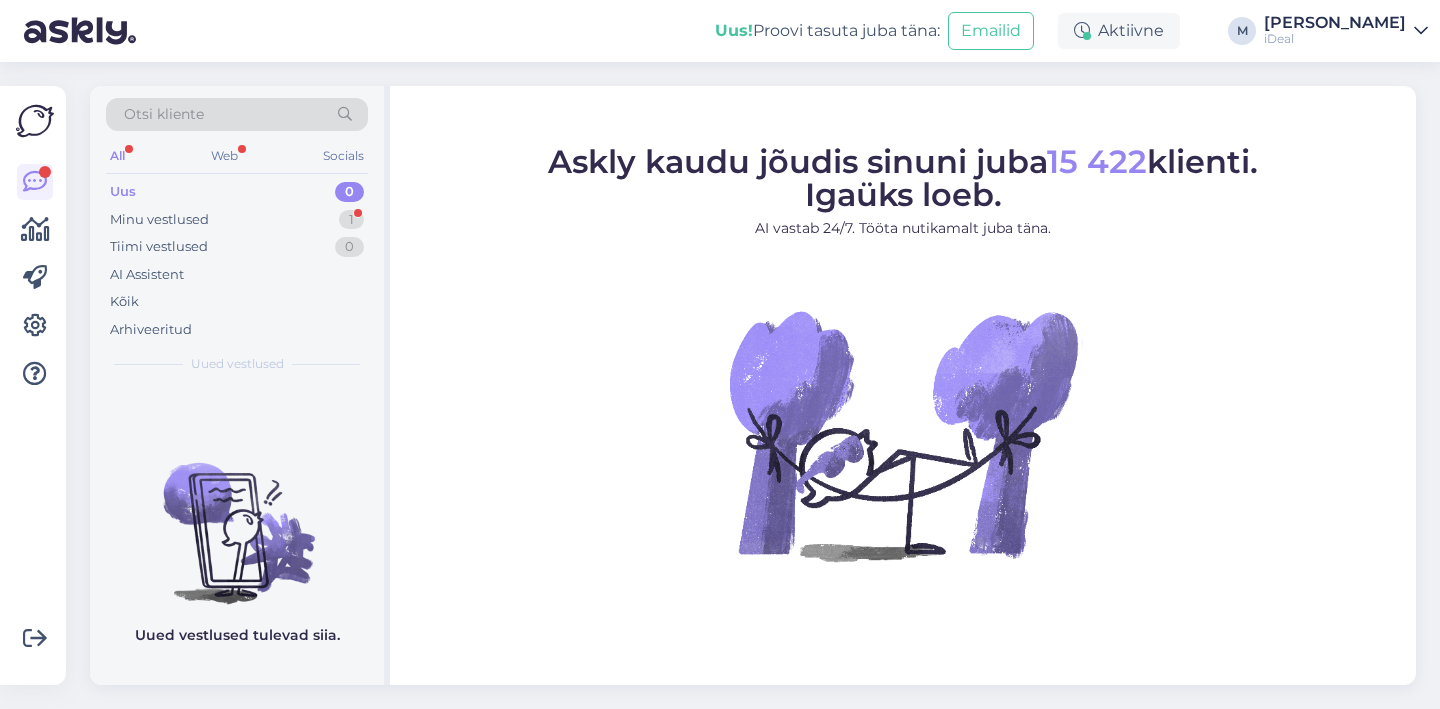 click on "Uus 0" at bounding box center (237, 192) 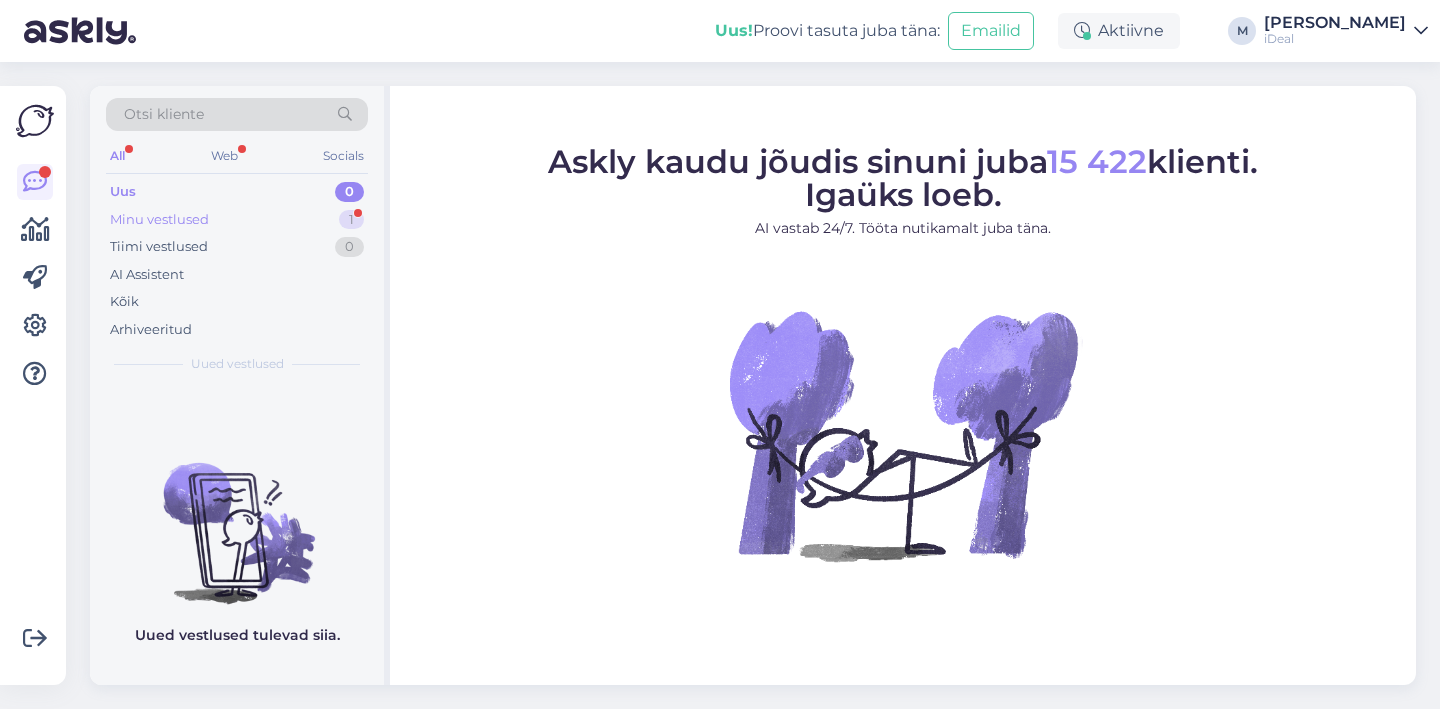 click on "Minu vestlused 1" at bounding box center (237, 220) 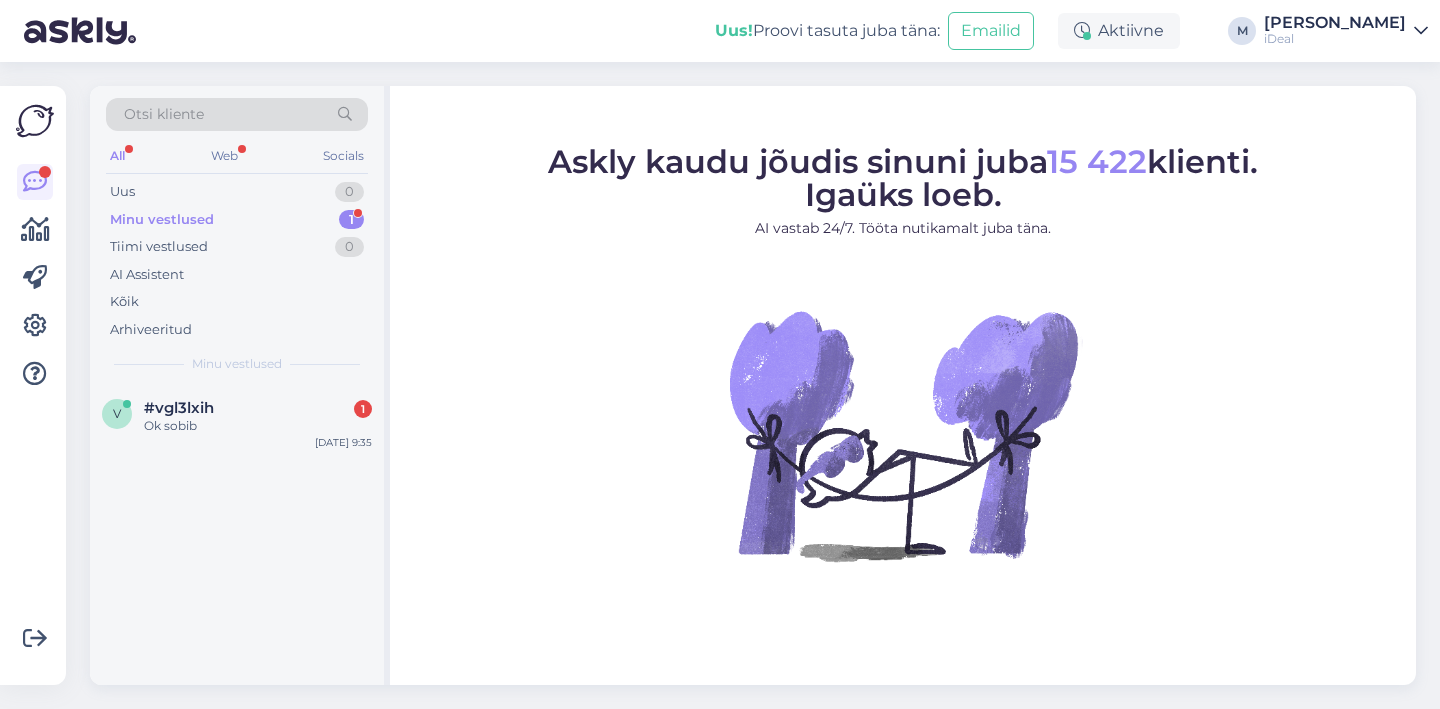 click on "v #vgl3lxih 1 Ok sobib [DATE] 9:35" at bounding box center (237, 535) 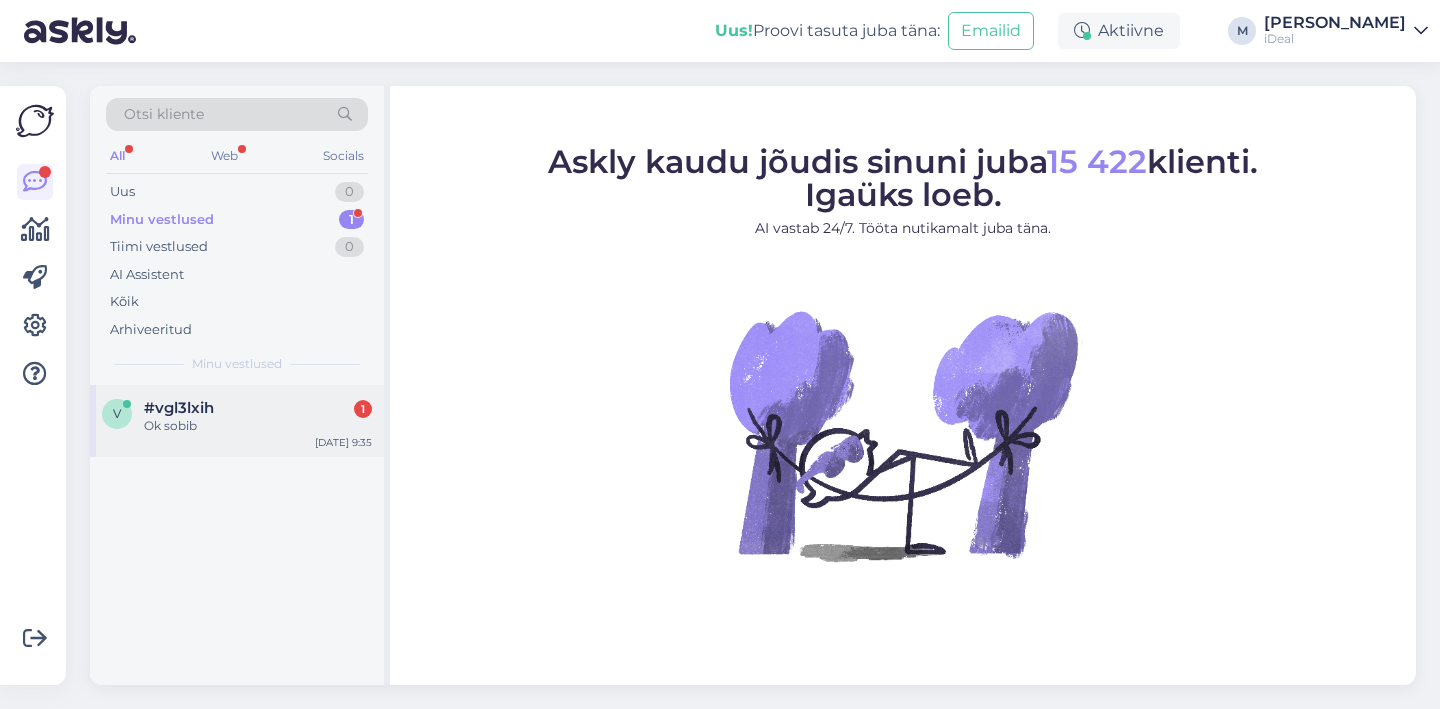 click on "Ok sobib" at bounding box center (258, 426) 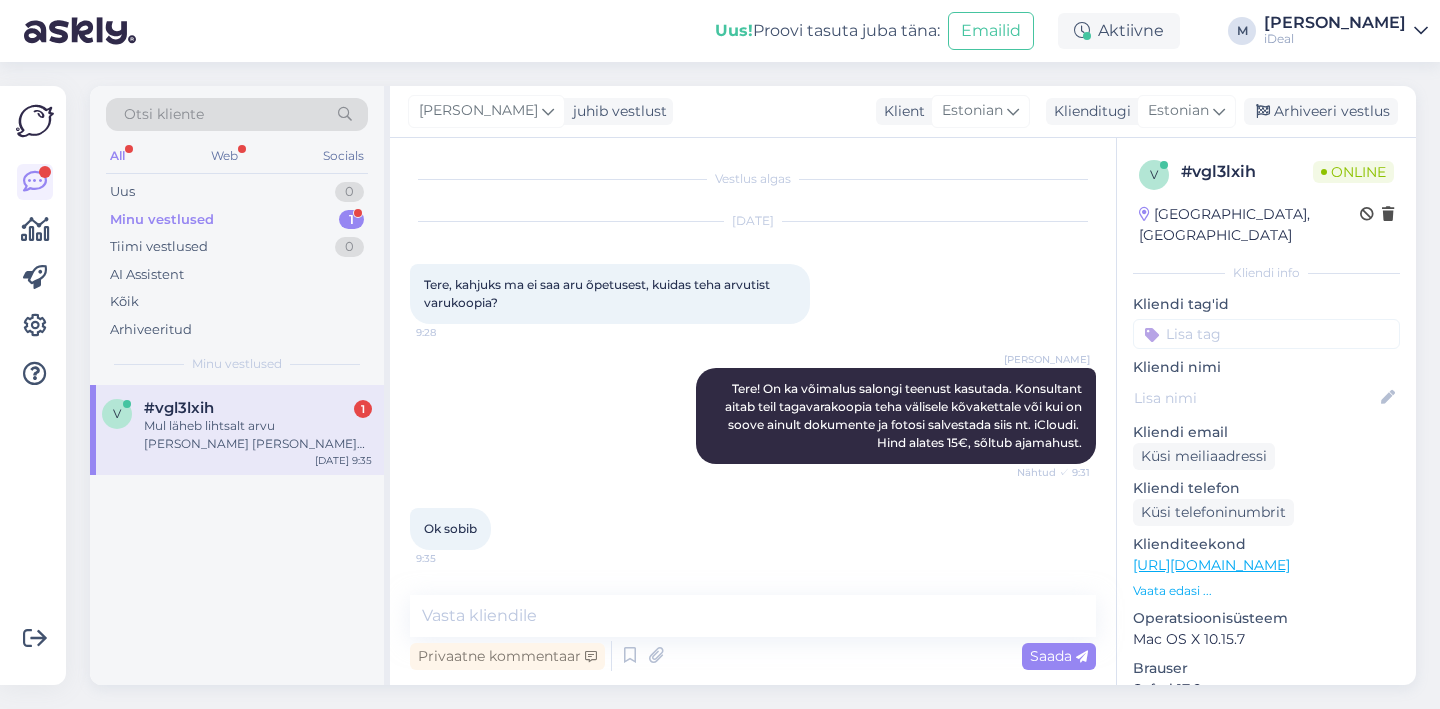 scroll, scrollTop: 99, scrollLeft: 0, axis: vertical 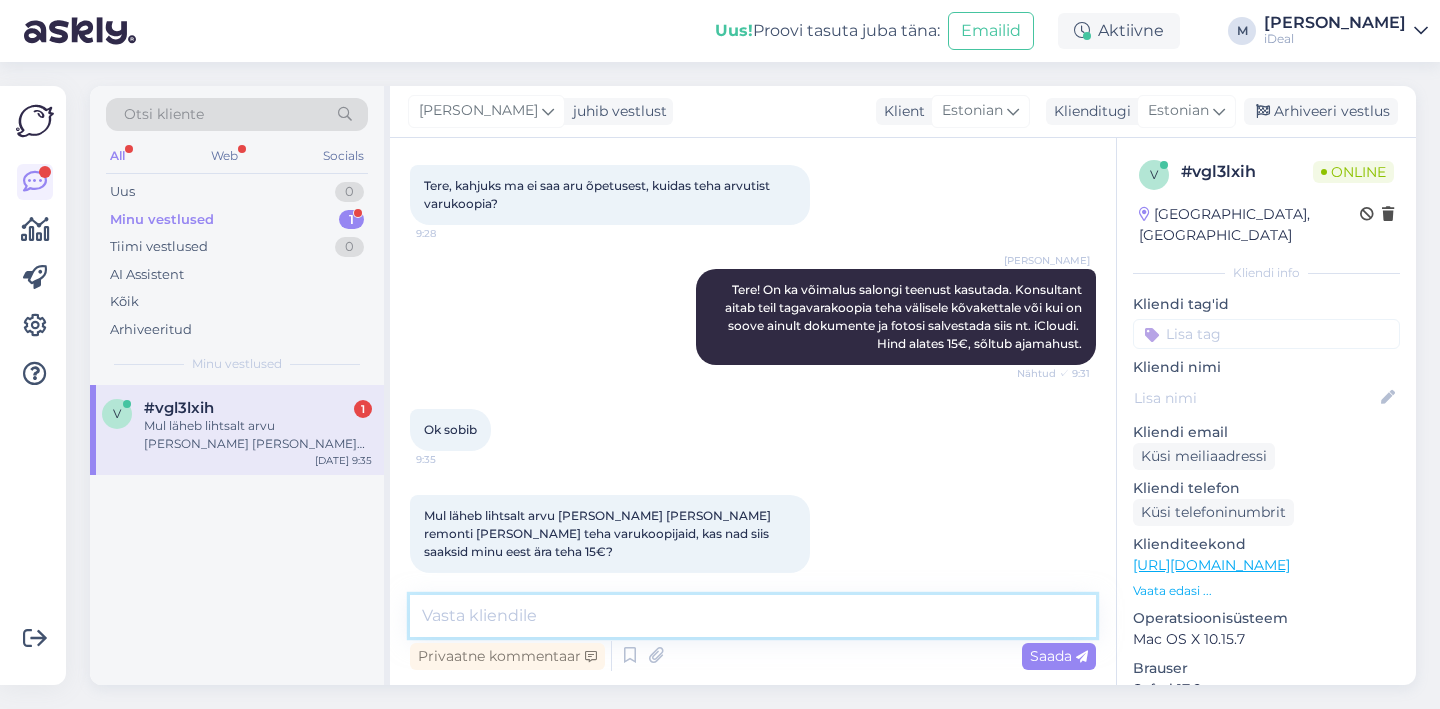 click at bounding box center [753, 616] 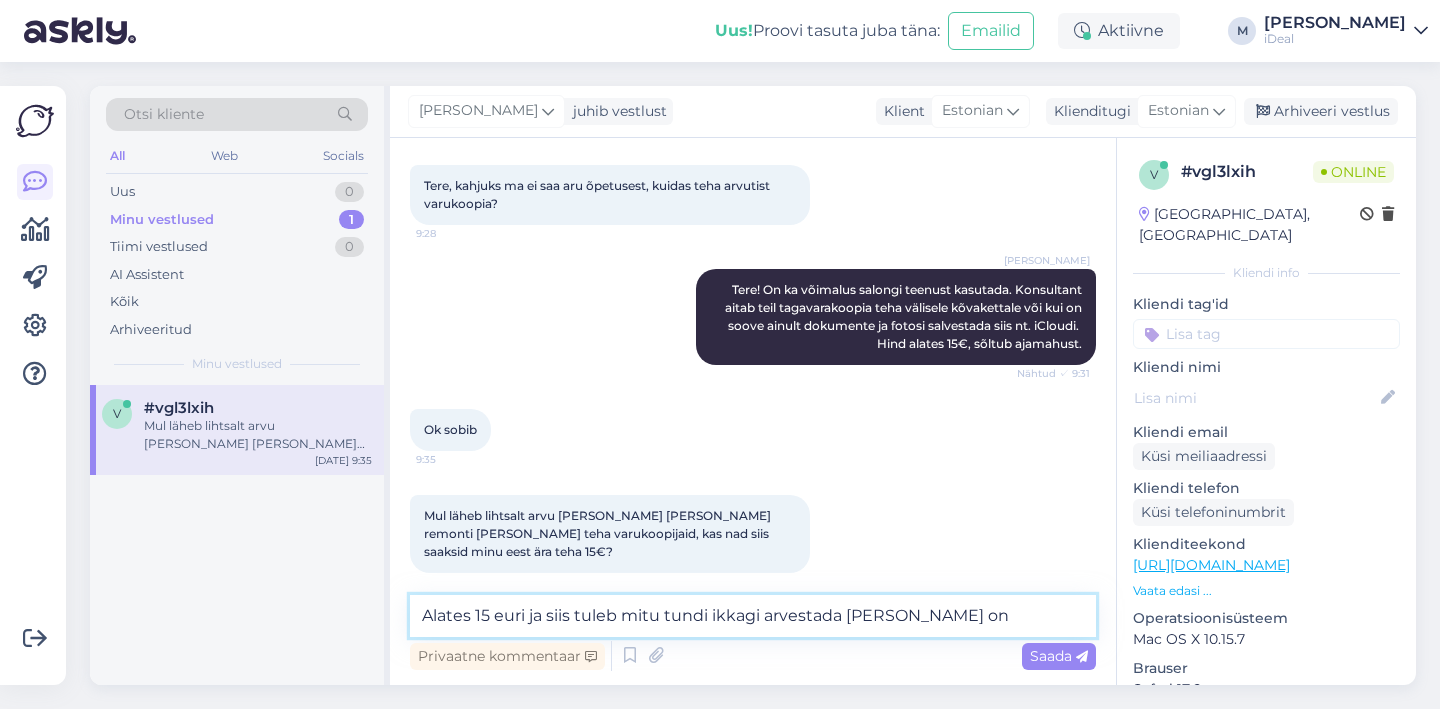 click on "Alates 15 euri ja siis tuleb mitu tundi ikkagi arvestada [PERSON_NAME] on" at bounding box center (753, 616) 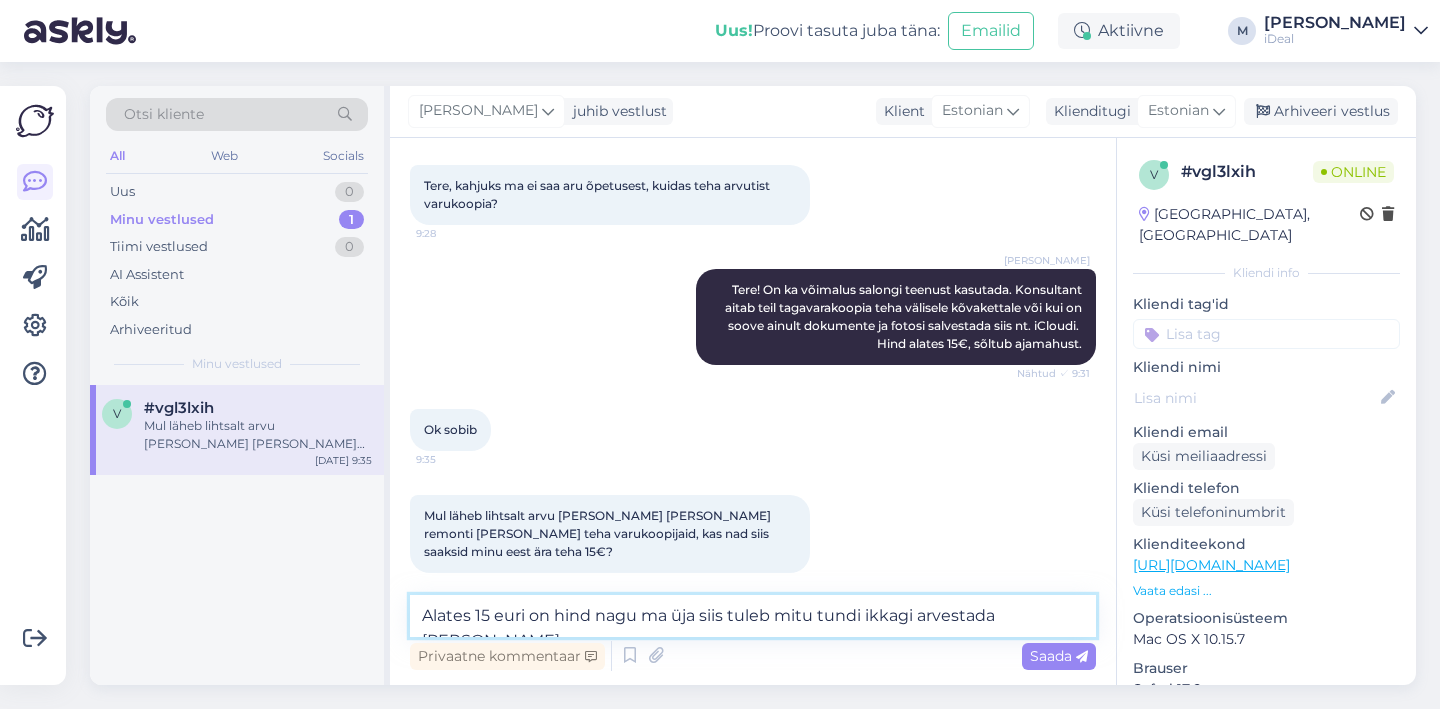 scroll, scrollTop: 120, scrollLeft: 0, axis: vertical 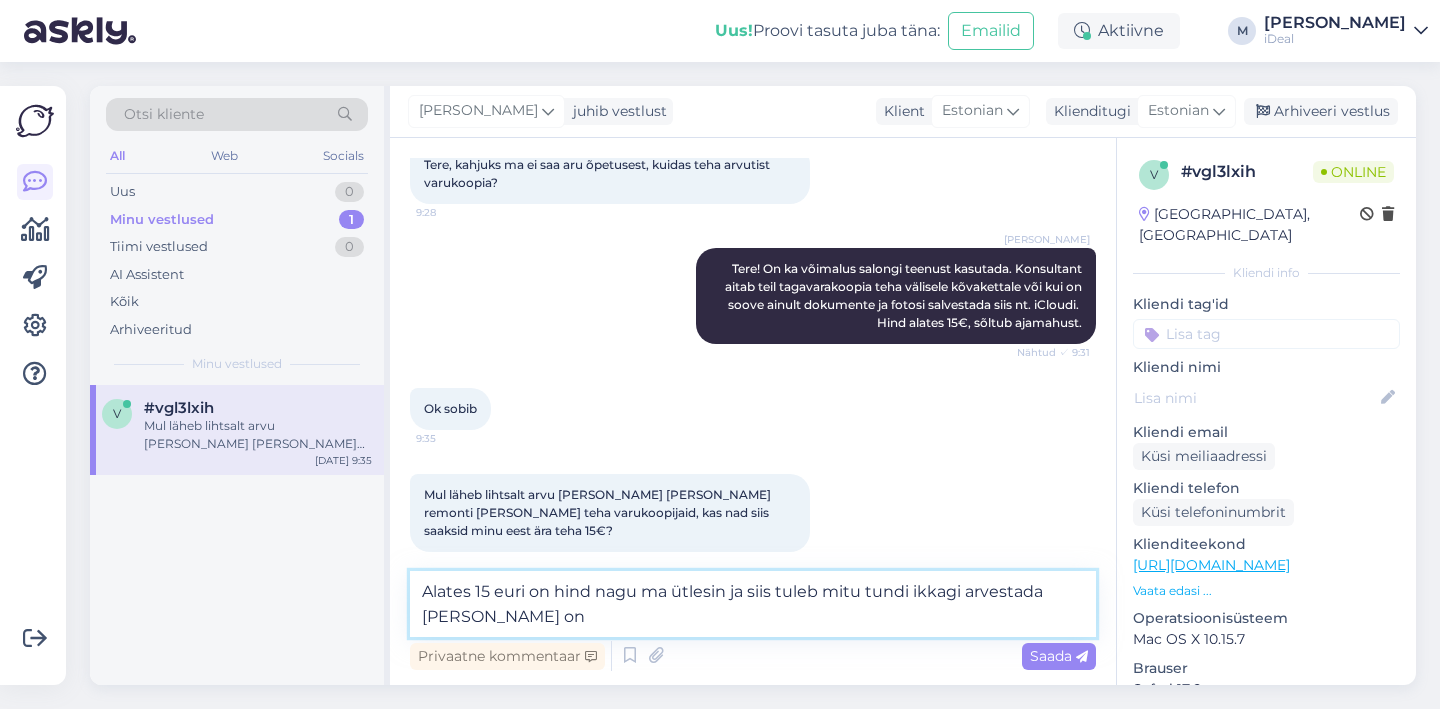 click on "Alates 15 euri on hind nagu ma ütlesin ja siis tuleb mitu tundi ikkagi arvestada [PERSON_NAME] on" at bounding box center (753, 604) 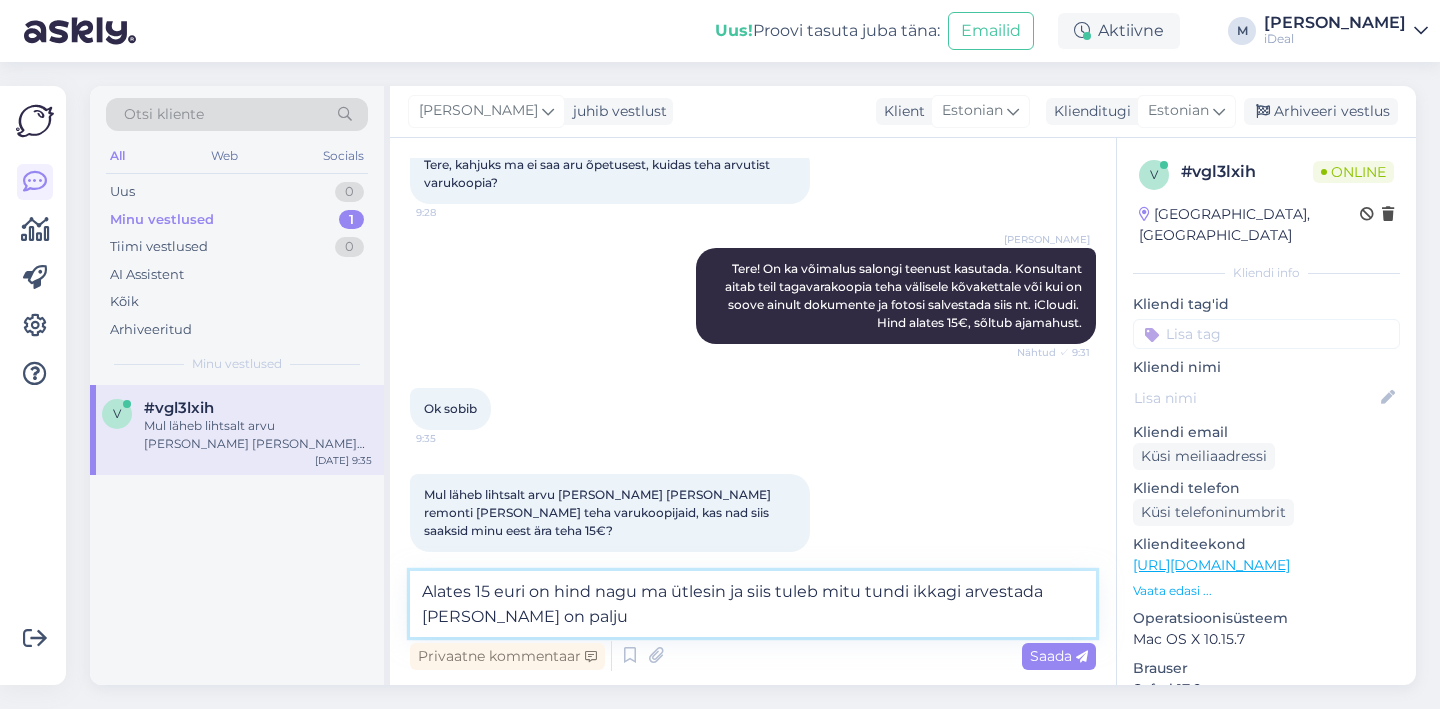 type on "Alates 15 euri on hind nagu ma ütlesin ja siis tuleb mitu tundi ikkagi arvestada [PERSON_NAME] on palju." 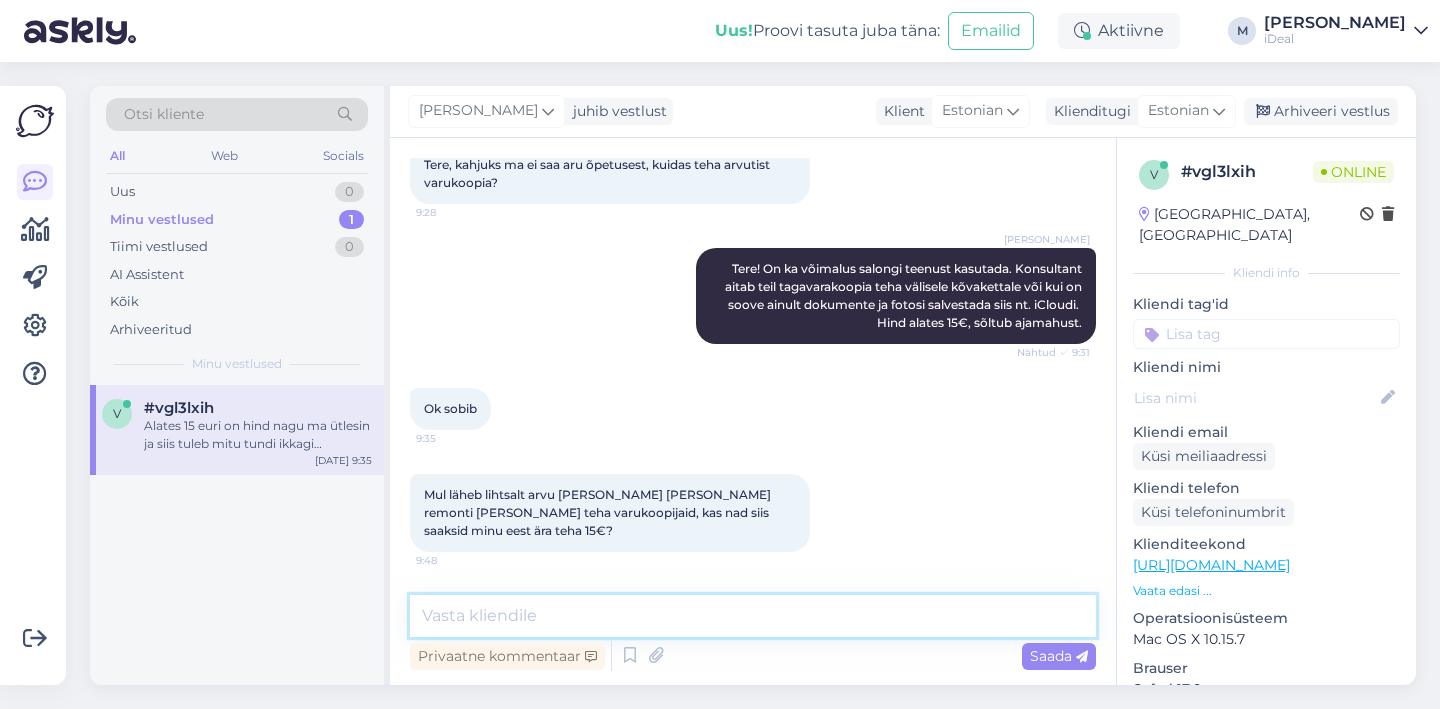 scroll, scrollTop: 203, scrollLeft: 0, axis: vertical 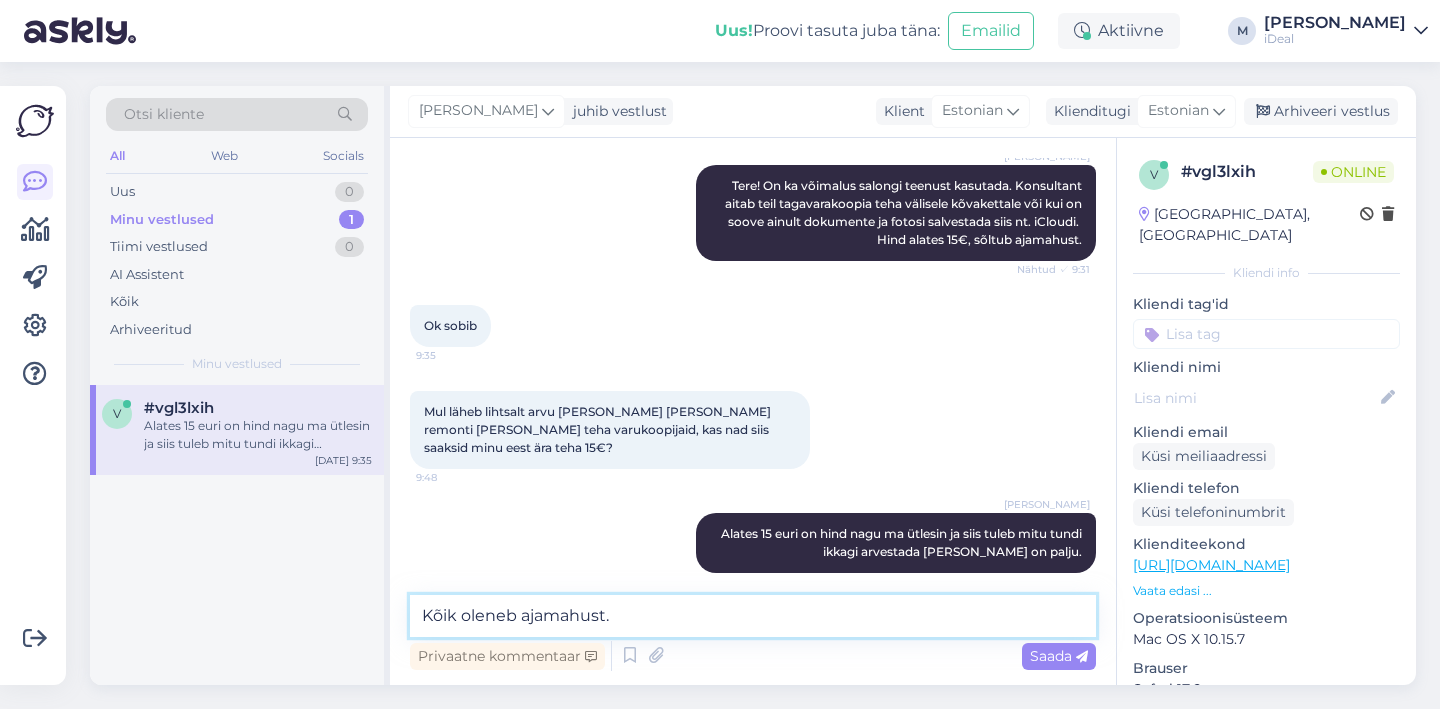type on "Kõik oleneb ajamahust." 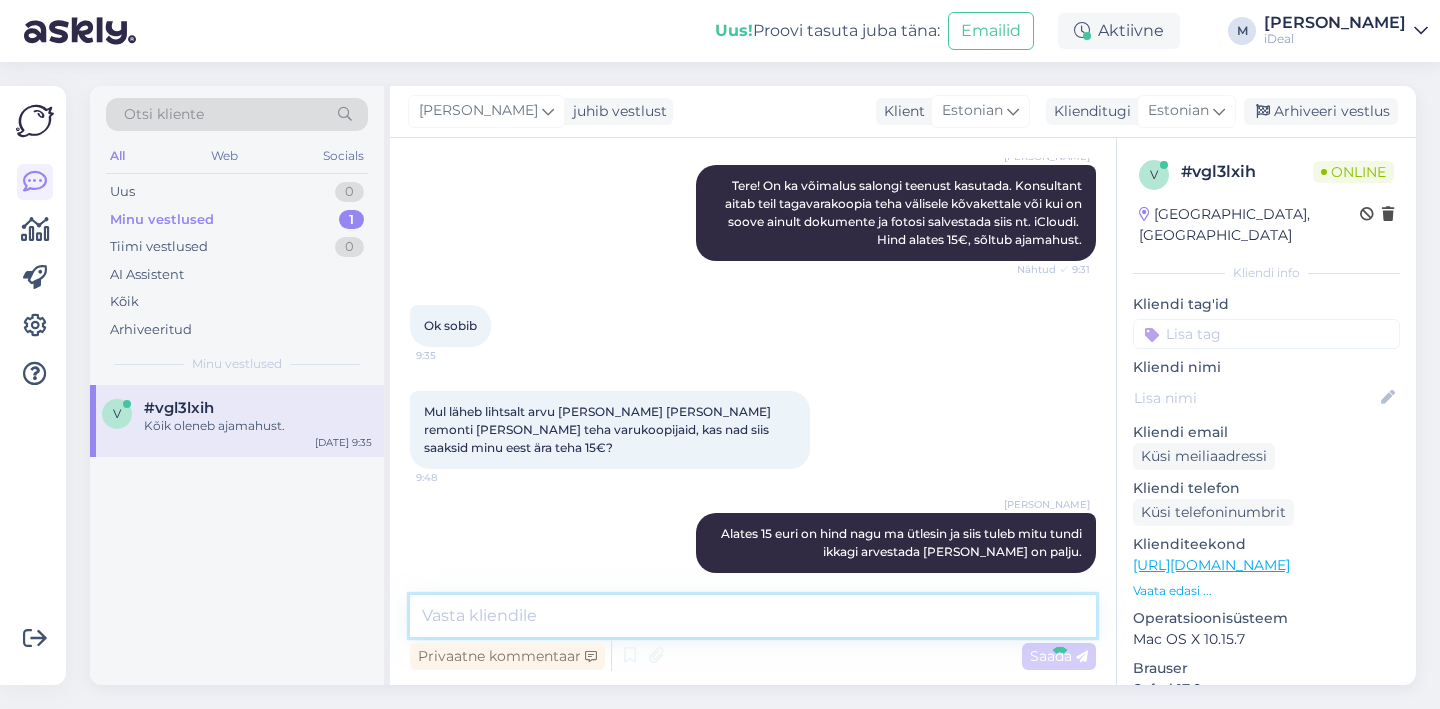 scroll, scrollTop: 289, scrollLeft: 0, axis: vertical 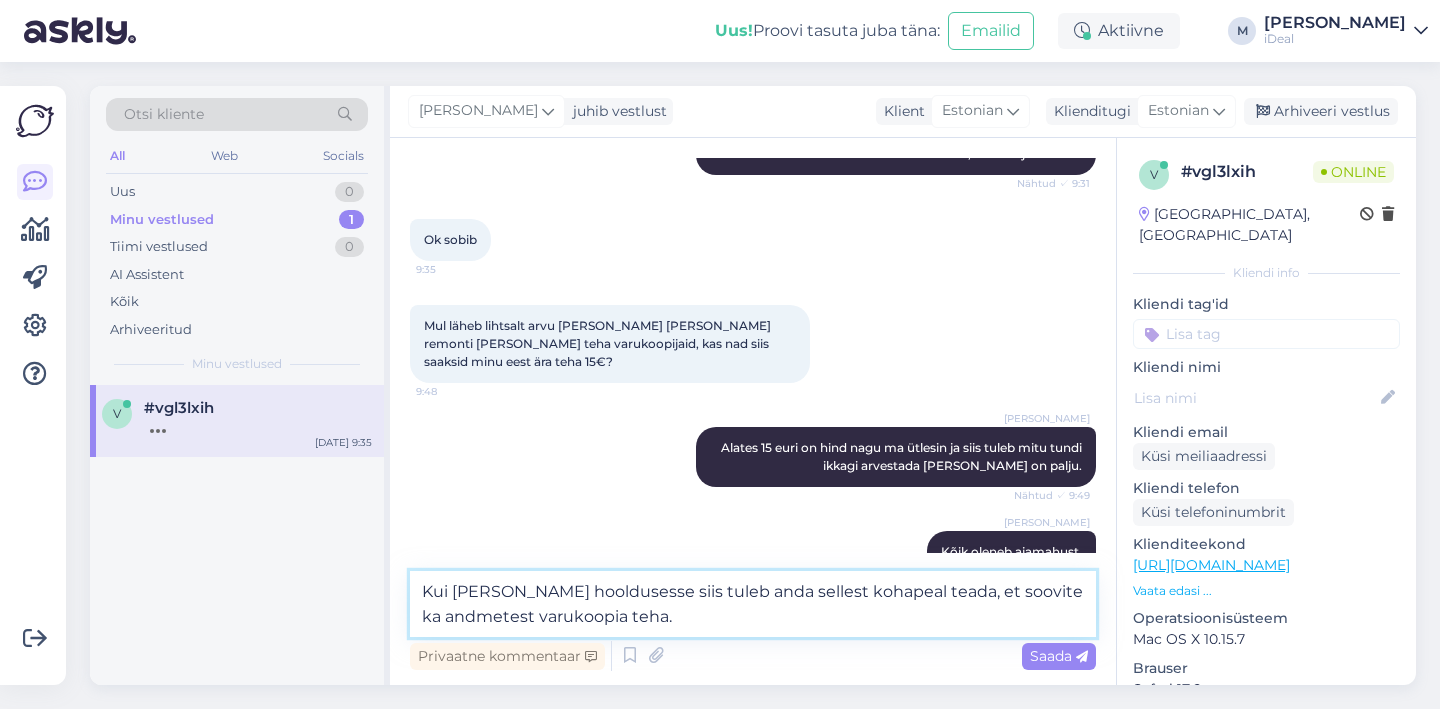 type on "Kui [PERSON_NAME] hooldusesse siis tuleb anda sellest kohapeal teada, et soovite ka andmetest varukoopia teha." 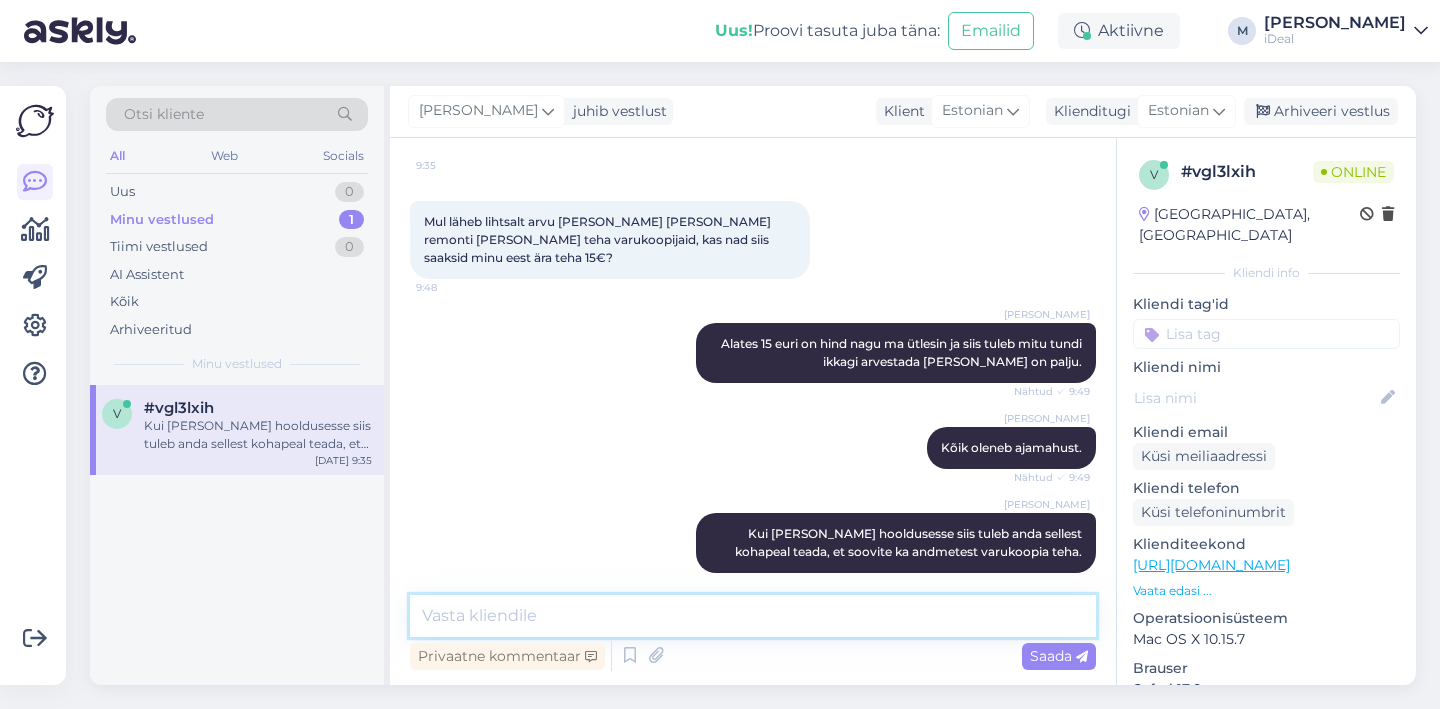scroll, scrollTop: 479, scrollLeft: 0, axis: vertical 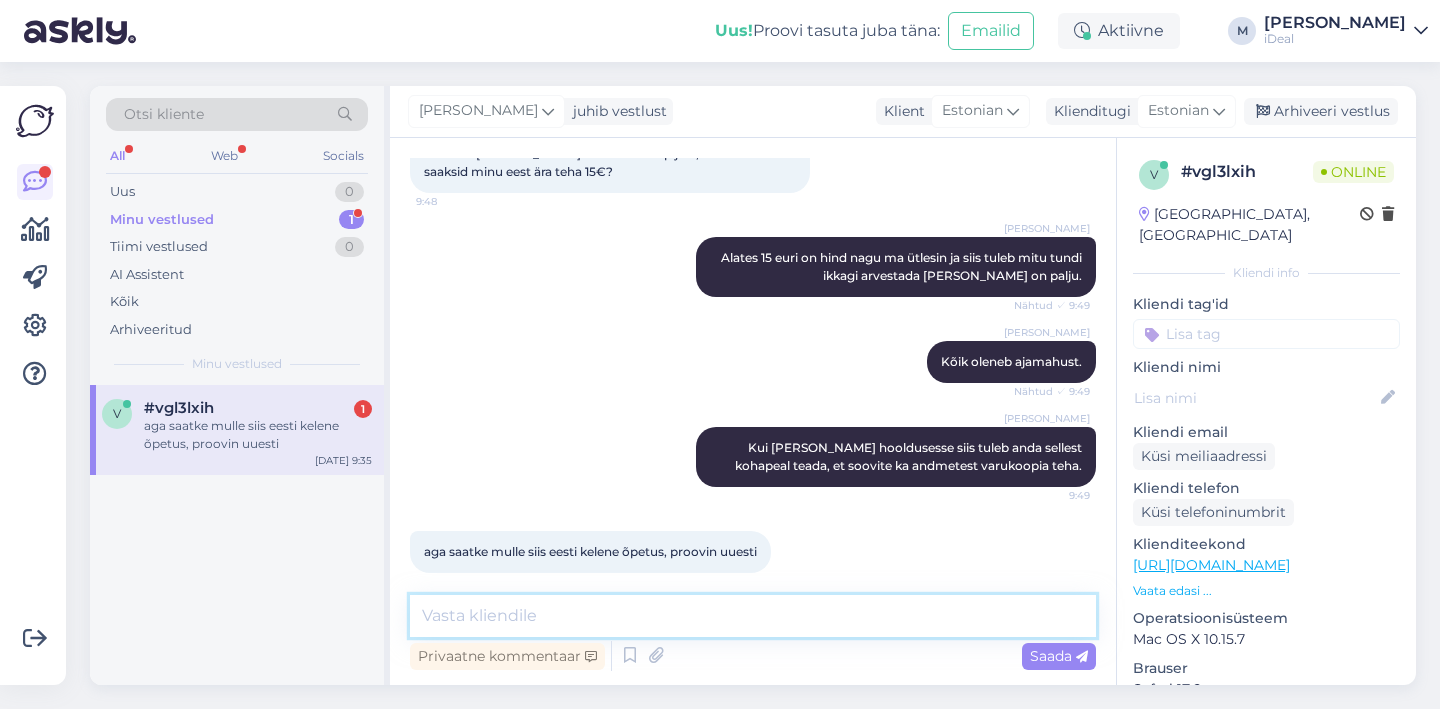 paste on "[URL][DOMAIN_NAME]" 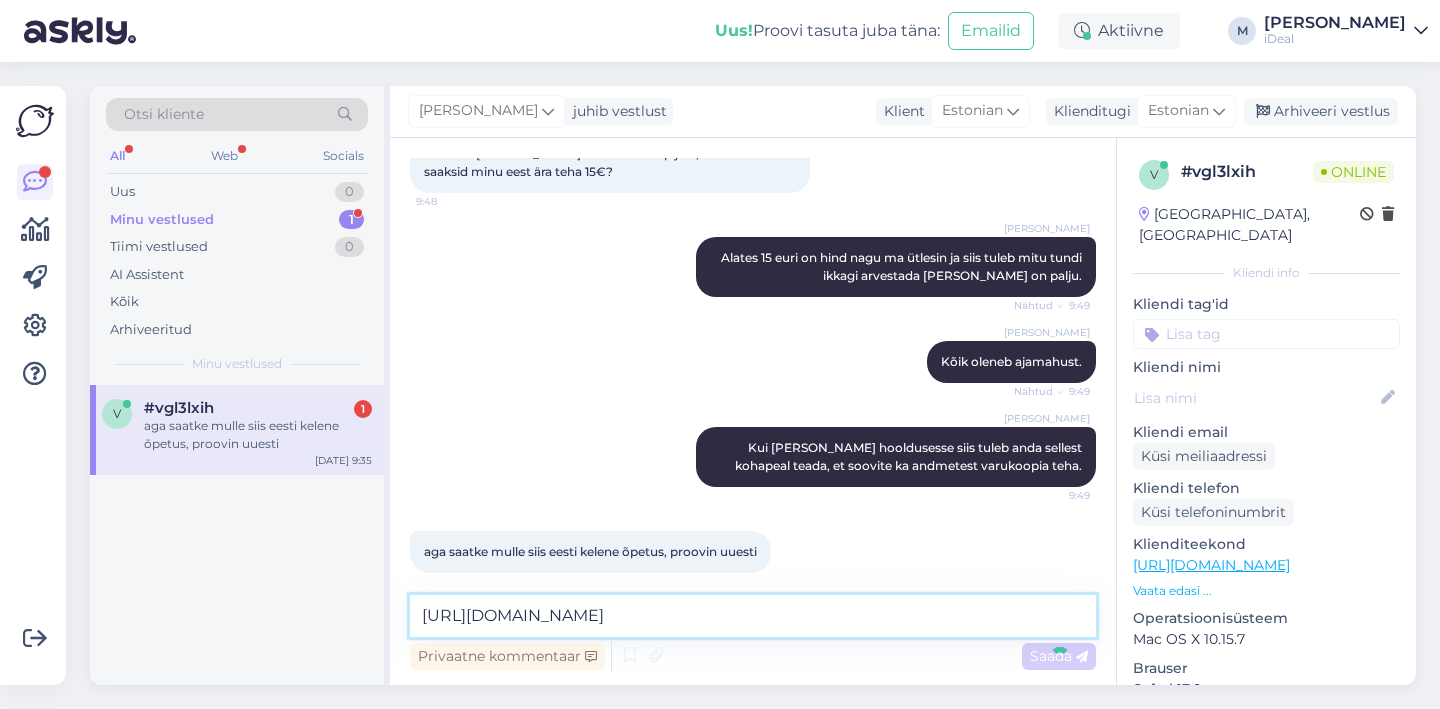type 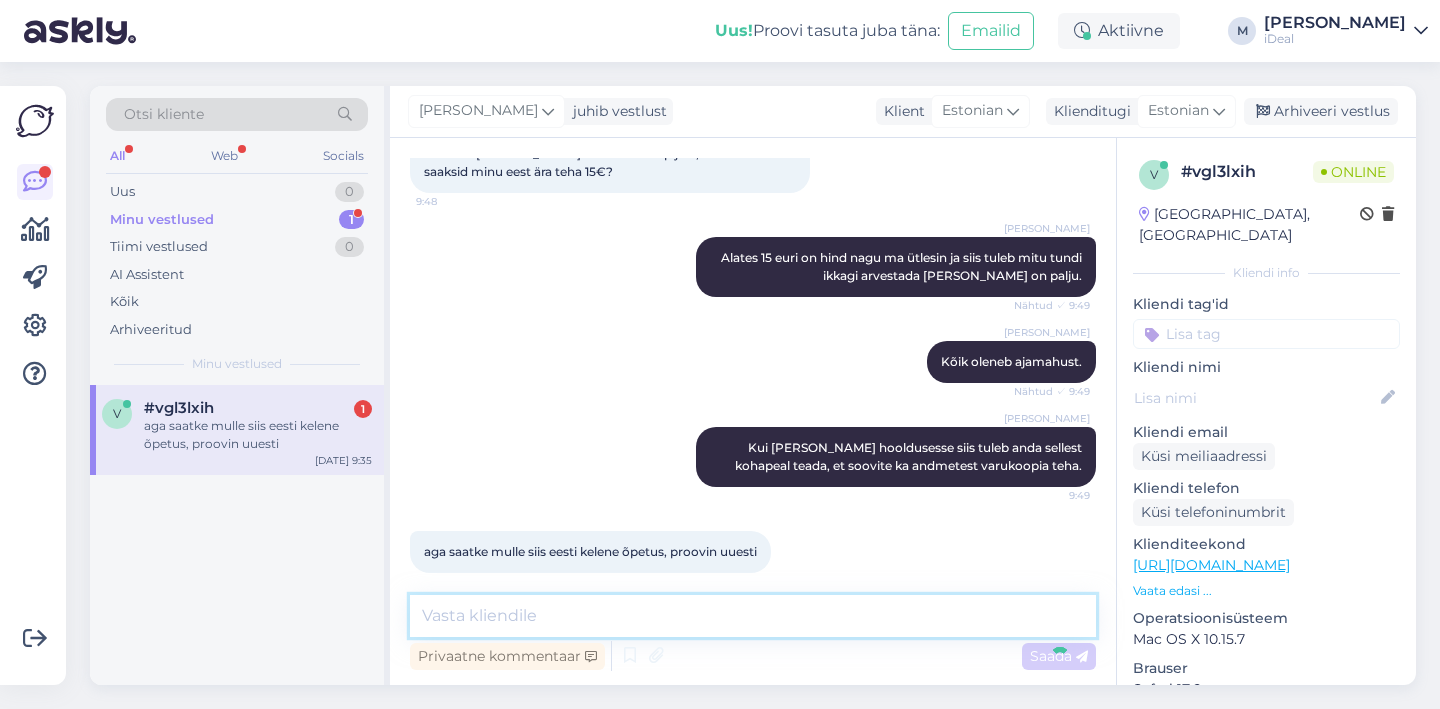 scroll, scrollTop: 583, scrollLeft: 0, axis: vertical 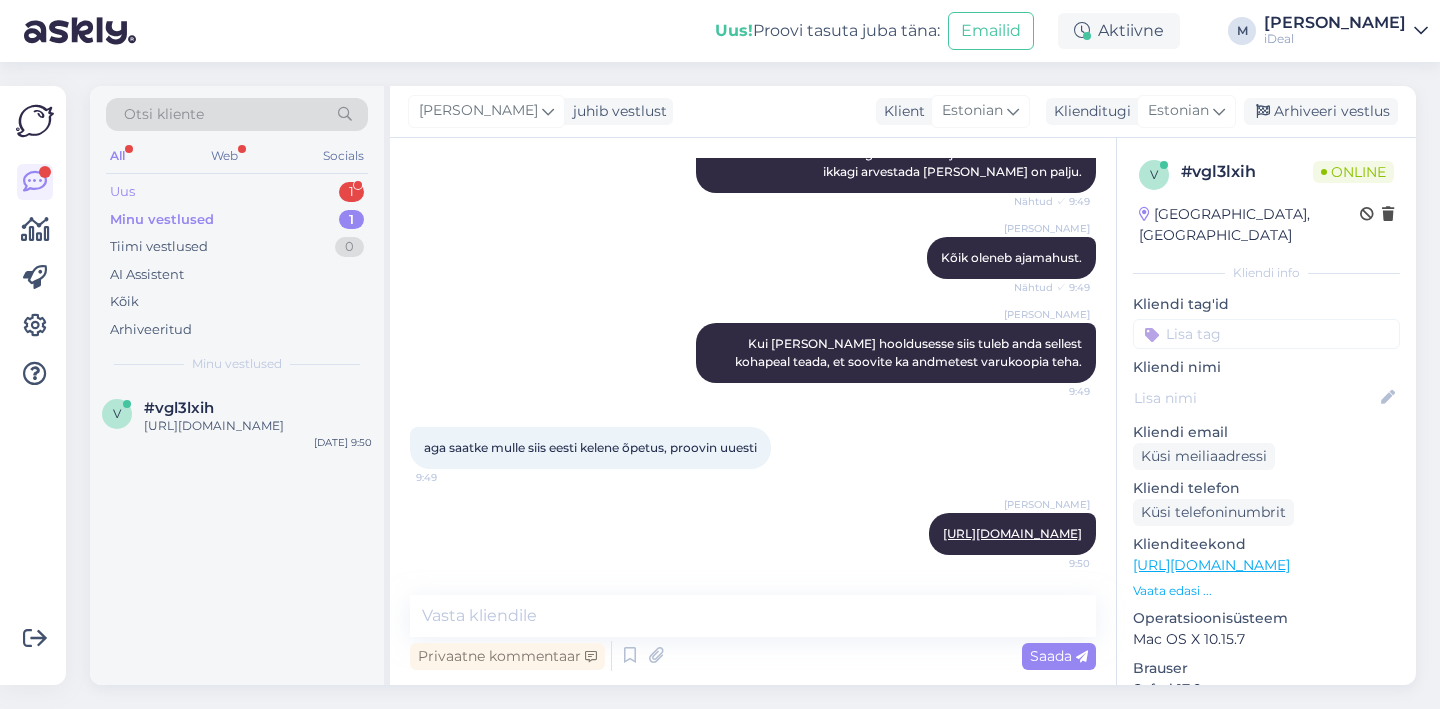 click on "1" at bounding box center (351, 192) 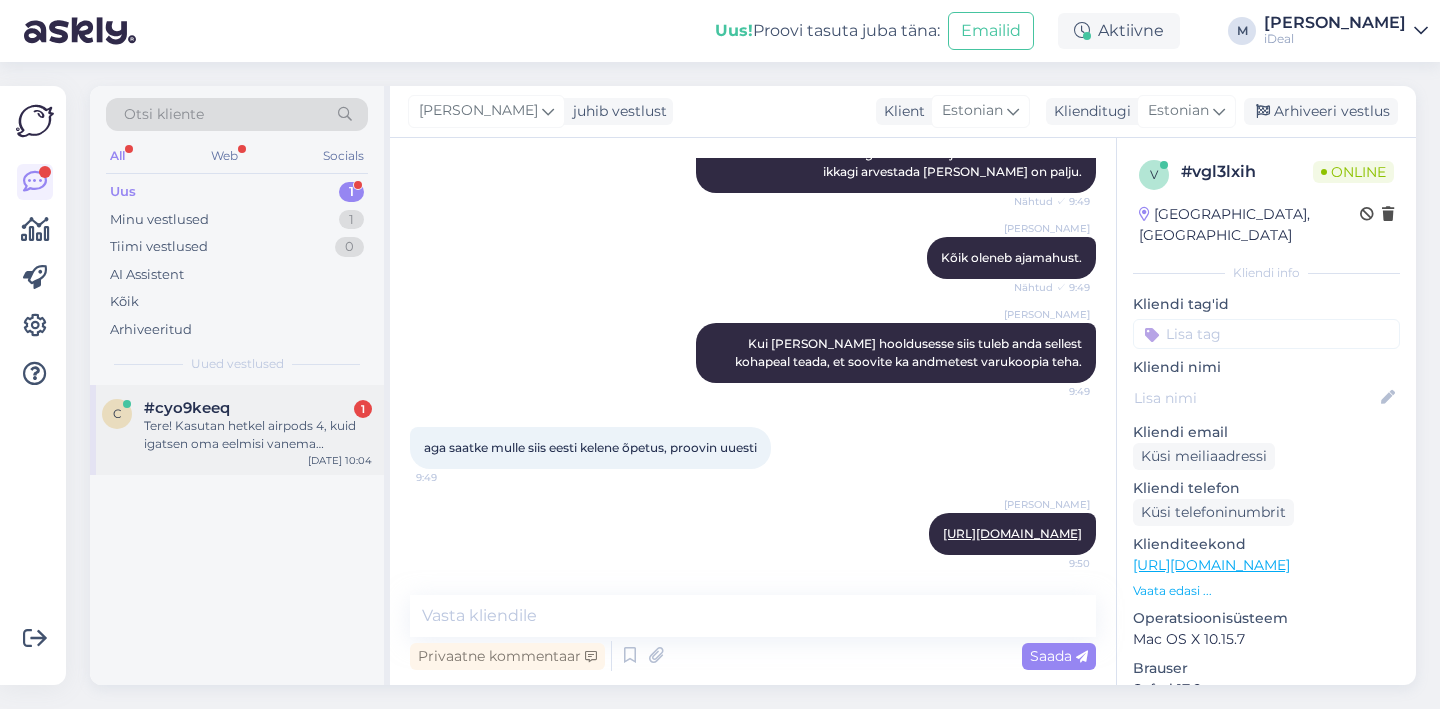 click on "Tere! Kasutan hetkel airpods 4, kuid igatsen oma eelmisi vanema generatsiooni airpods prosid, need mis on silikoonotstega [PERSON_NAME] laiem. Kas need on [PERSON_NAME], mis hetkel idealis müügil olevad 2gen airpods pro-d?" at bounding box center (258, 435) 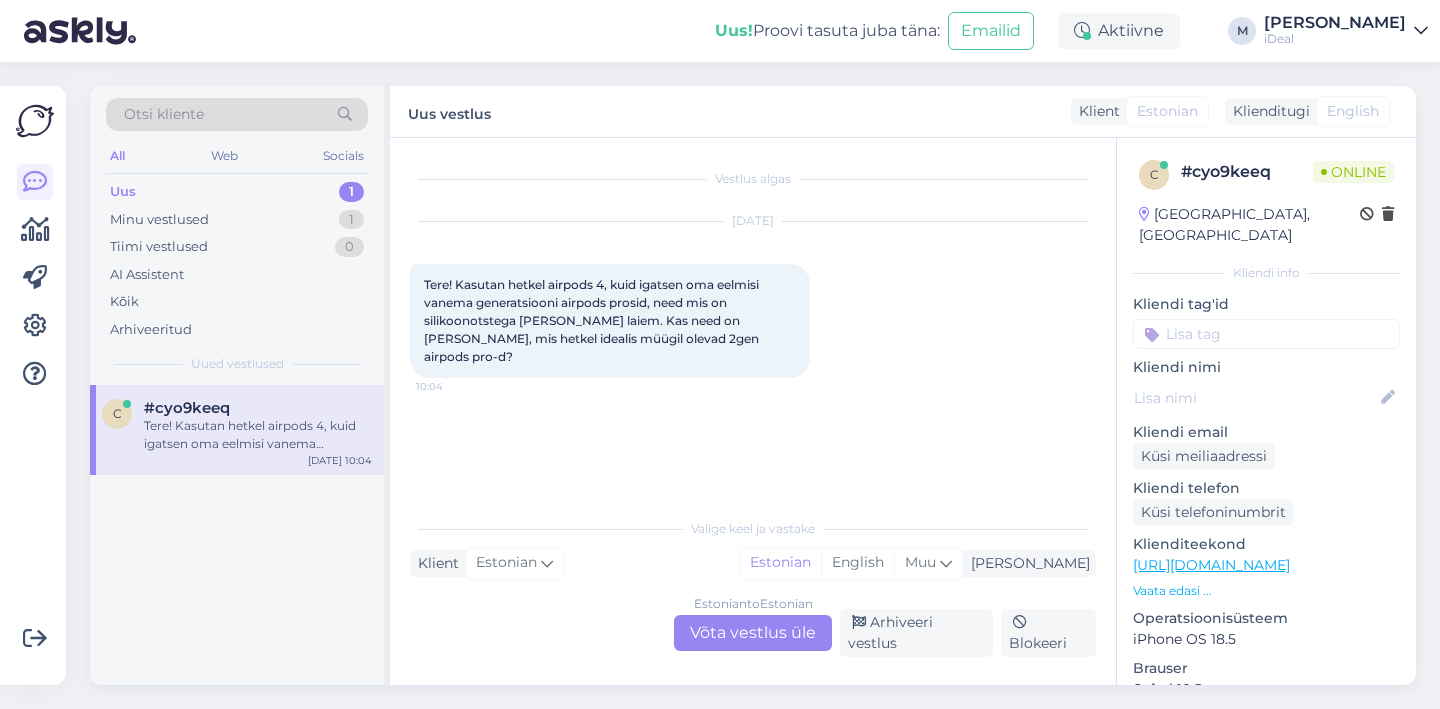 click on "Estonian  to  Estonian Võta vestlus üle" at bounding box center (753, 633) 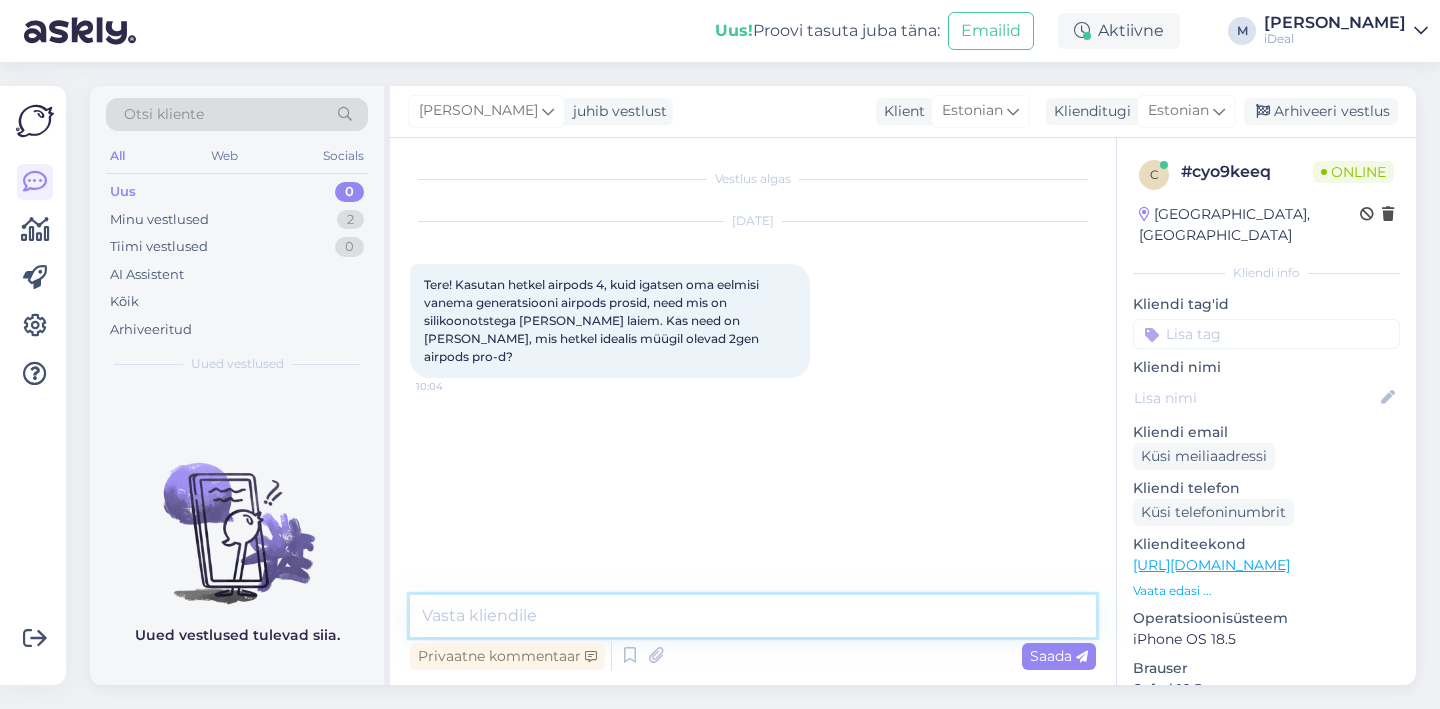 click at bounding box center [753, 616] 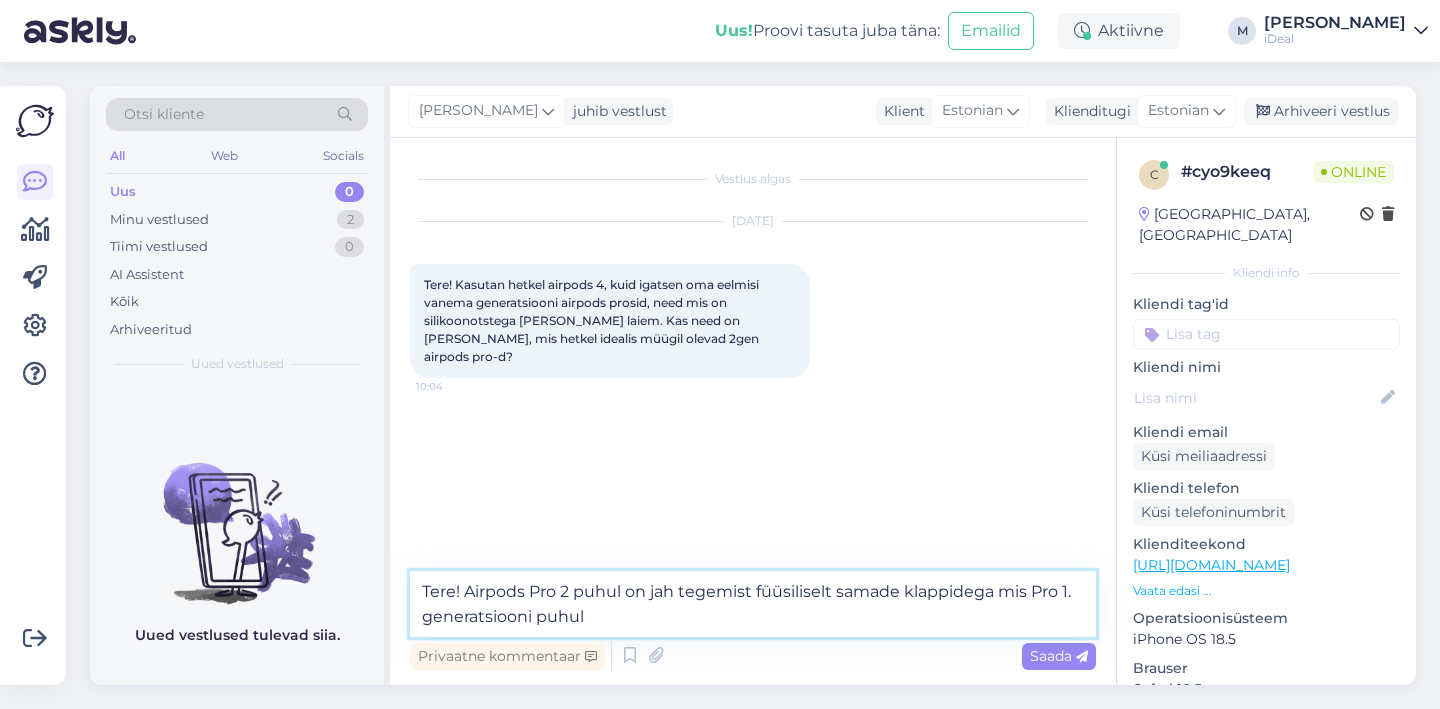 type on "Tere! Airpods Pro 2 puhul on jah tegemist füüsiliselt samade klappidega mis Pro 1. generatsiooni puhul." 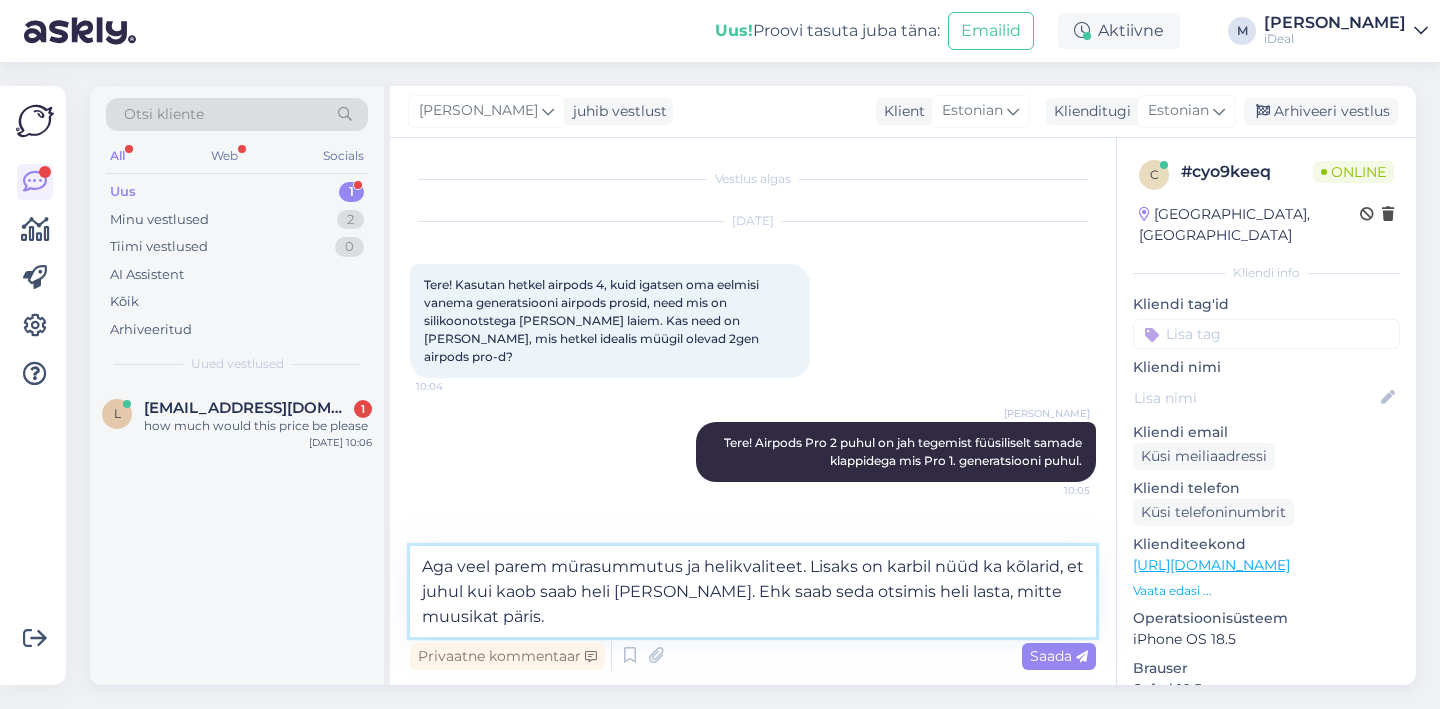 type on "Aga veel parem mürasummutus ja helikvaliteet. Lisaks on karbil nüüd ka kõlarid, et juhul kui kaob saab heli [PERSON_NAME]. Ehk saab seda otsimis heli lasta, mitte muusikat päris." 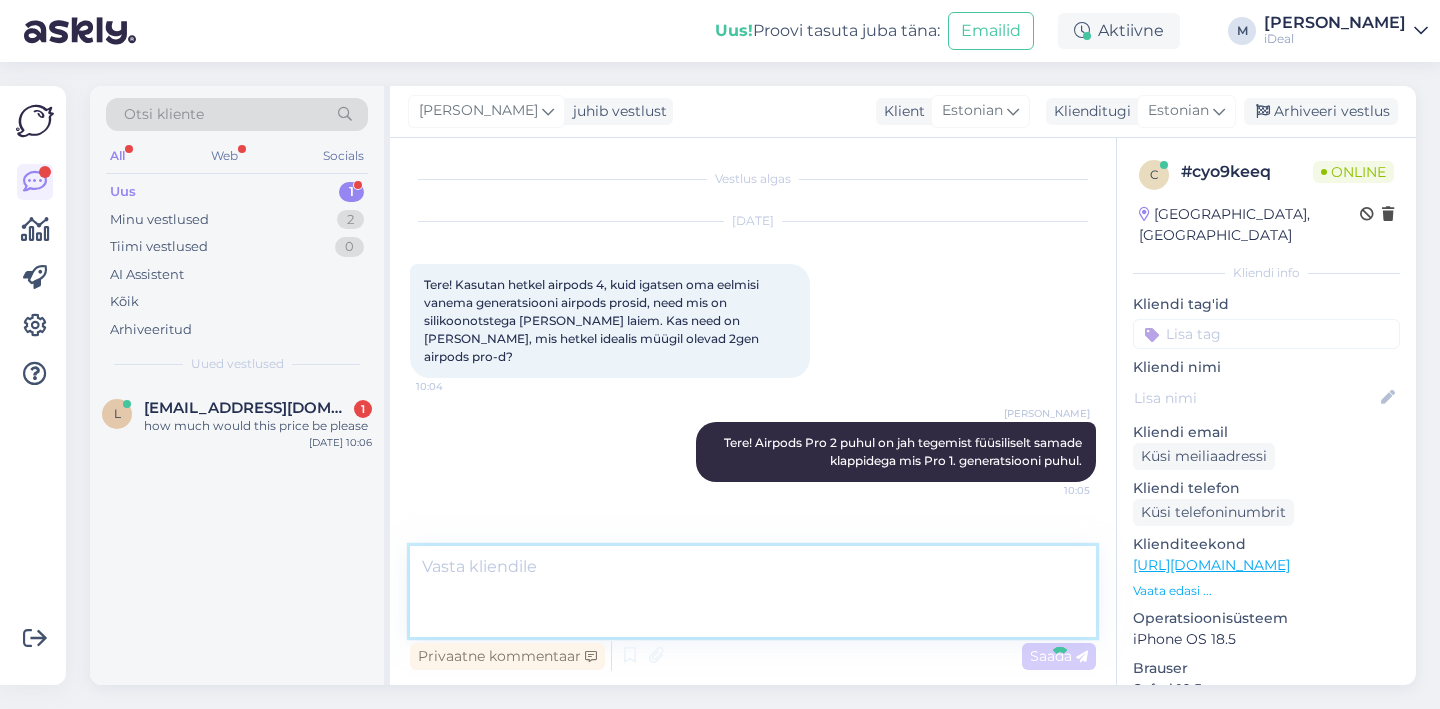 scroll, scrollTop: 31, scrollLeft: 0, axis: vertical 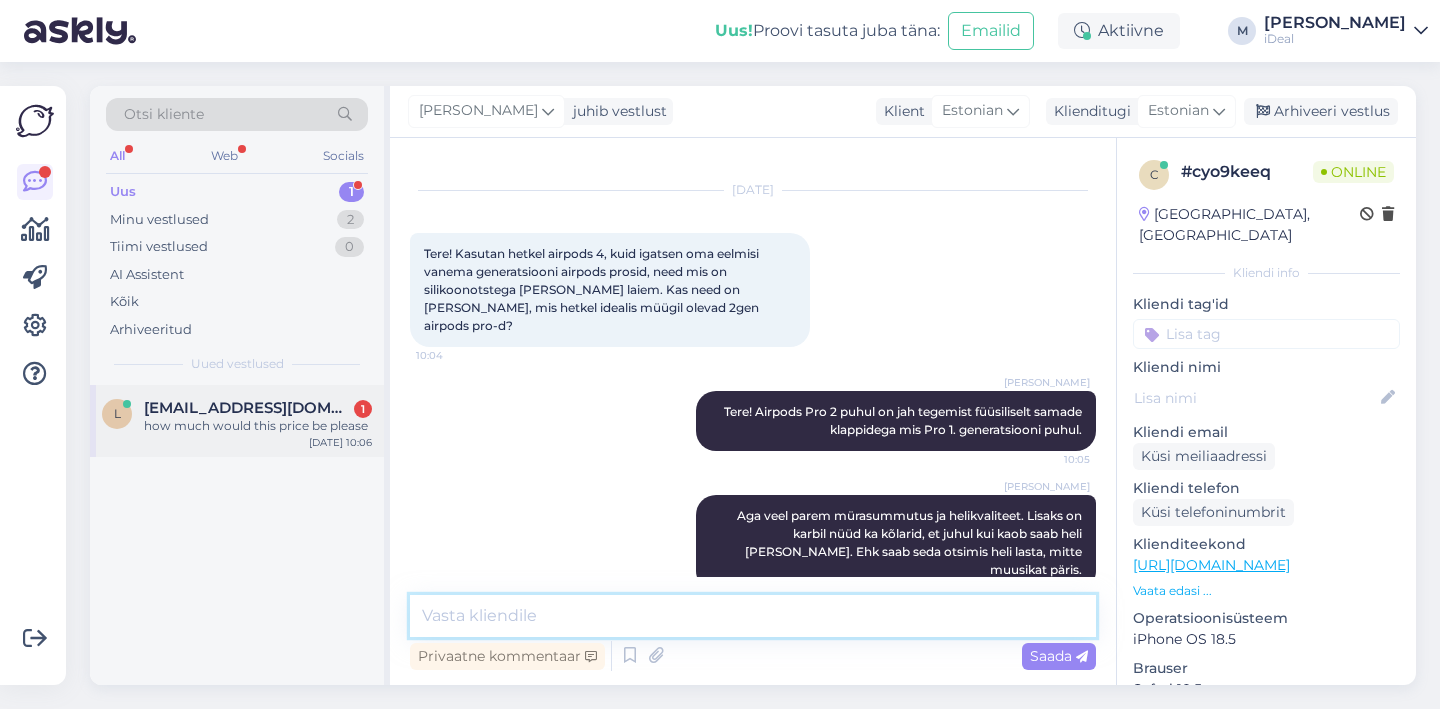 type 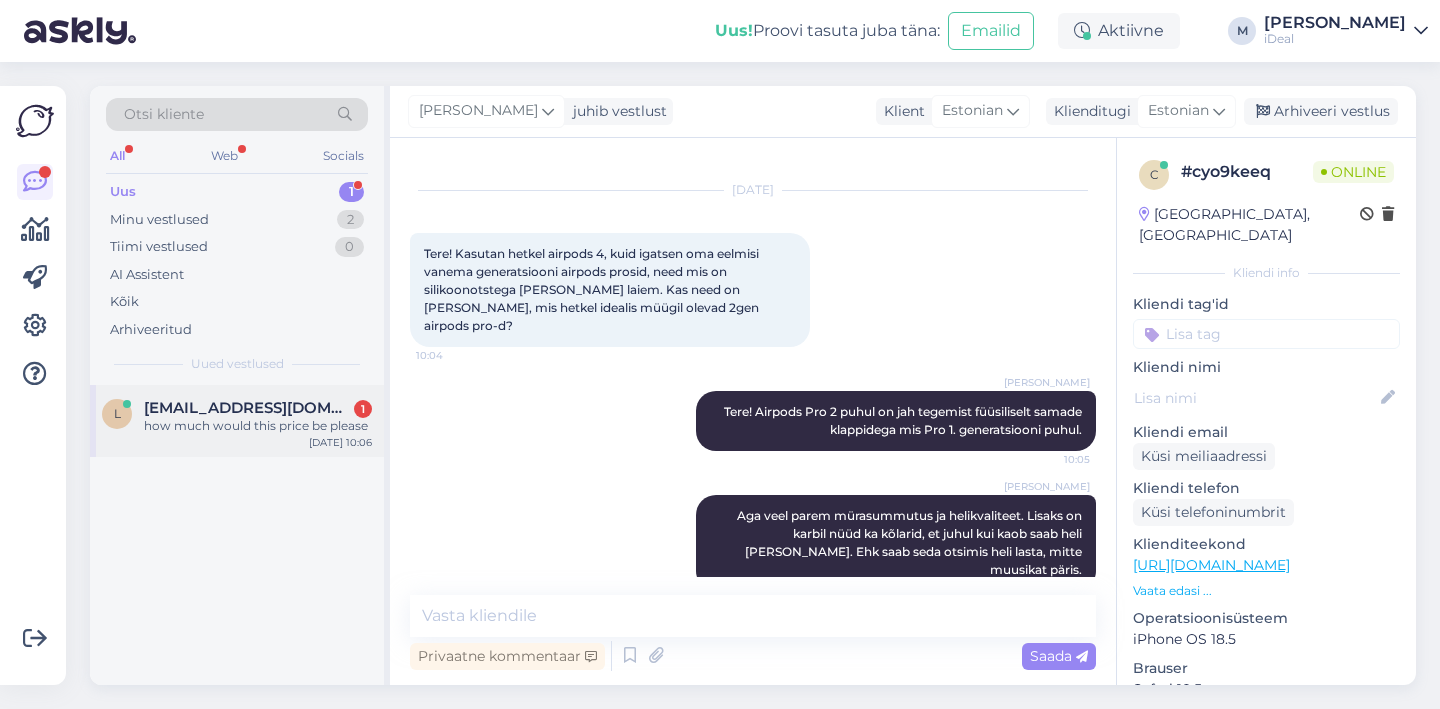 click on "l [EMAIL_ADDRESS][DOMAIN_NAME] 1 how much would this price be please  [DATE] 10:06" at bounding box center (237, 421) 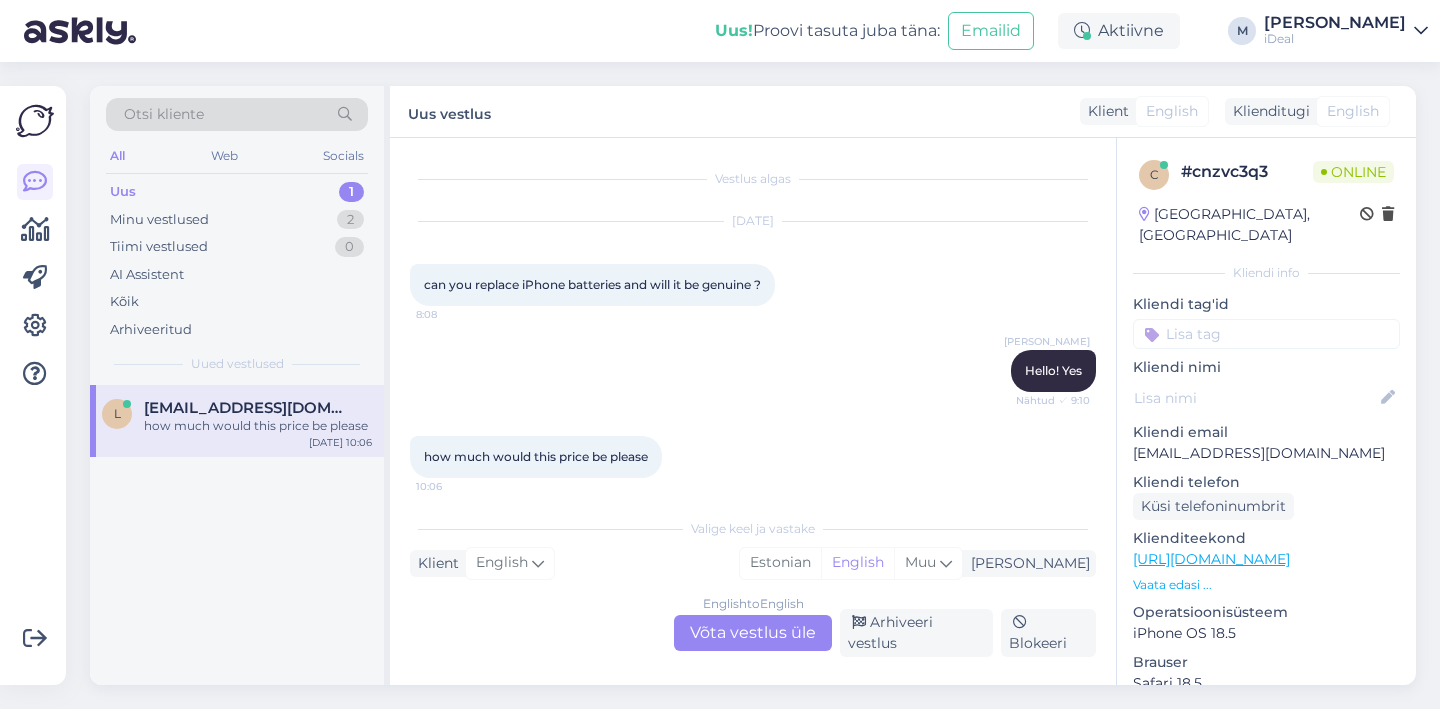click on "English  to  English Võta vestlus üle" at bounding box center [753, 633] 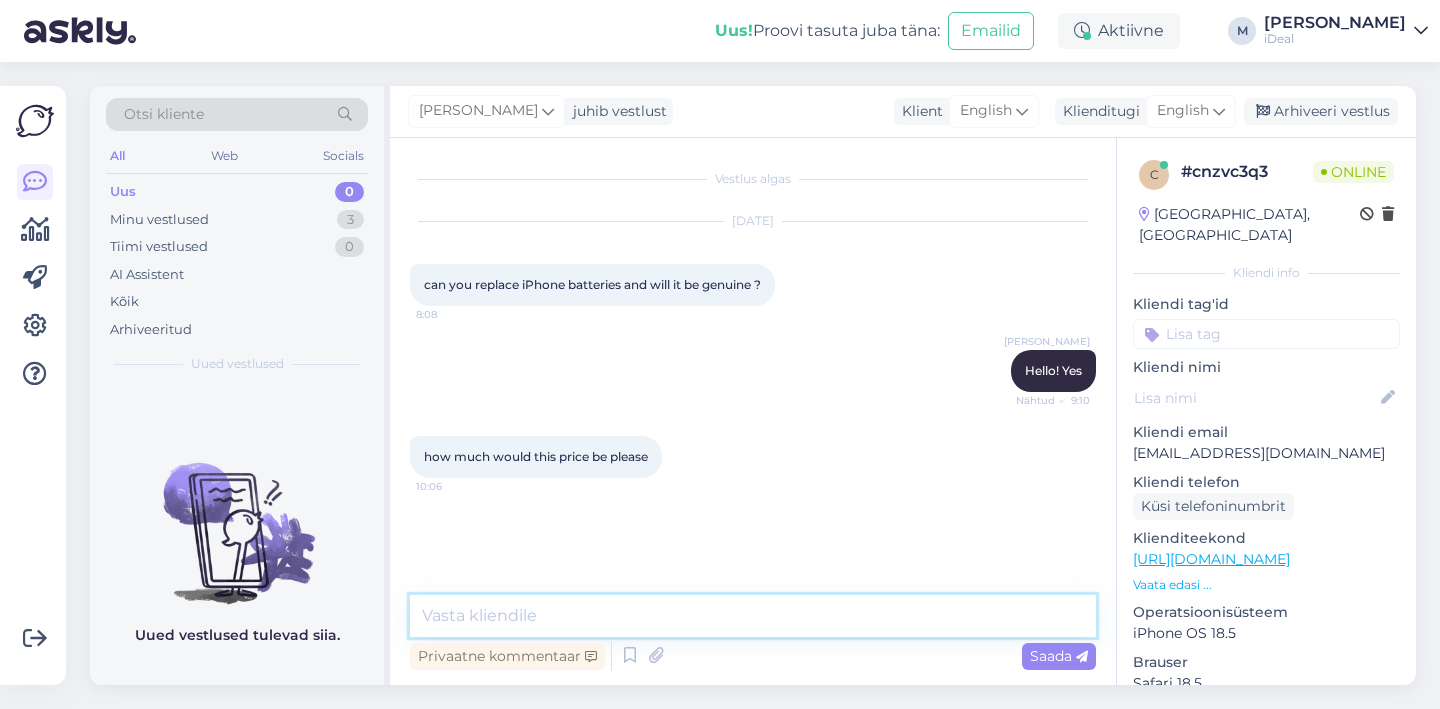 click at bounding box center [753, 616] 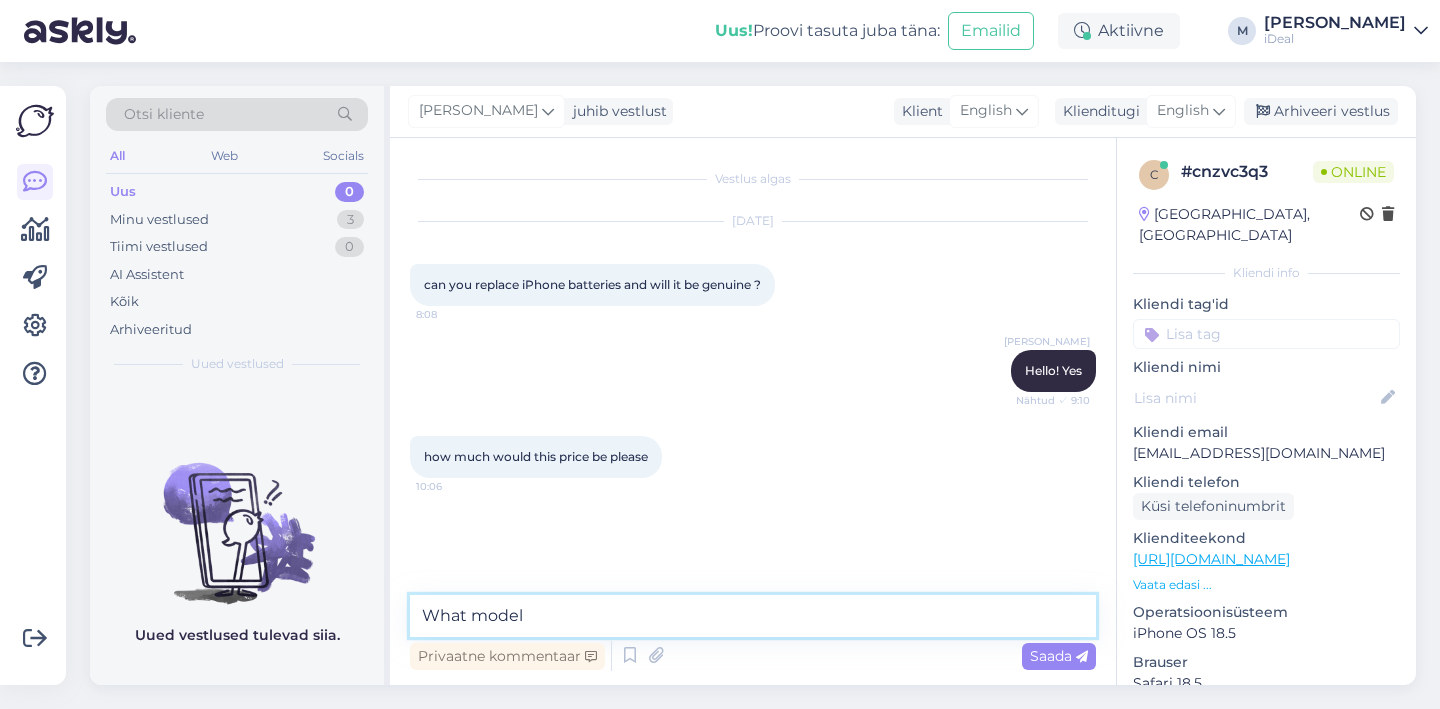 type on "What model?" 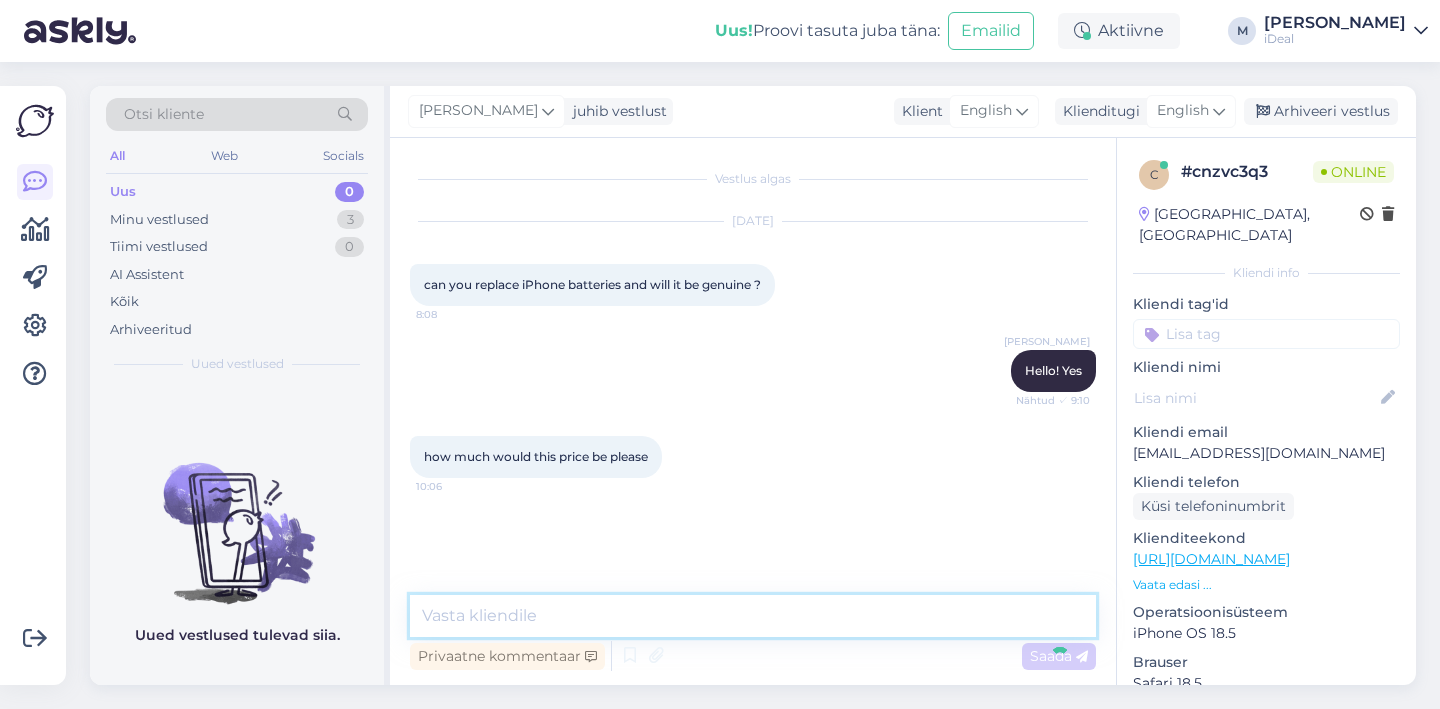 scroll, scrollTop: 9, scrollLeft: 0, axis: vertical 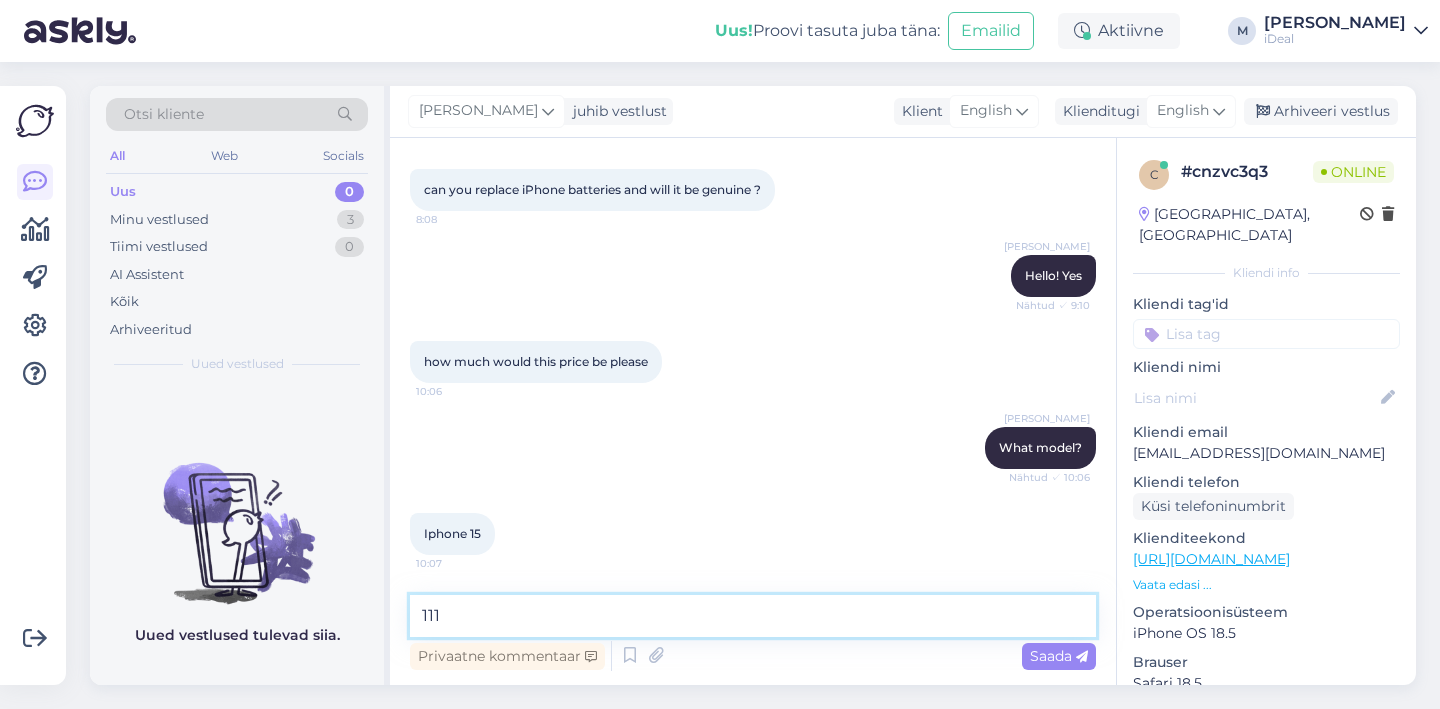 type on "111€" 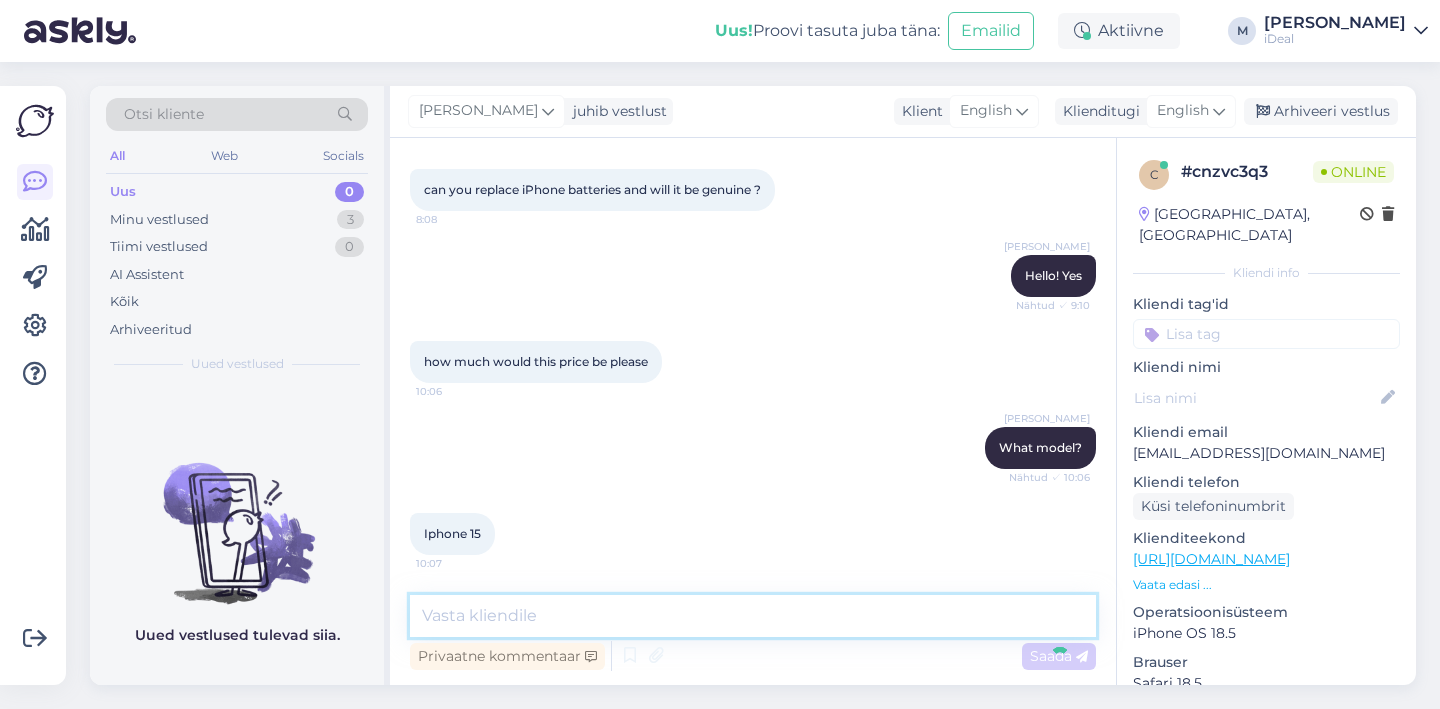 scroll, scrollTop: 181, scrollLeft: 0, axis: vertical 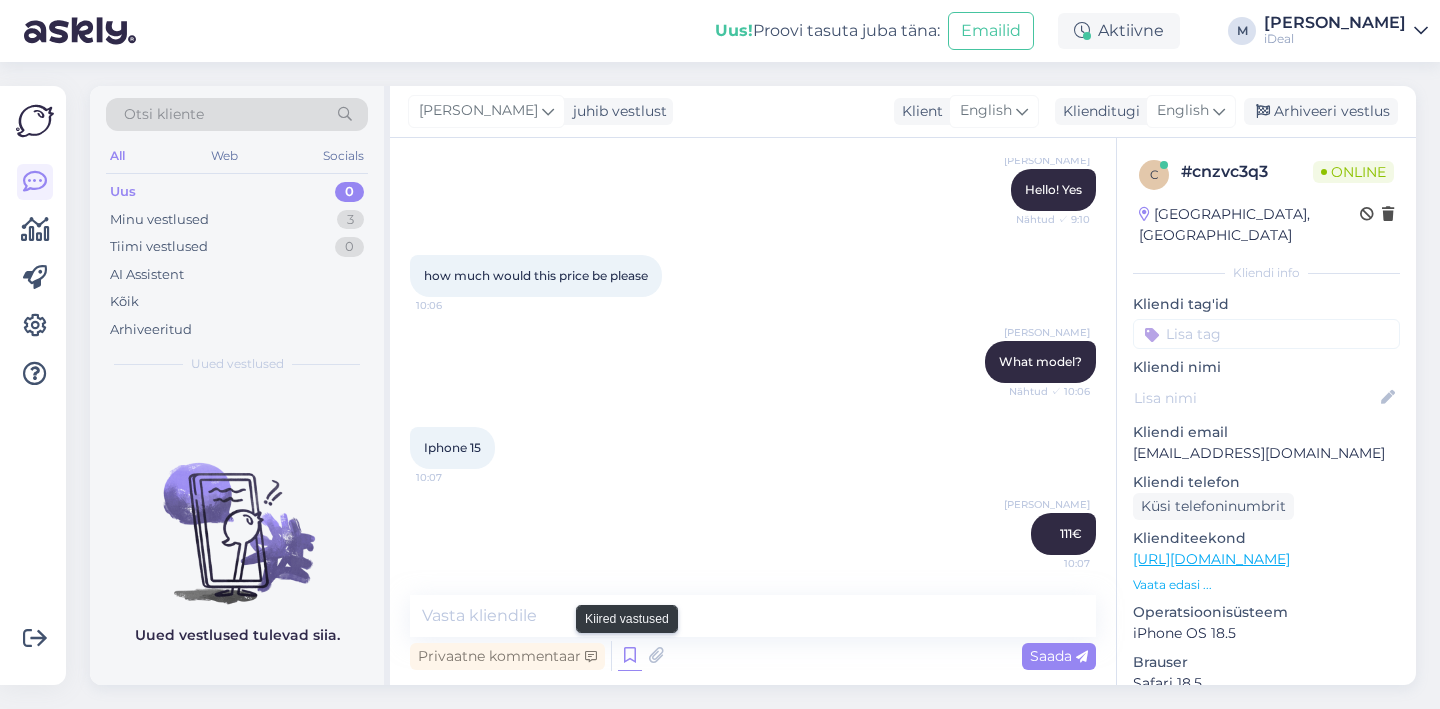 click at bounding box center (630, 656) 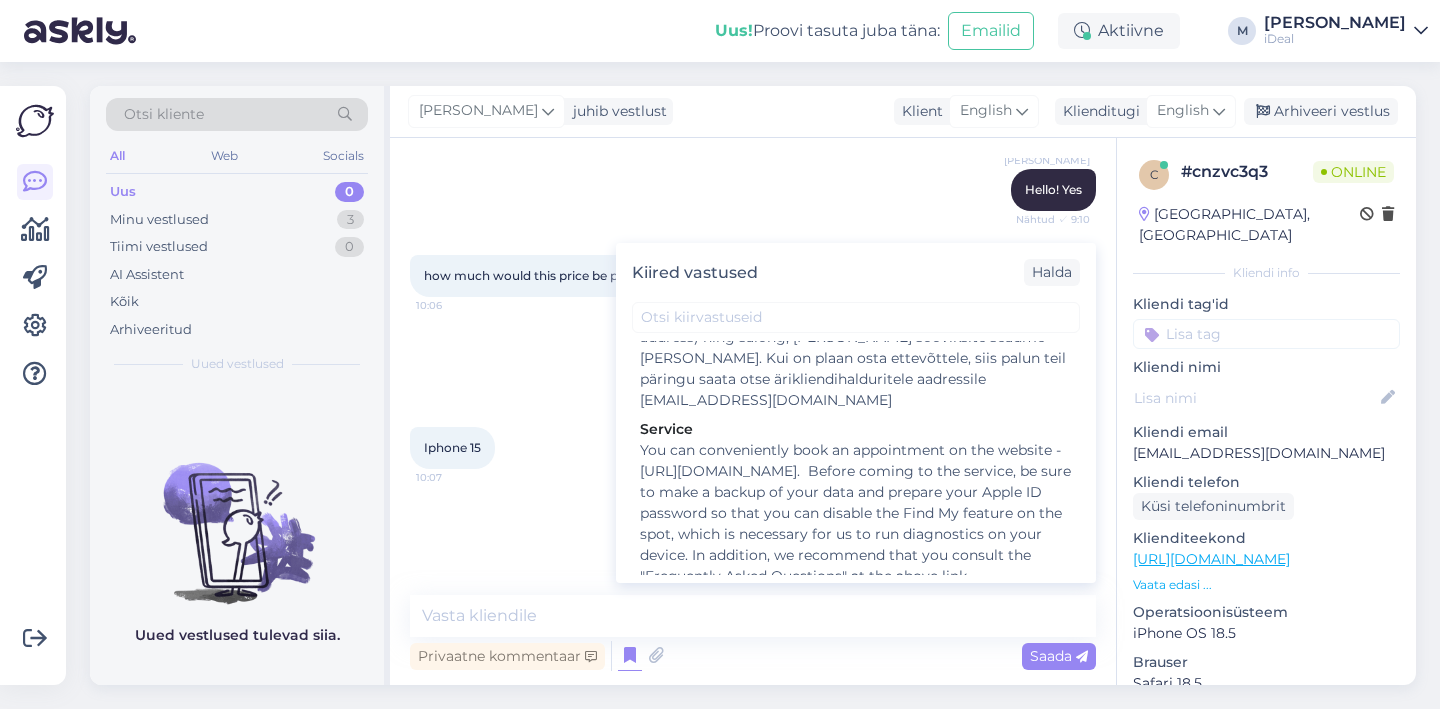 scroll, scrollTop: 3028, scrollLeft: 0, axis: vertical 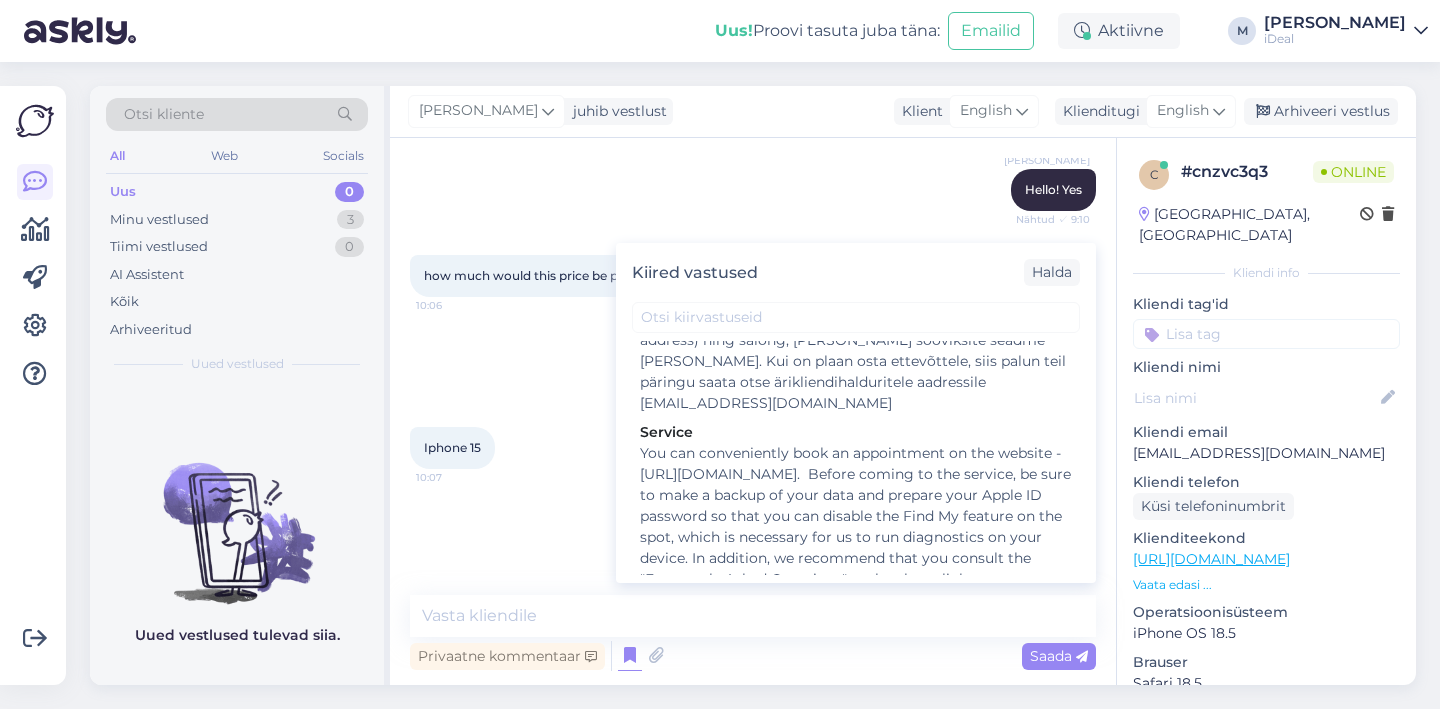 click on "You can conveniently book an appointment on the website - [URL][DOMAIN_NAME].
Before coming to the service, be sure to make a backup of your data and prepare your Apple ID password so that you can disable the Find My feature on the spot, which is necessary for us to run diagnostics on your device.
In addition, we recommend that you consult the "Frequently Asked Questions" at the above link" at bounding box center (856, 516) 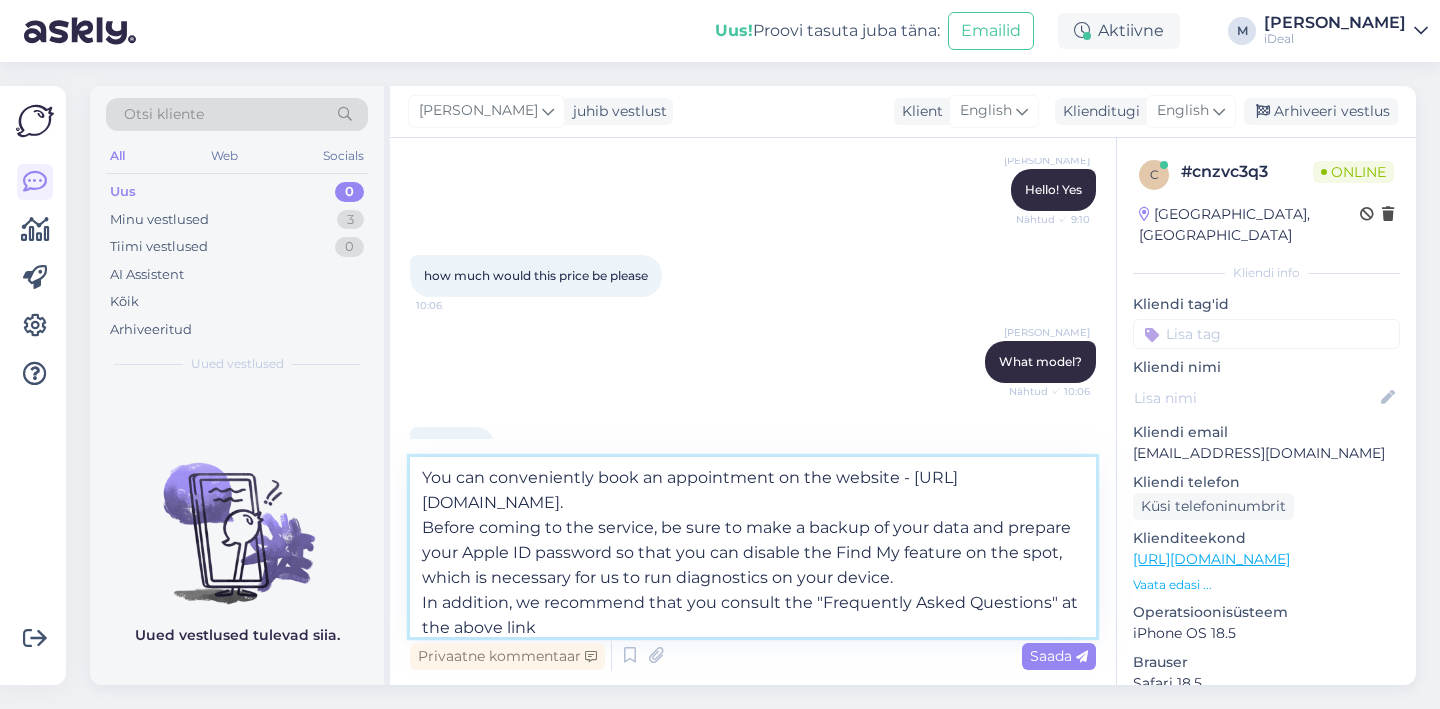 click on "You can conveniently book an appointment on the website - [URL][DOMAIN_NAME].
Before coming to the service, be sure to make a backup of your data and prepare your Apple ID password so that you can disable the Find My feature on the spot, which is necessary for us to run diagnostics on your device.
In addition, we recommend that you consult the "Frequently Asked Questions" at the above link" at bounding box center [753, 547] 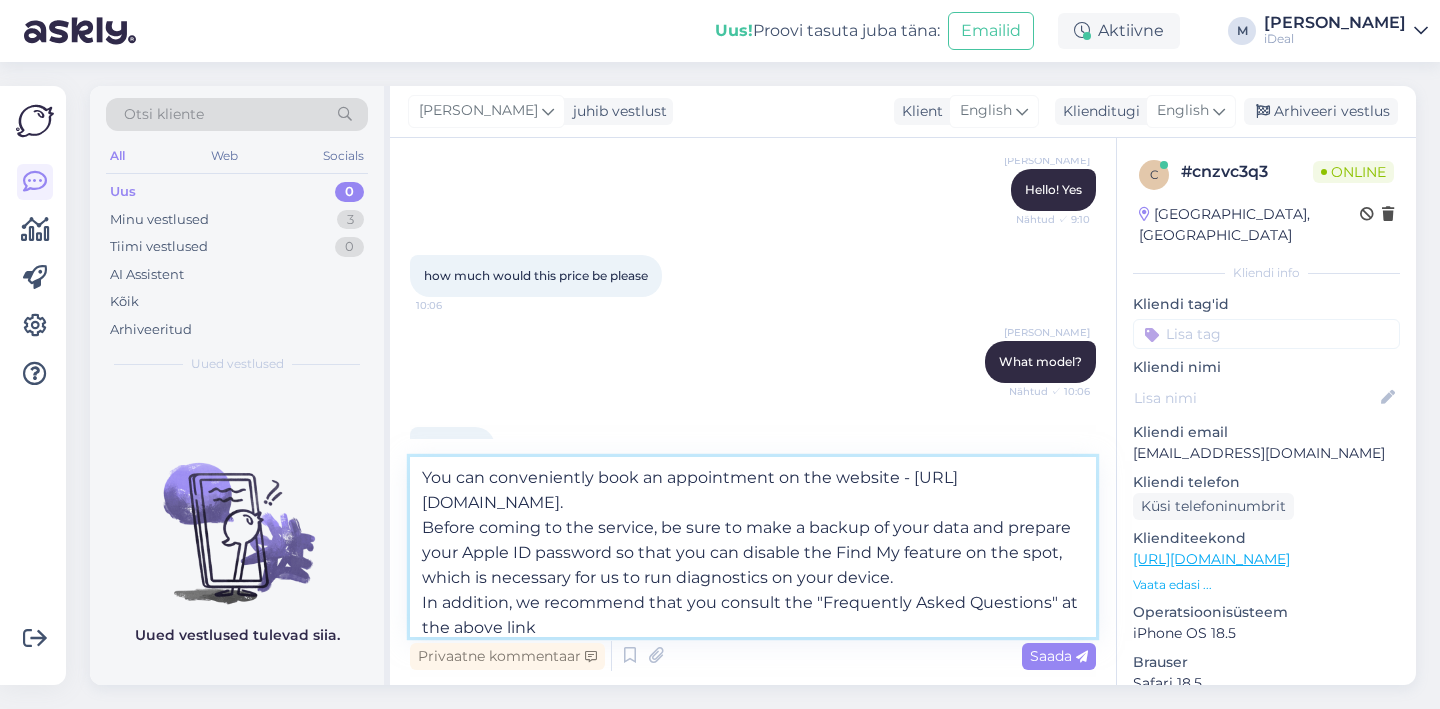 type 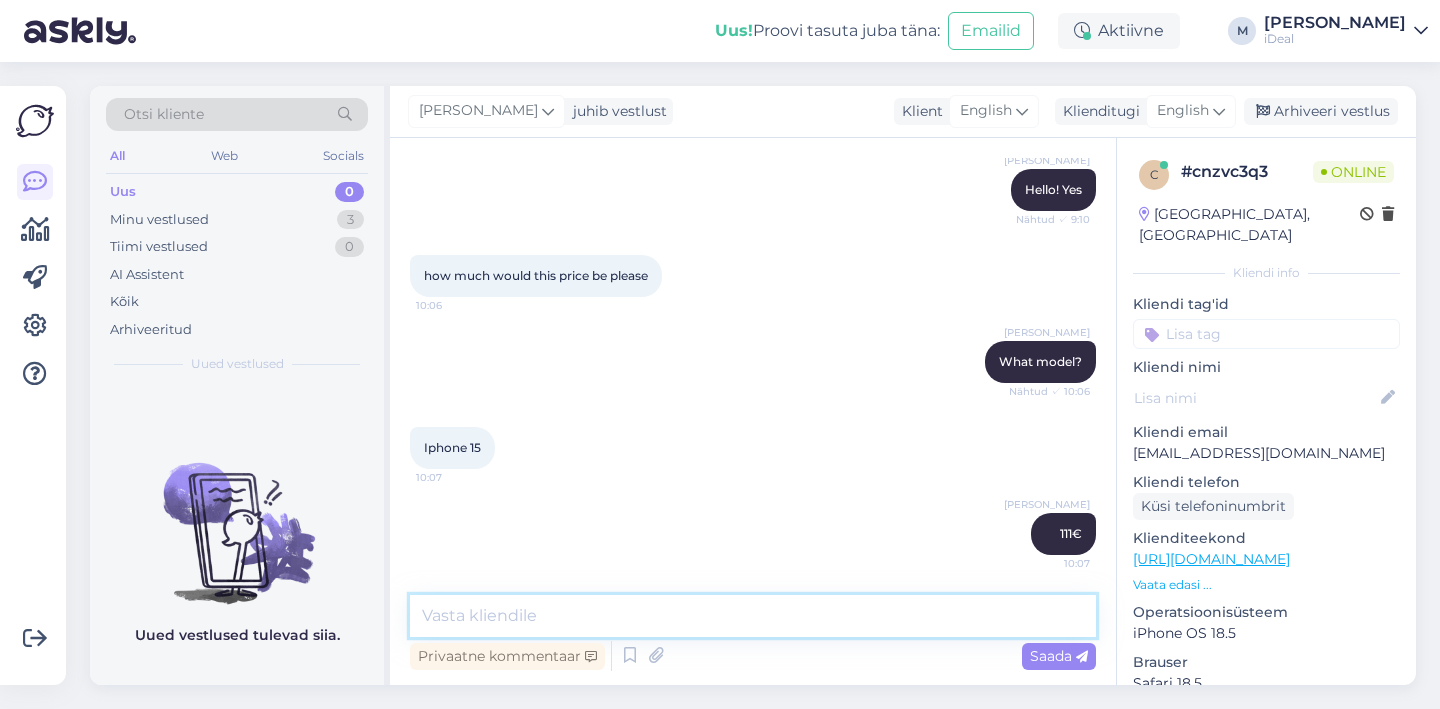 scroll, scrollTop: 393, scrollLeft: 0, axis: vertical 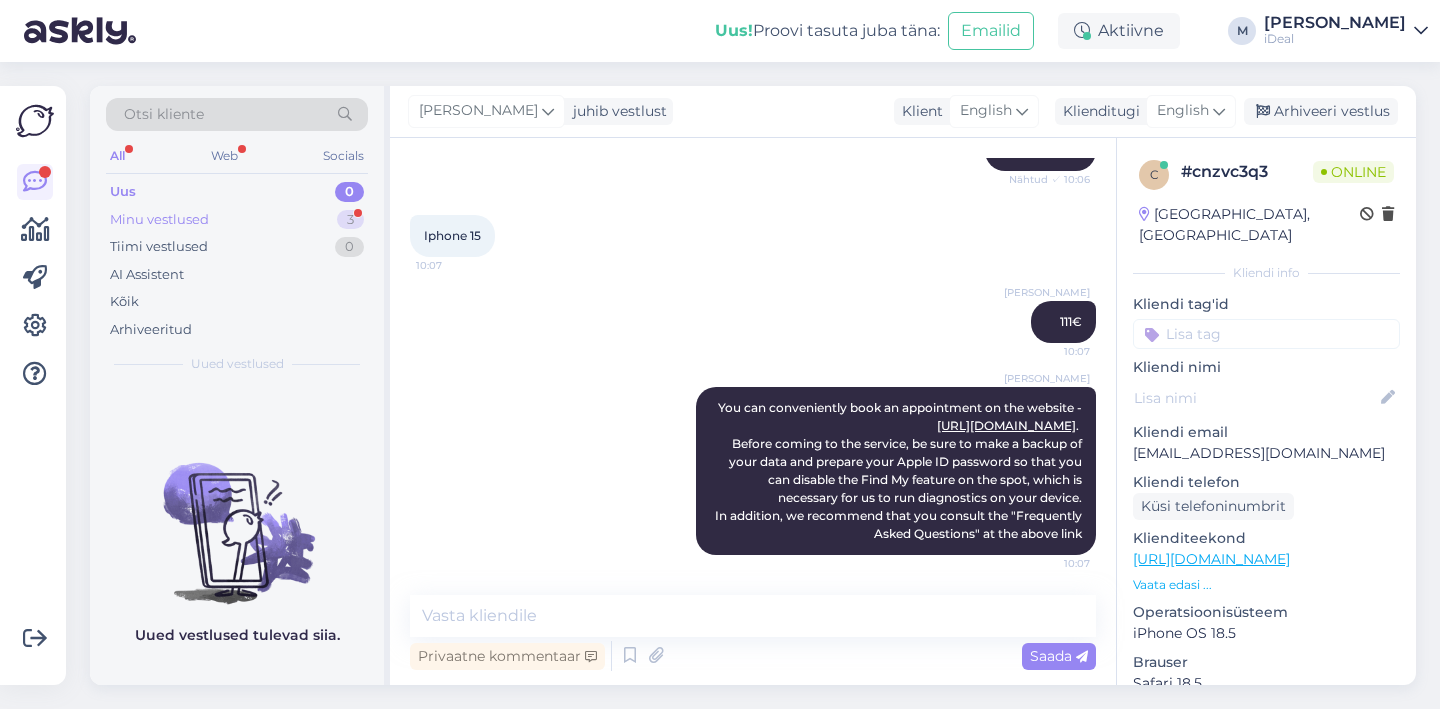 click on "Minu vestlused 3" at bounding box center (237, 220) 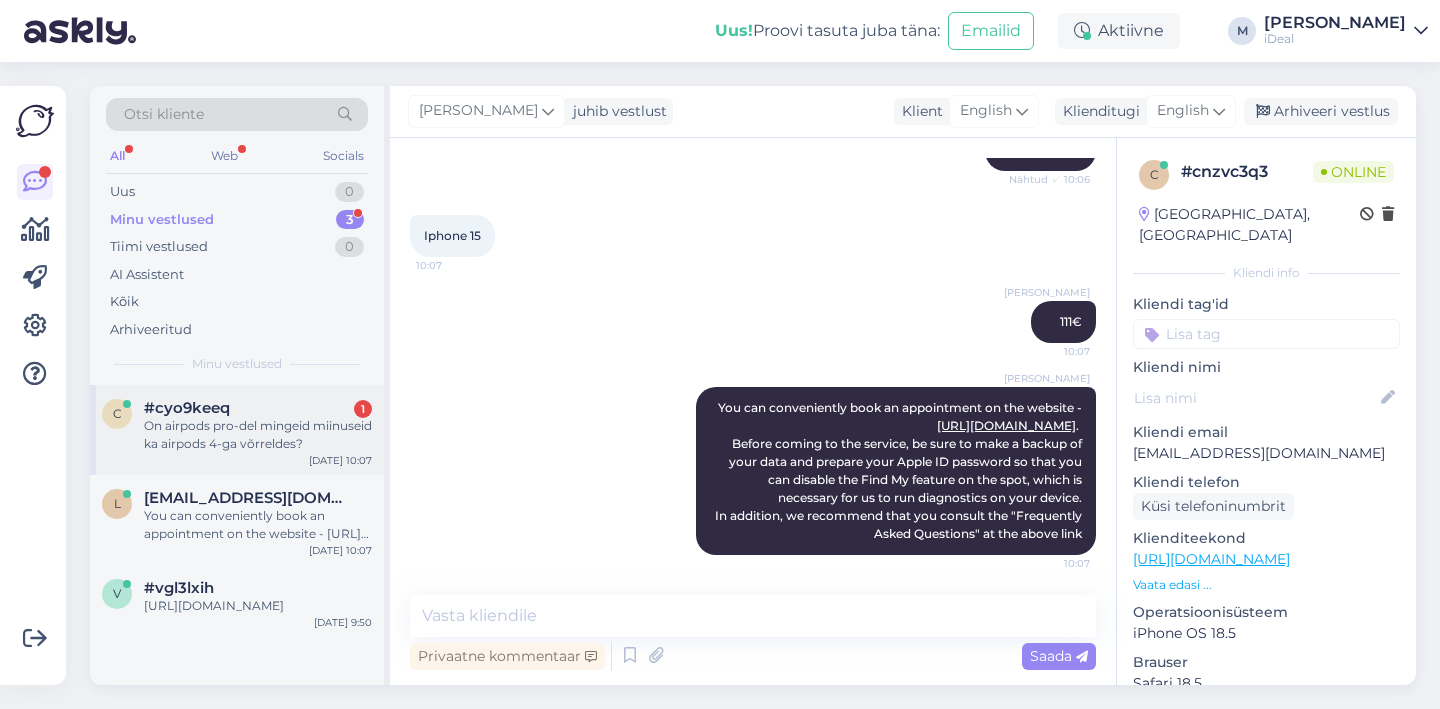 click on "On airpods pro-del mingeid miinuseid ka airpods 4-ga võrreldes?" at bounding box center [258, 435] 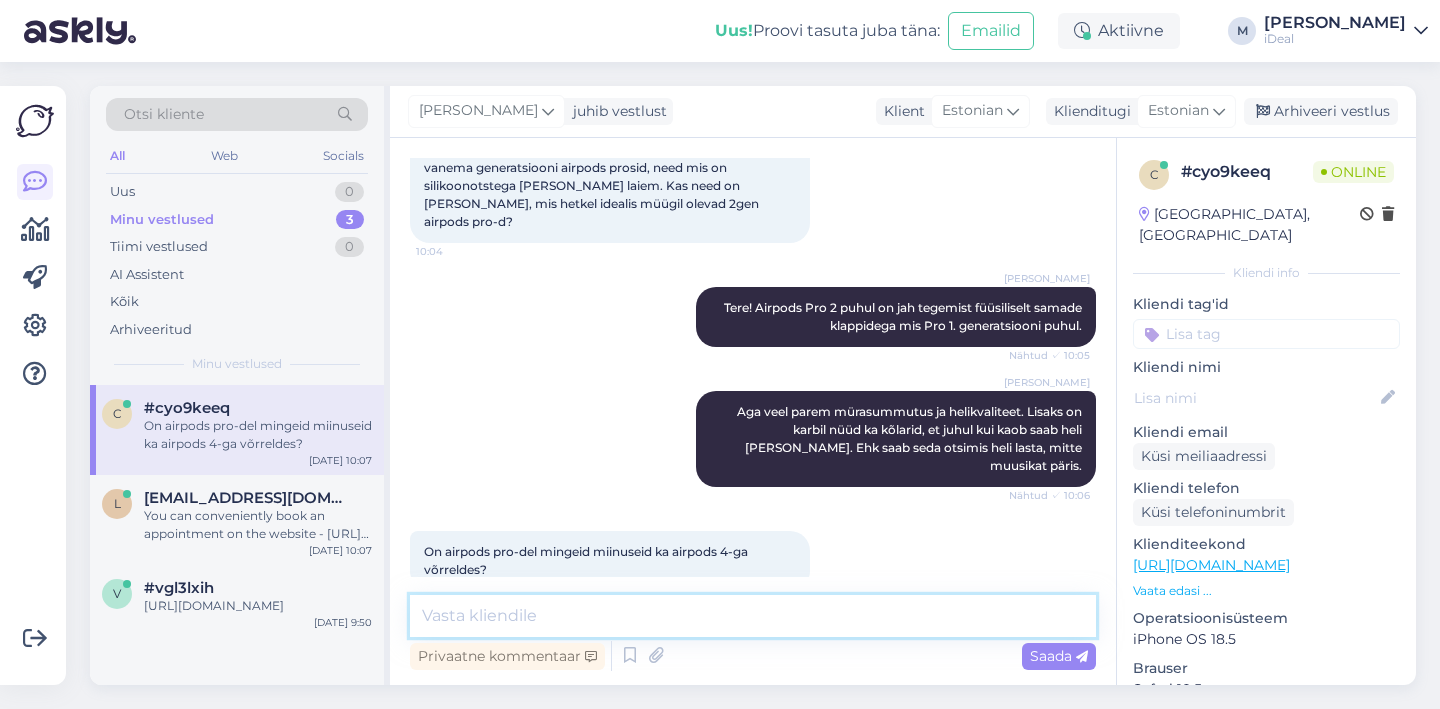 click at bounding box center [753, 616] 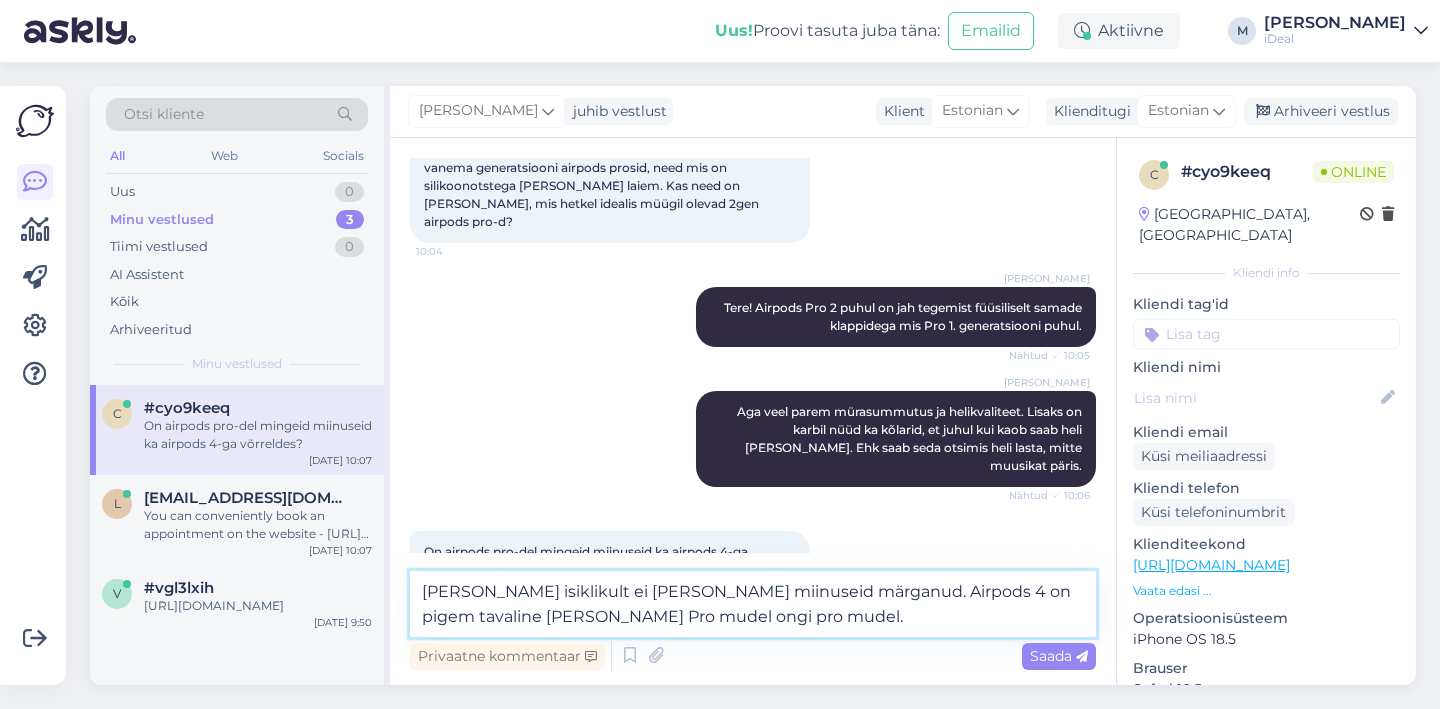 type on "[PERSON_NAME] isiklikult ei [PERSON_NAME] miinuseid märganud. Airpods 4 on pigem tavaline [PERSON_NAME] Pro mudel ongi pro mudel." 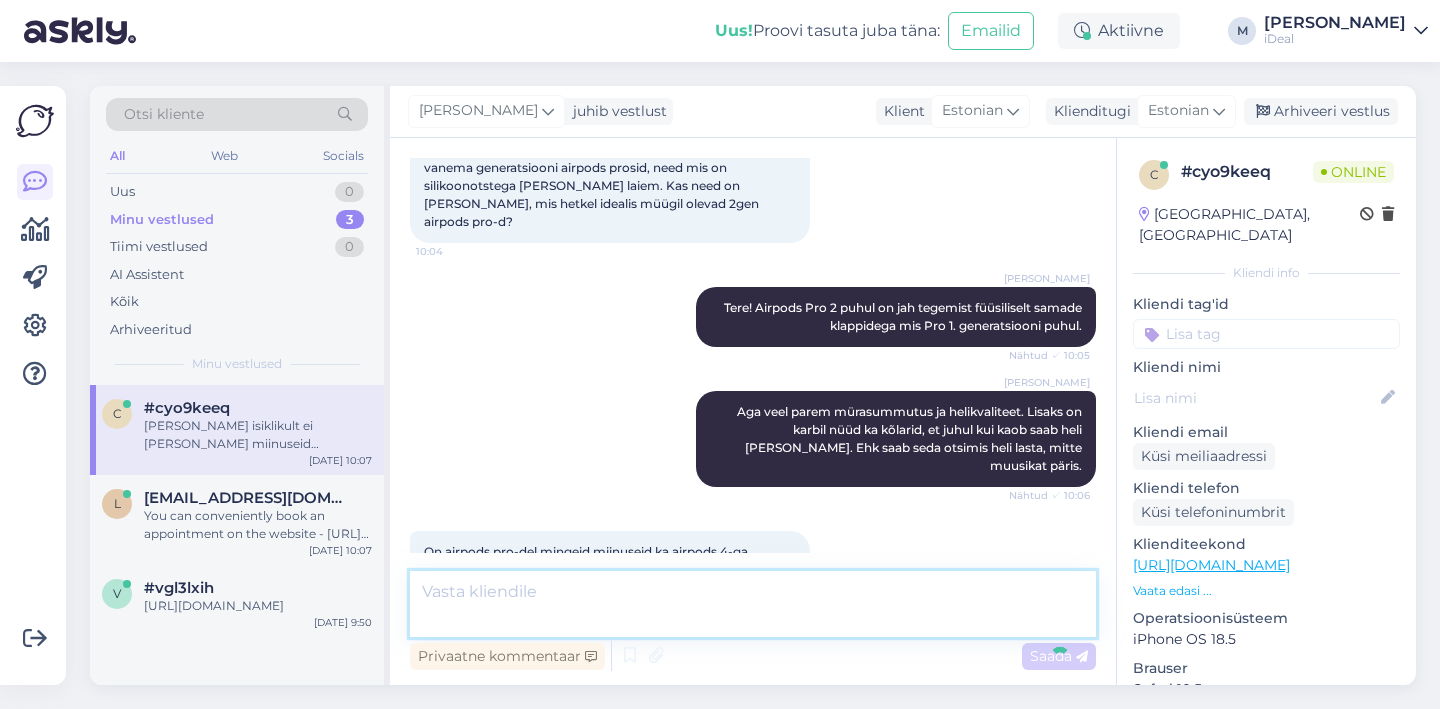 scroll, scrollTop: 239, scrollLeft: 0, axis: vertical 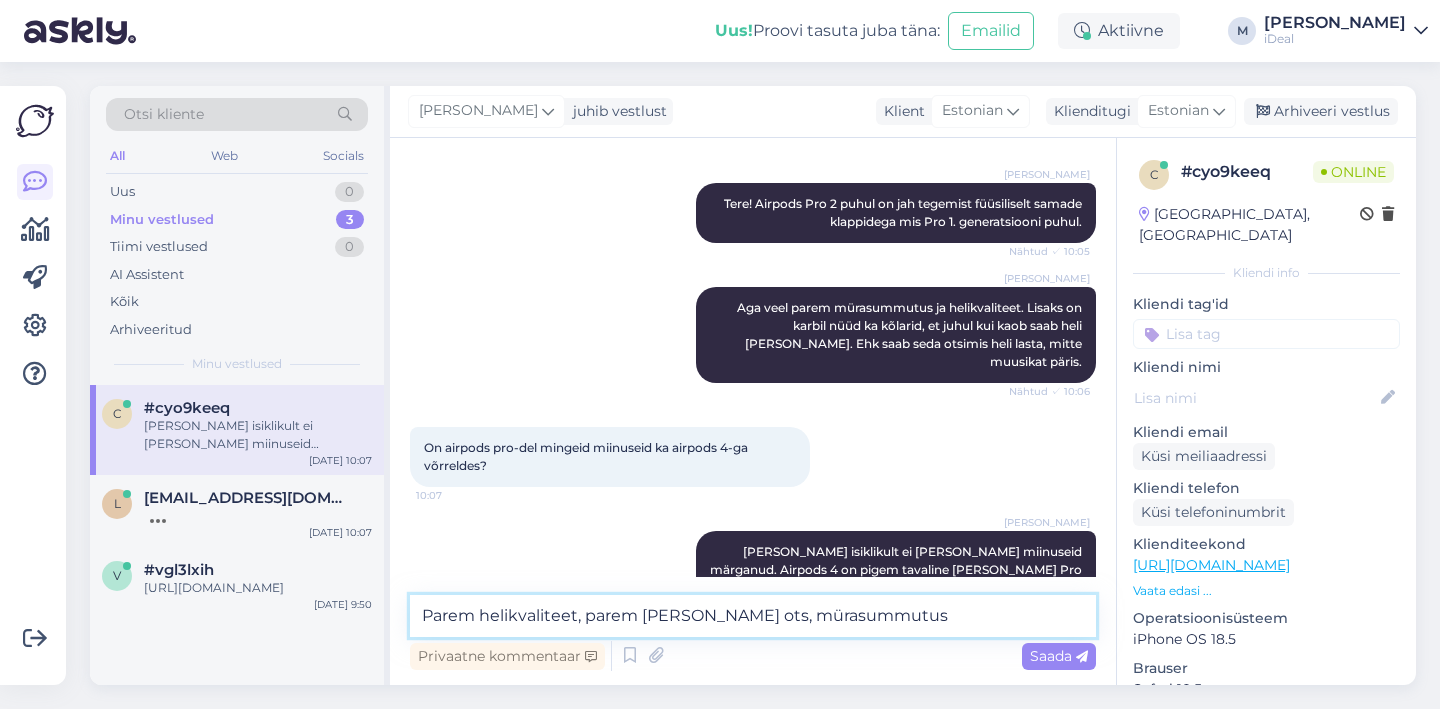 type on "Parem helikvaliteet, parem [PERSON_NAME] ots, mürasummutus." 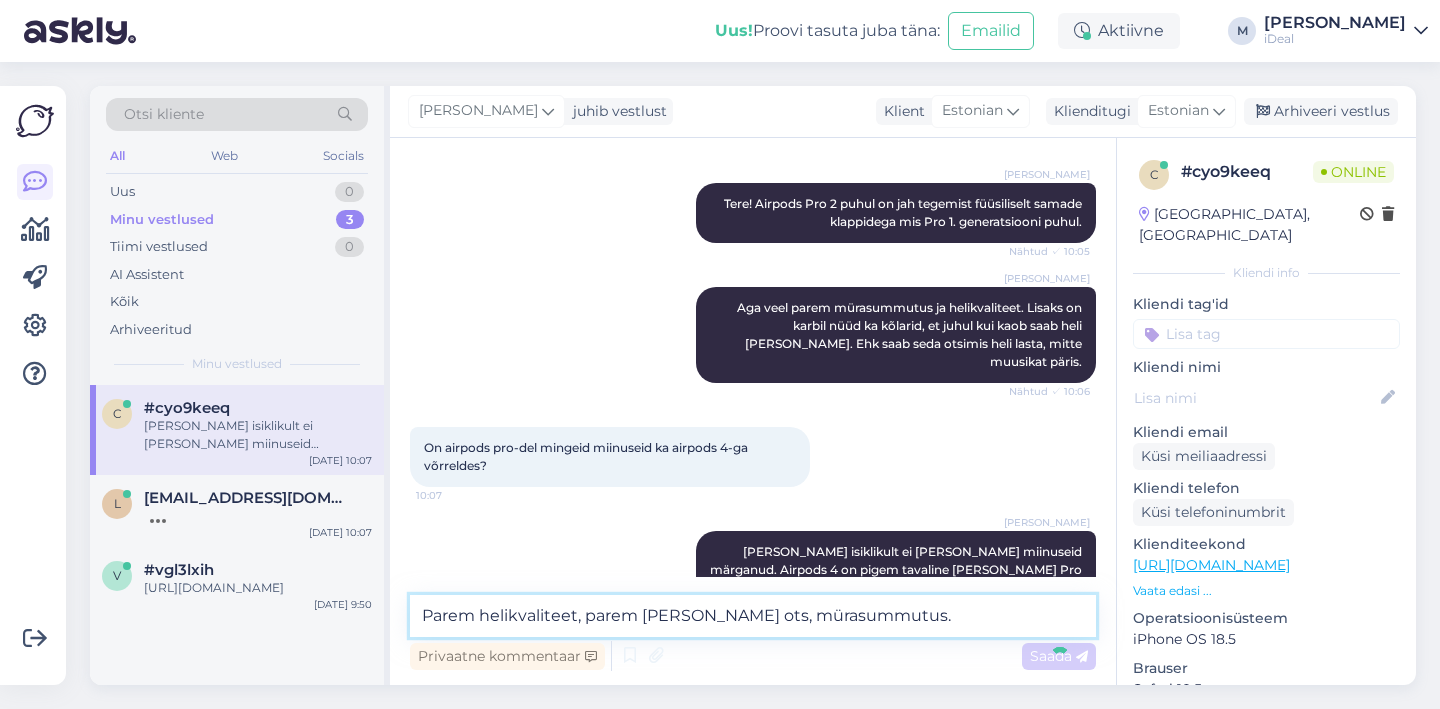 type 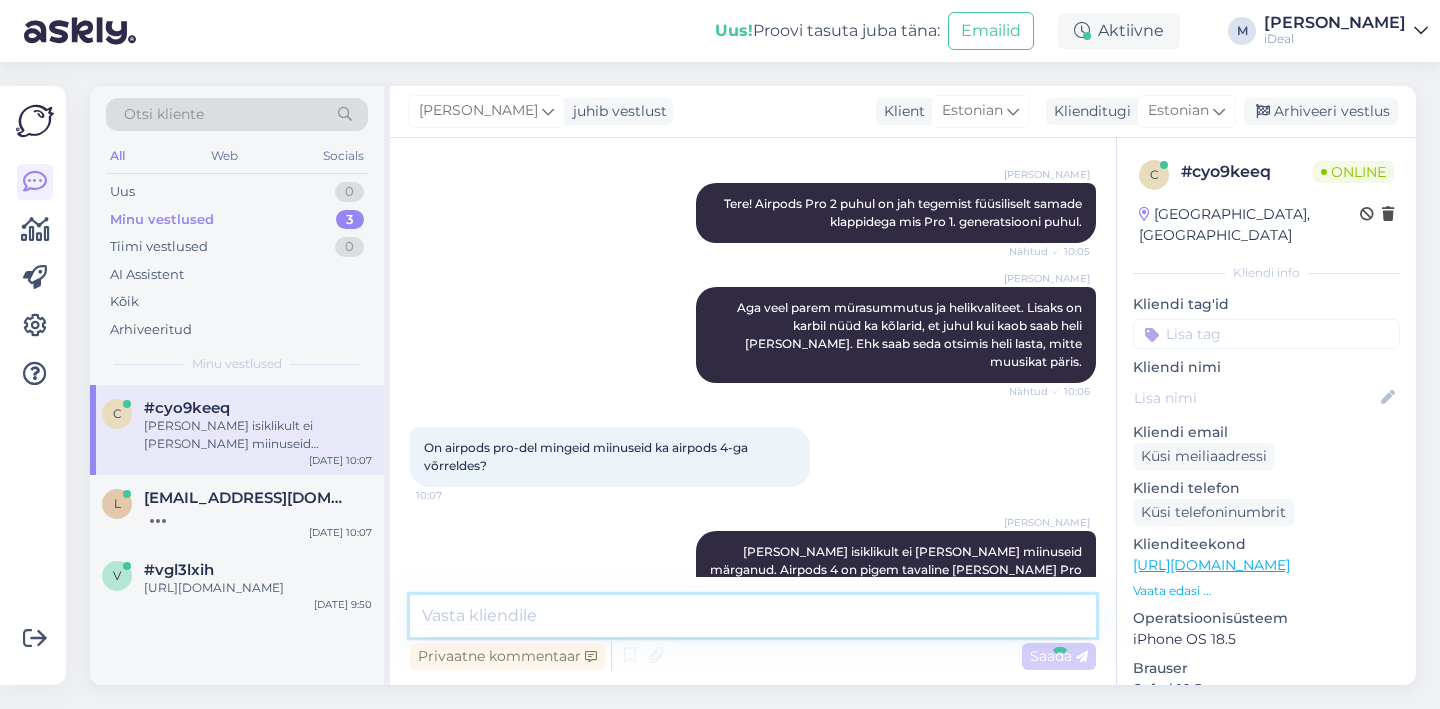 scroll, scrollTop: 325, scrollLeft: 0, axis: vertical 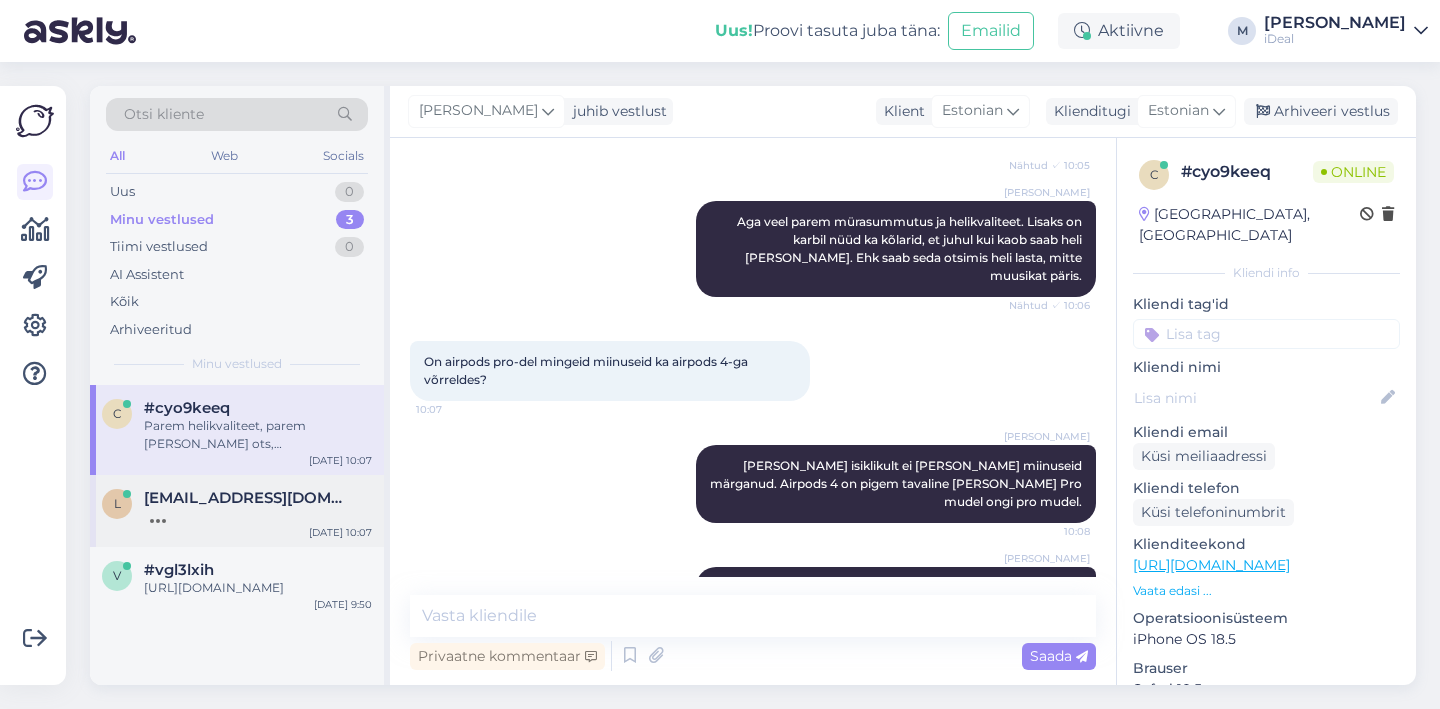 click at bounding box center (258, 516) 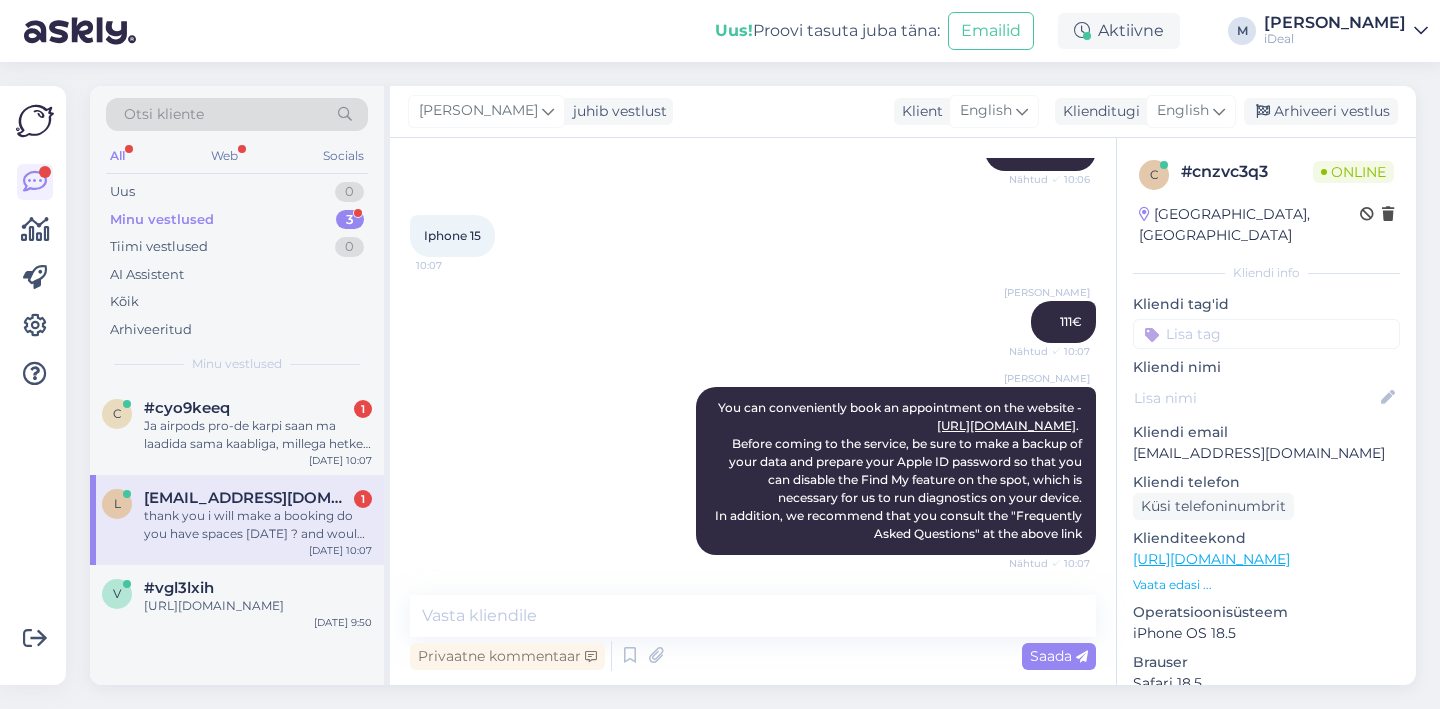 scroll, scrollTop: 497, scrollLeft: 0, axis: vertical 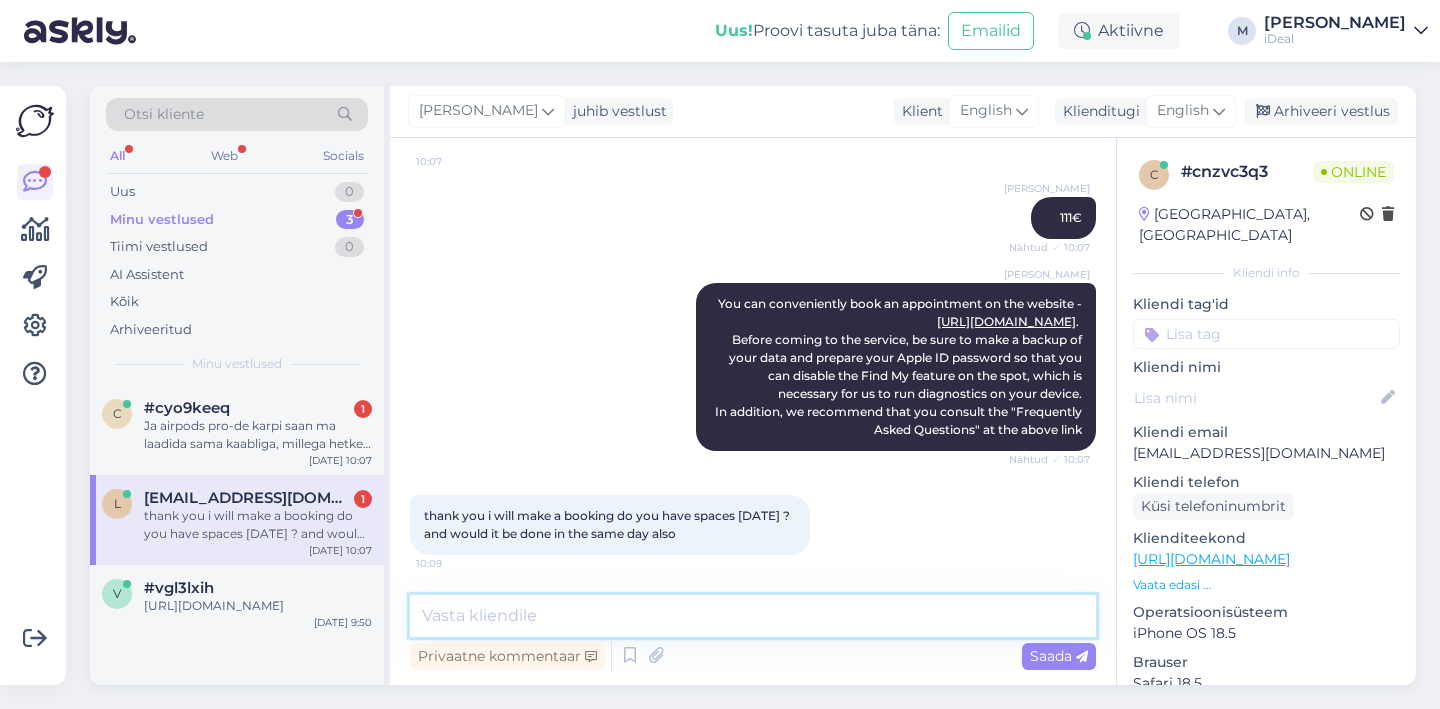 click at bounding box center [753, 616] 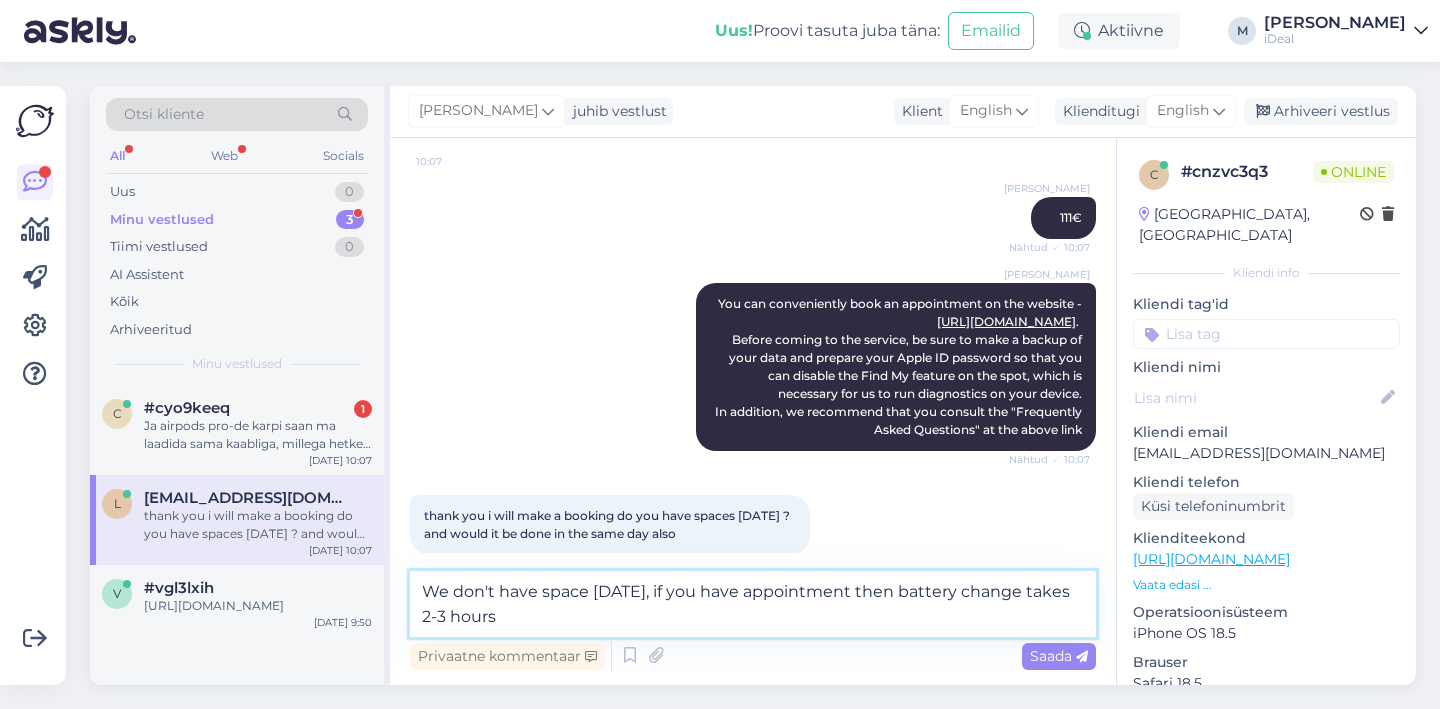 type on "We don't have space [DATE], if you have appointment then battery change takes 2-3 hours." 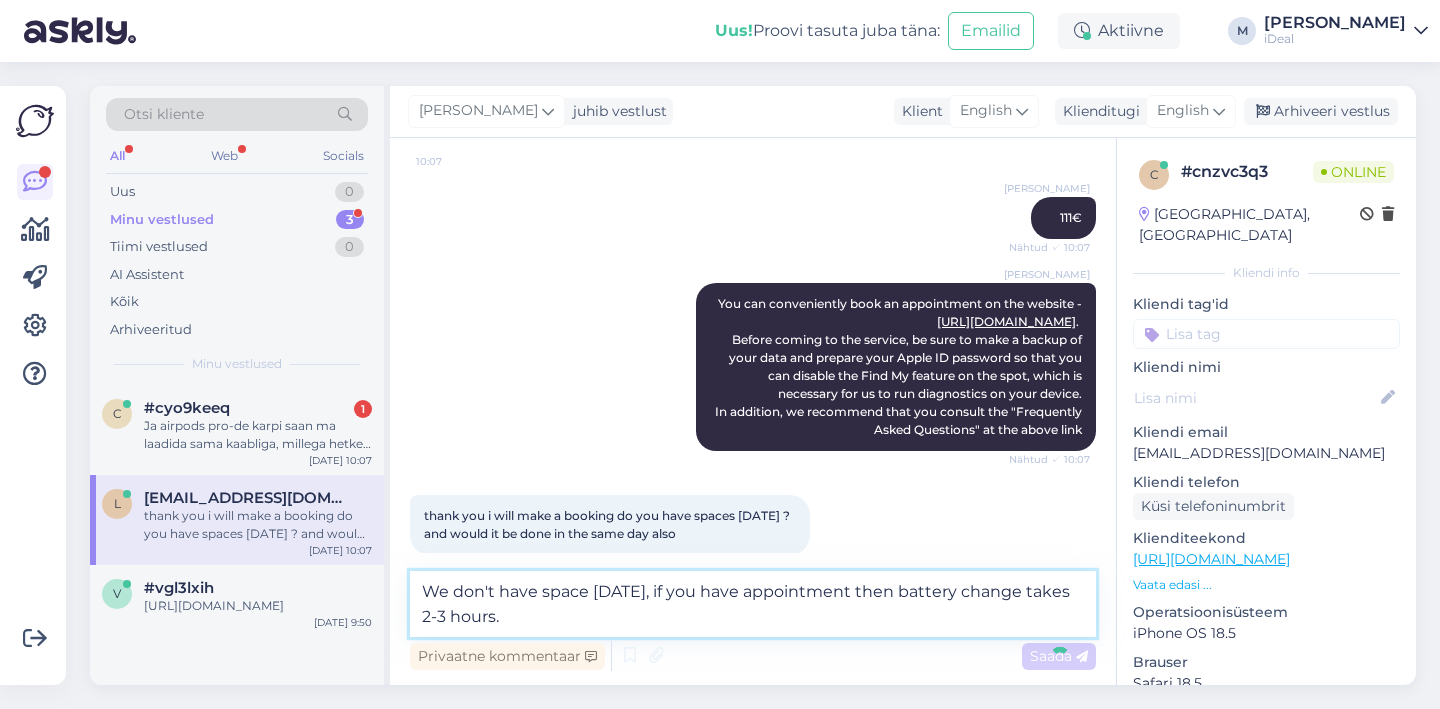 type 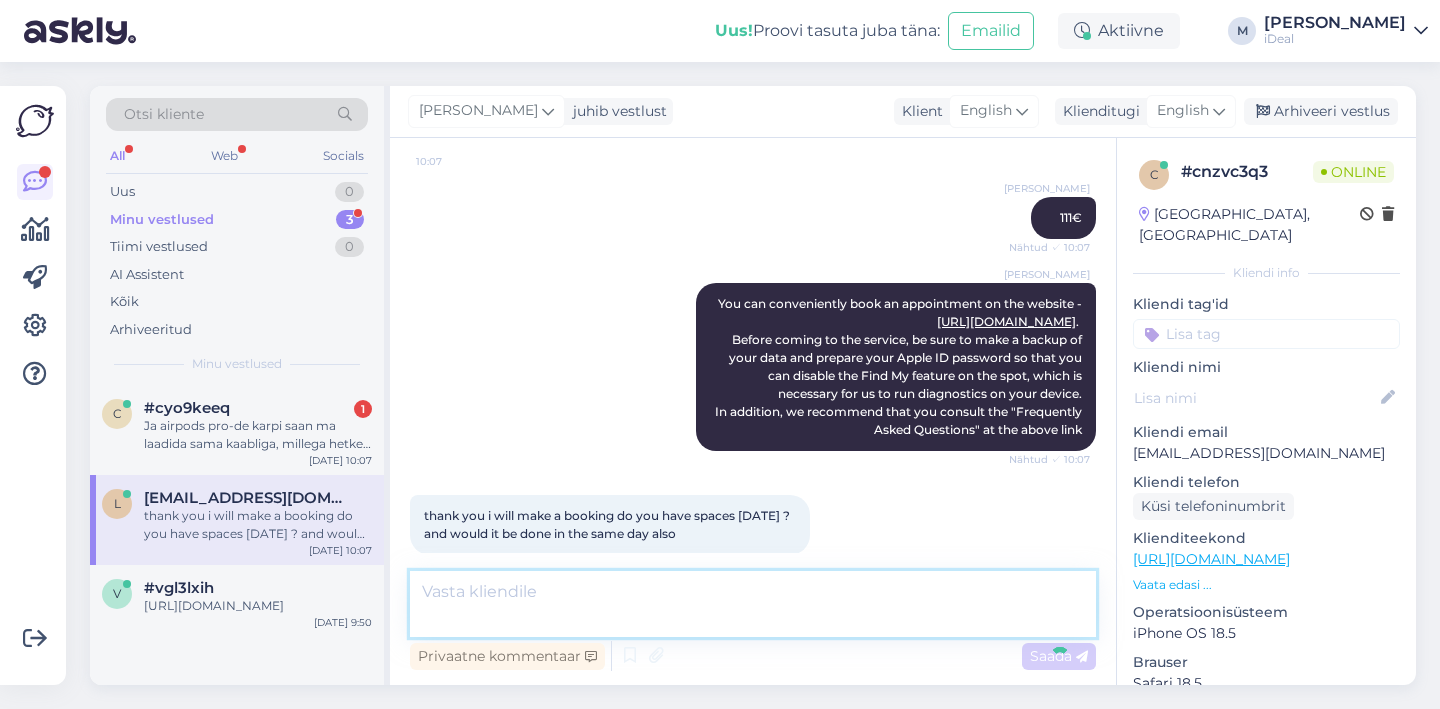 scroll, scrollTop: 601, scrollLeft: 0, axis: vertical 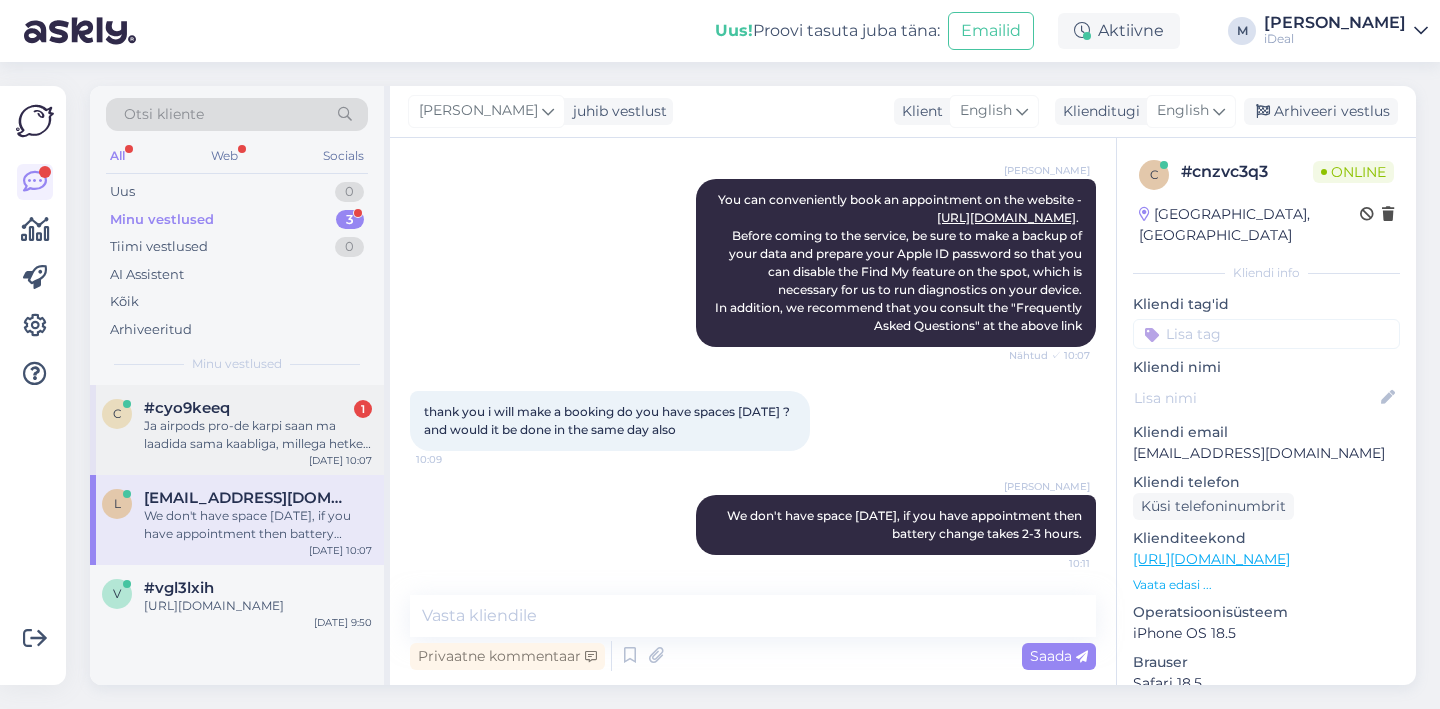 click on "#cyo9keeq" at bounding box center [187, 408] 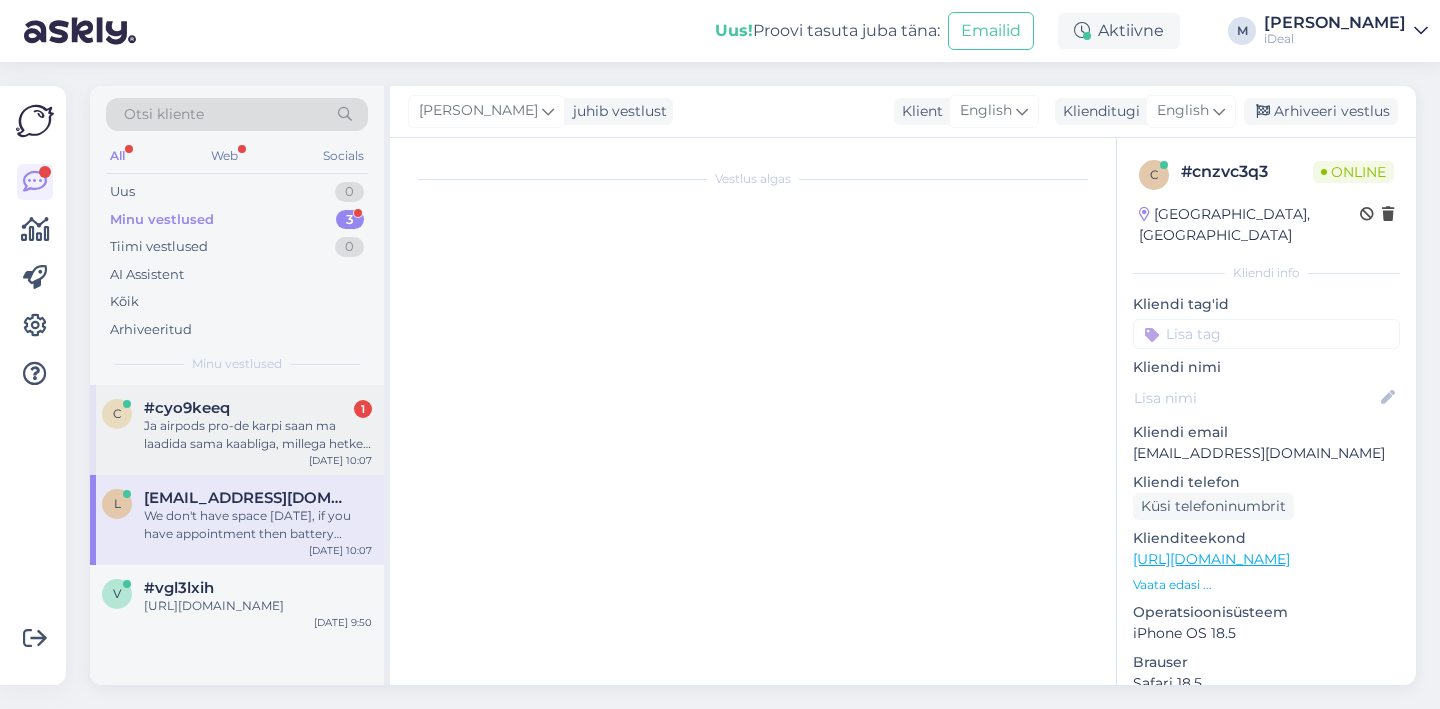 scroll, scrollTop: 429, scrollLeft: 0, axis: vertical 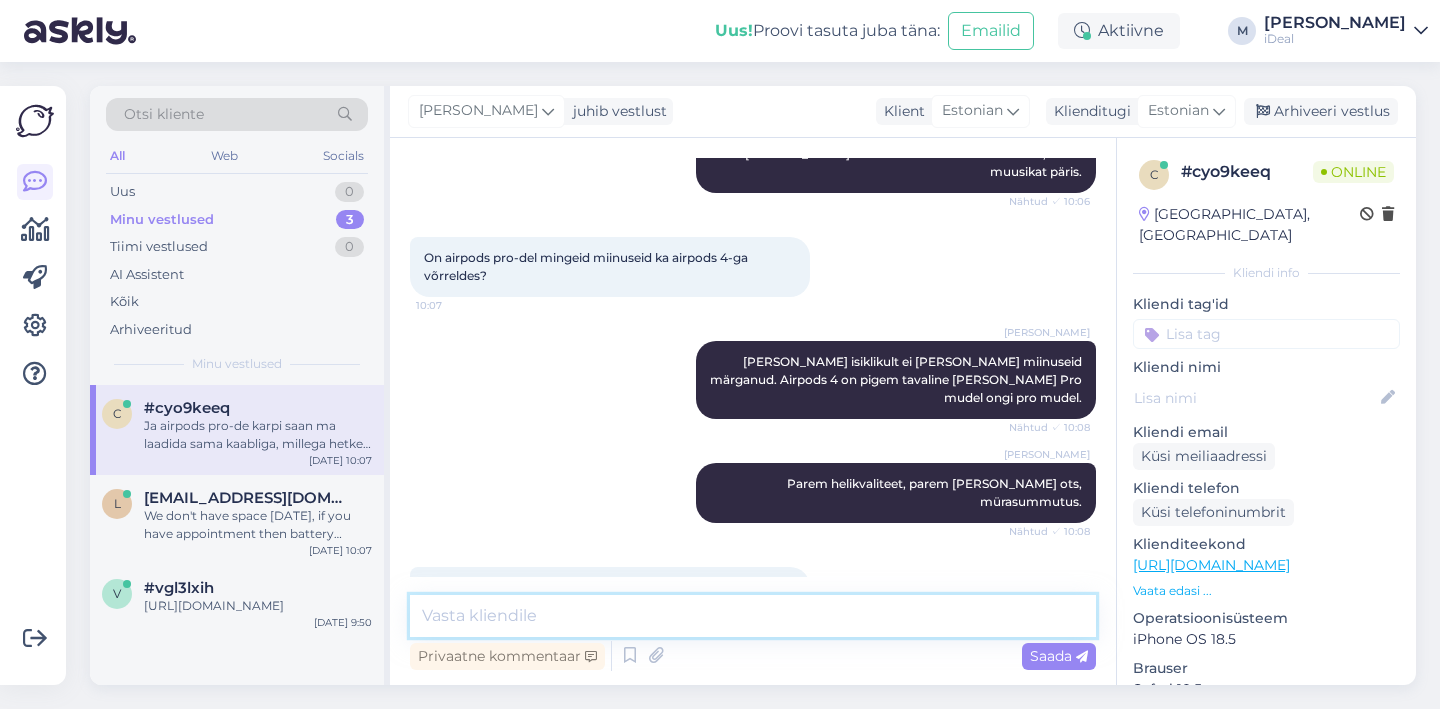 click at bounding box center [753, 616] 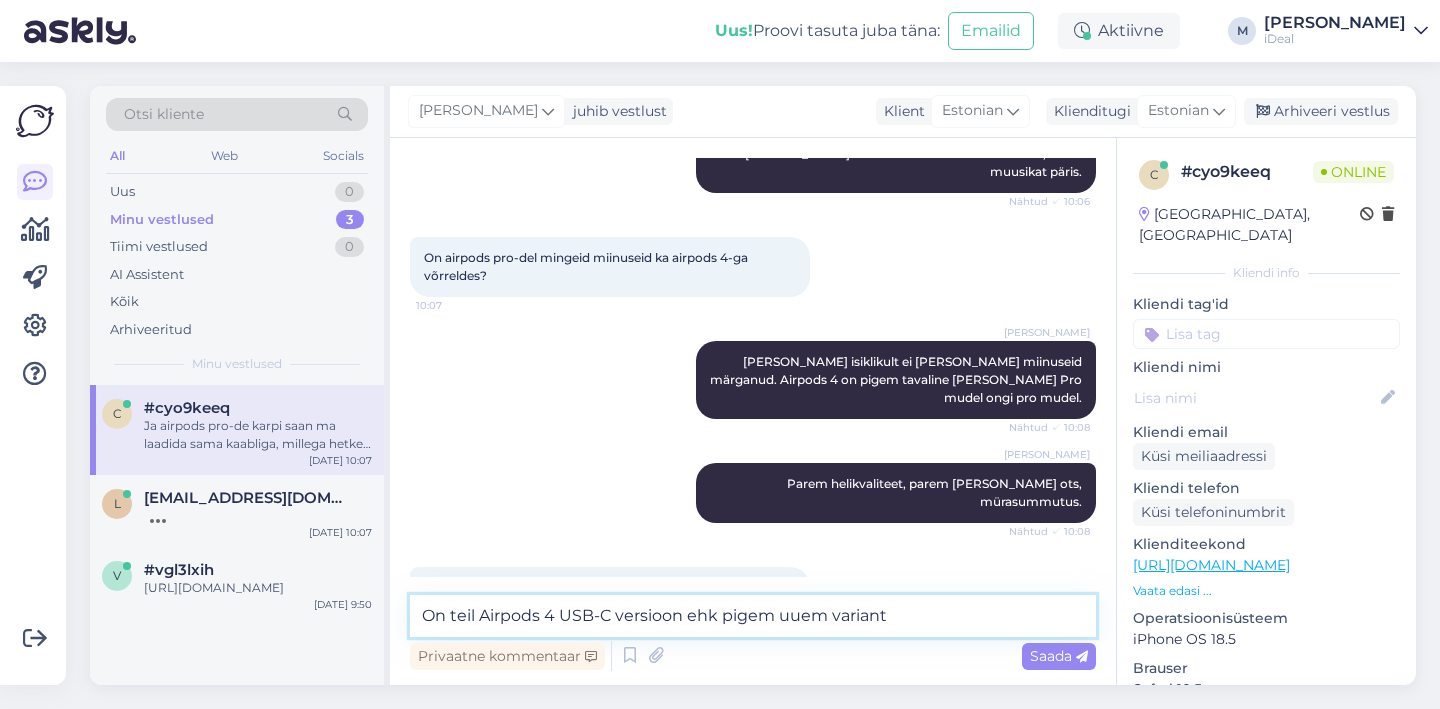 type on "On teil Airpods 4 USB-C versioon ehk pigem uuem variant." 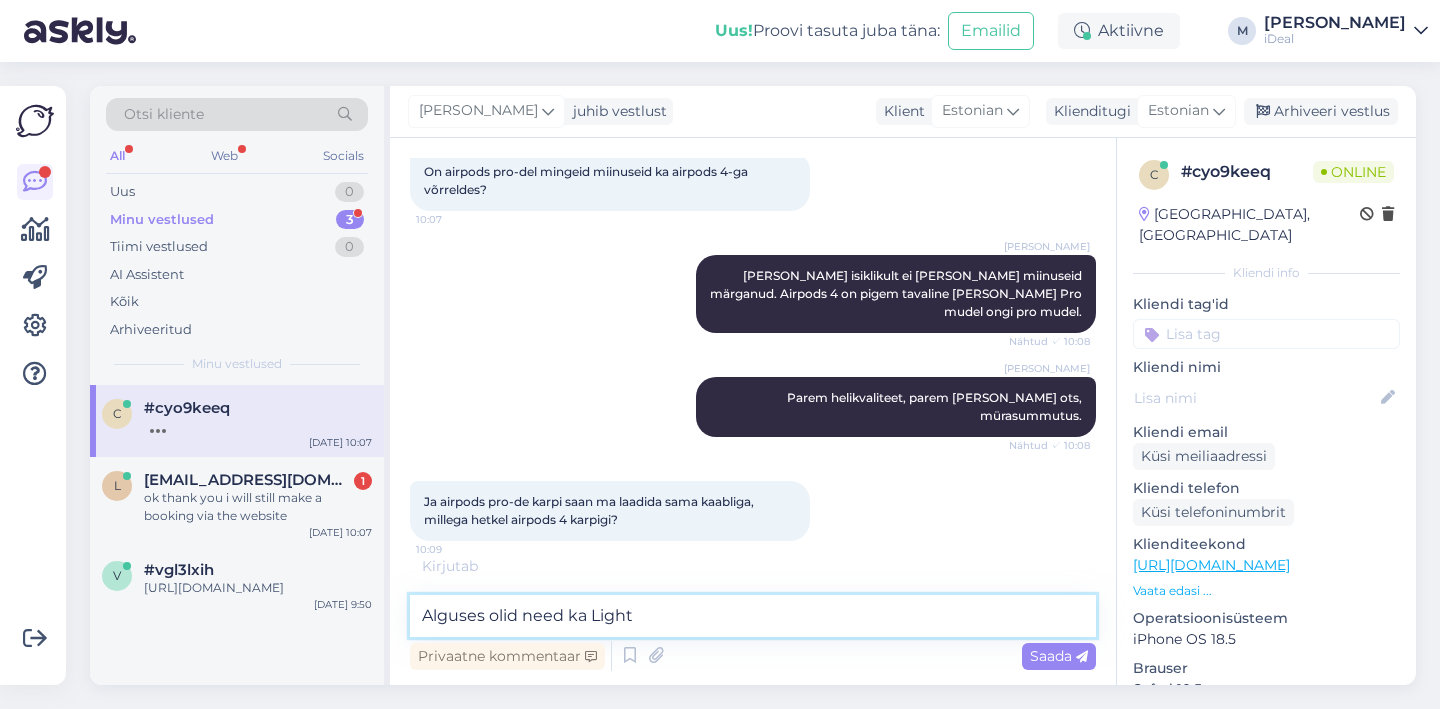 scroll, scrollTop: 601, scrollLeft: 0, axis: vertical 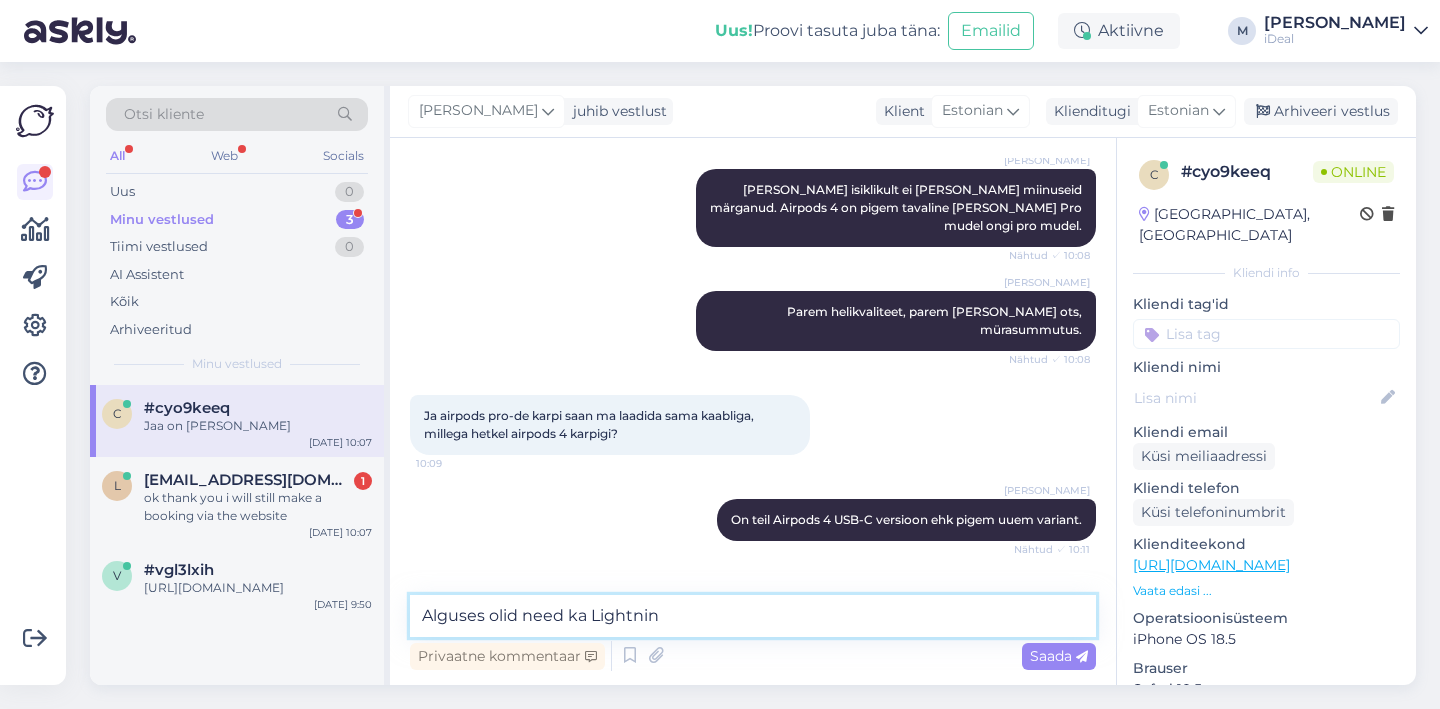 type on "Alguses olid need ka Lightning" 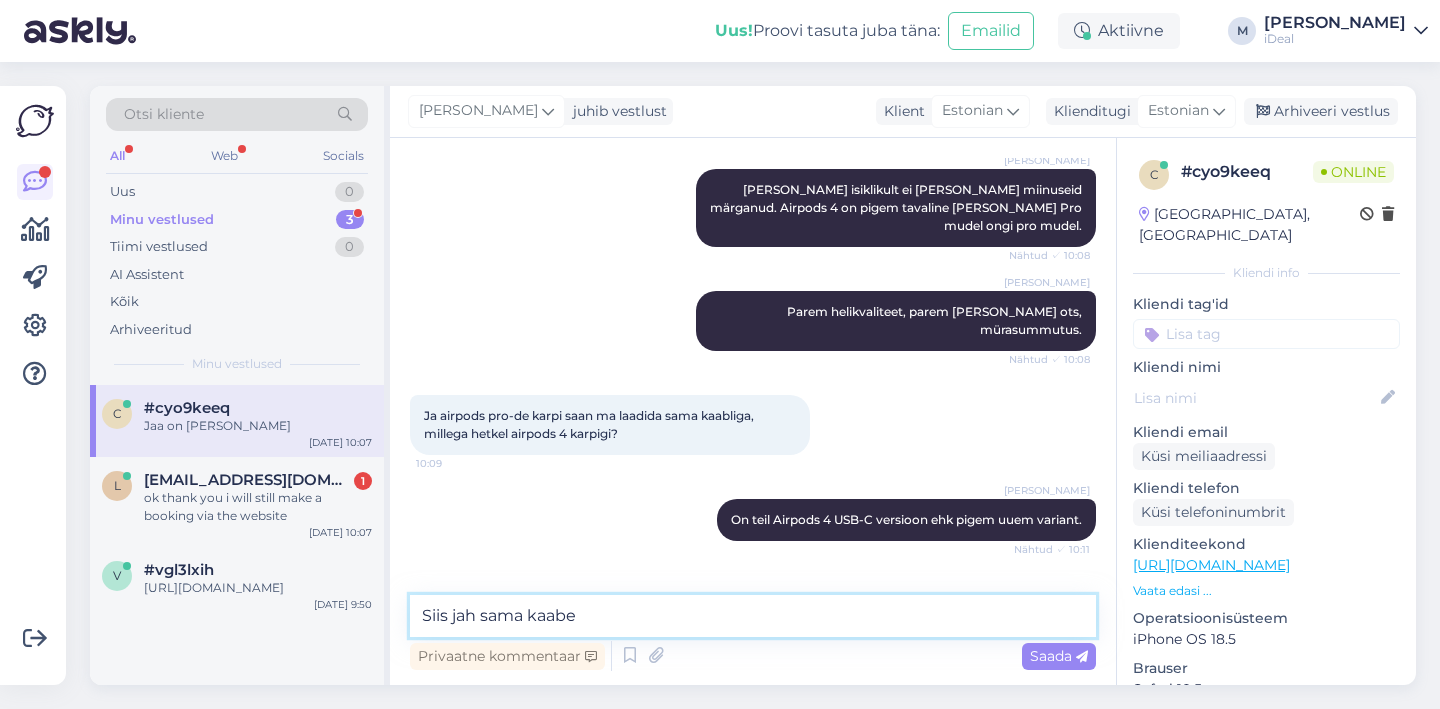 type on "Siis jah sama kaabel" 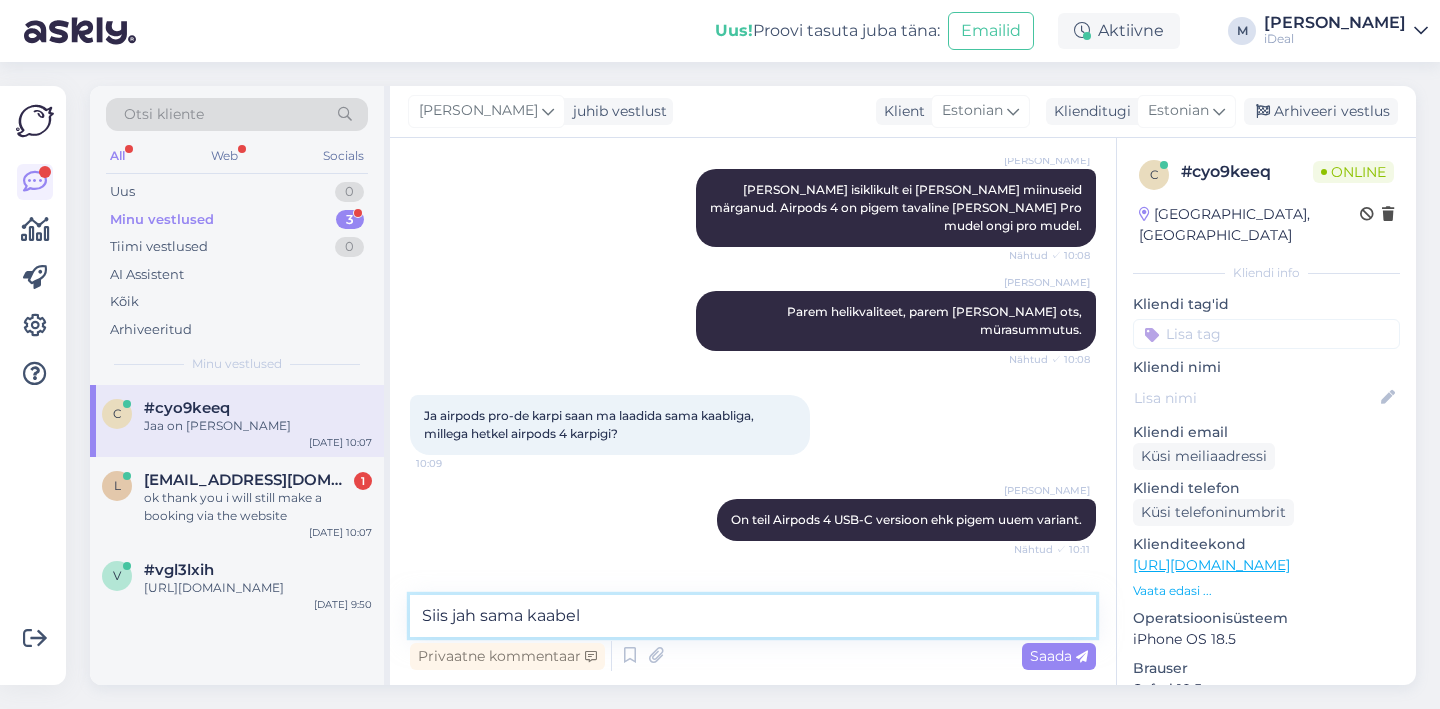 type 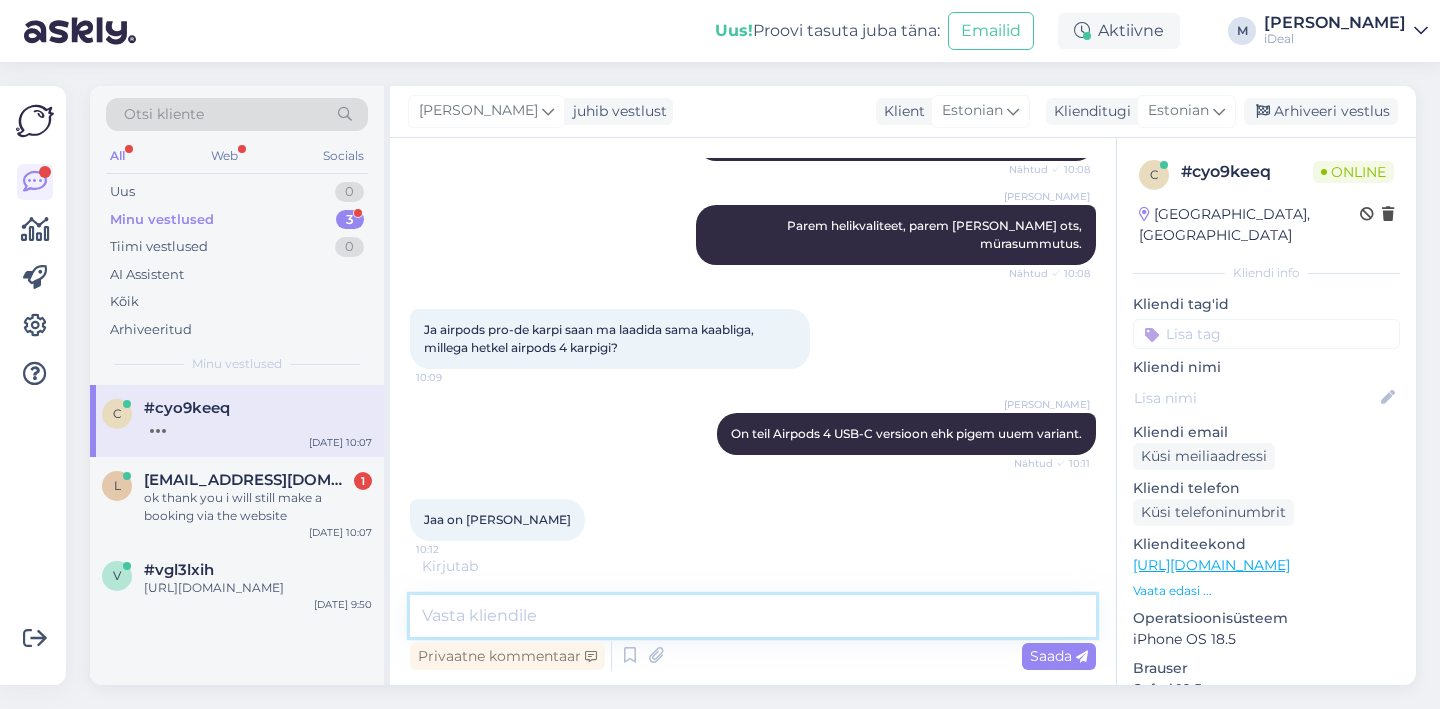 scroll, scrollTop: 773, scrollLeft: 0, axis: vertical 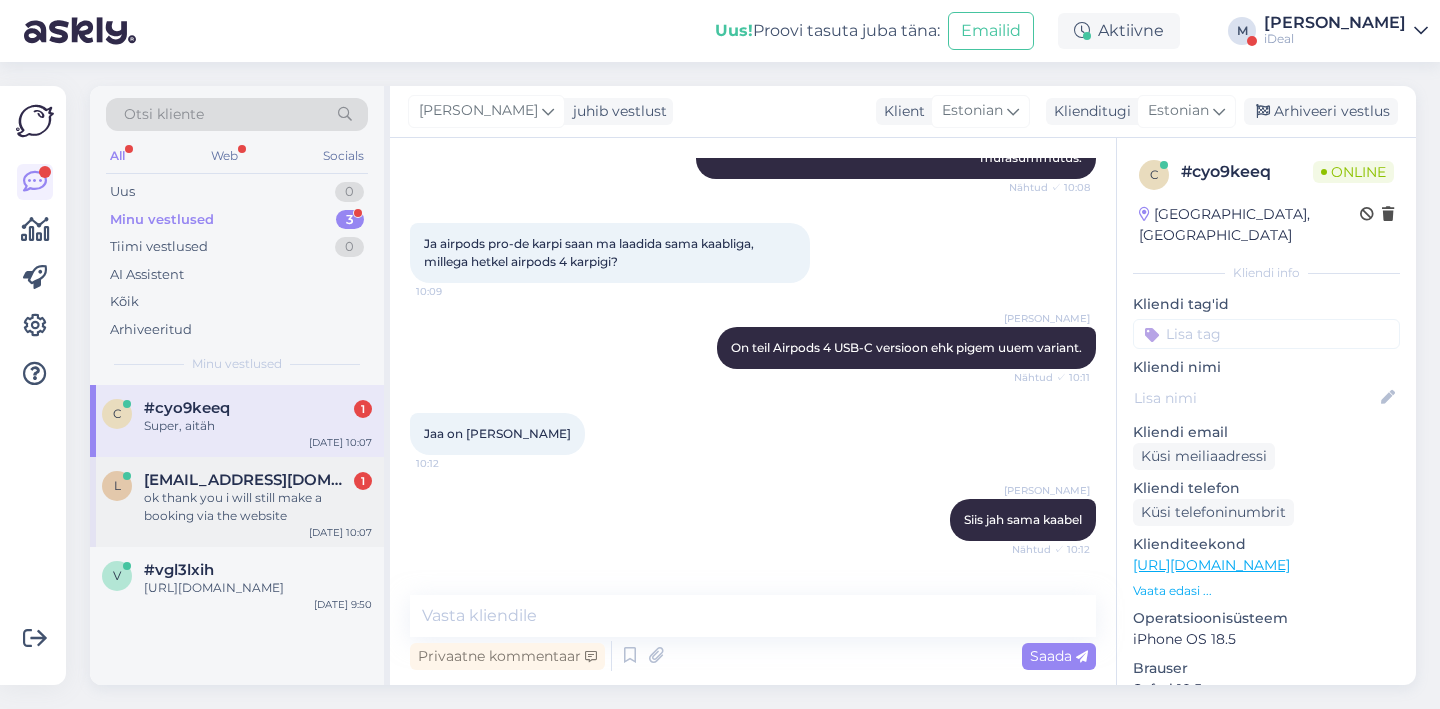 click on "l [EMAIL_ADDRESS][DOMAIN_NAME] 1 ok thank you i will still make a booking via the website  [DATE] 10:07" at bounding box center [237, 502] 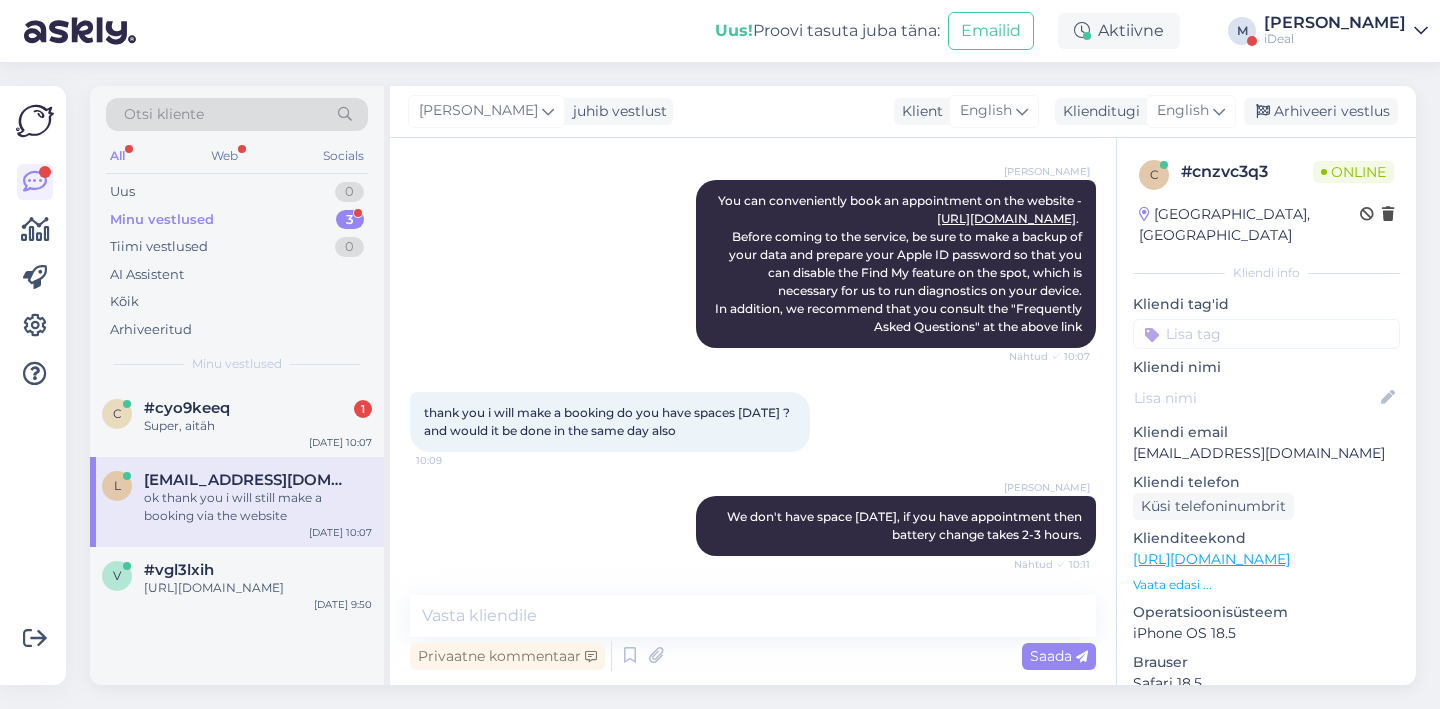 scroll, scrollTop: 687, scrollLeft: 0, axis: vertical 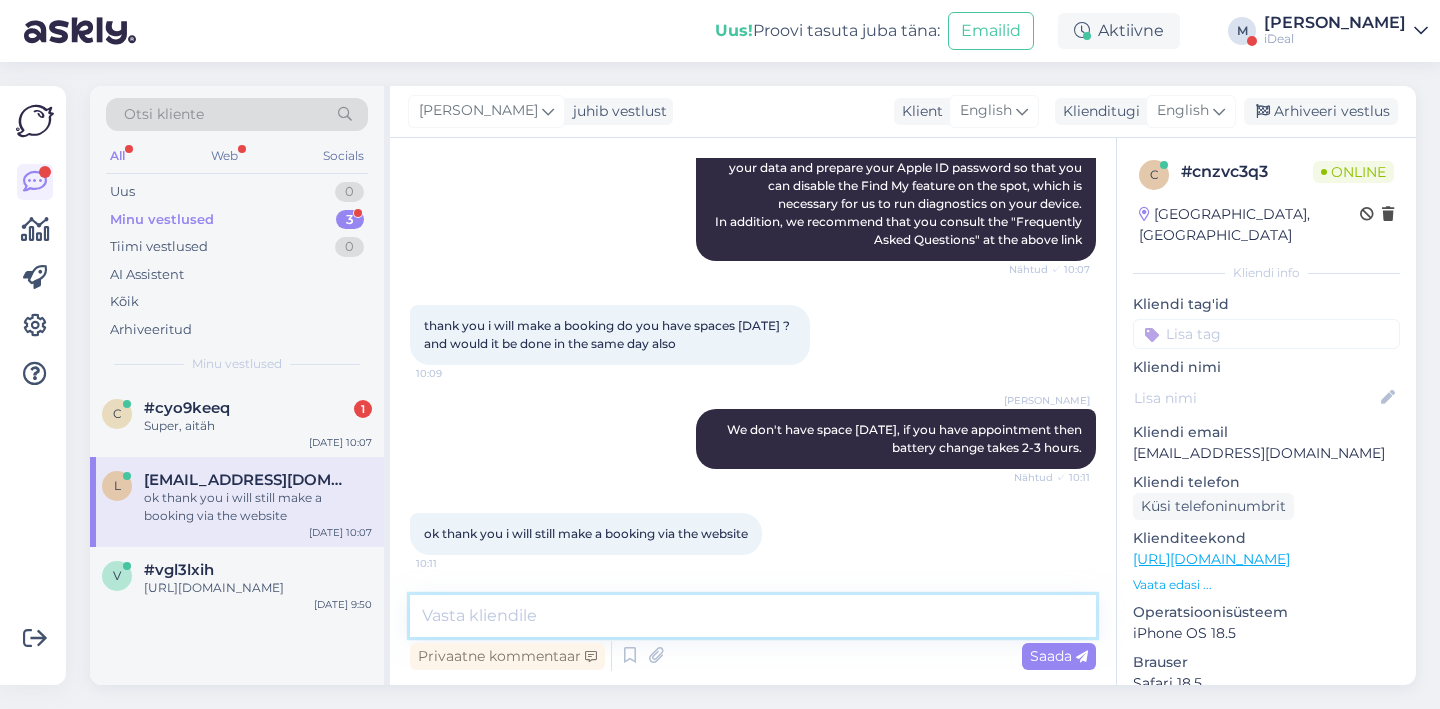 click at bounding box center (753, 616) 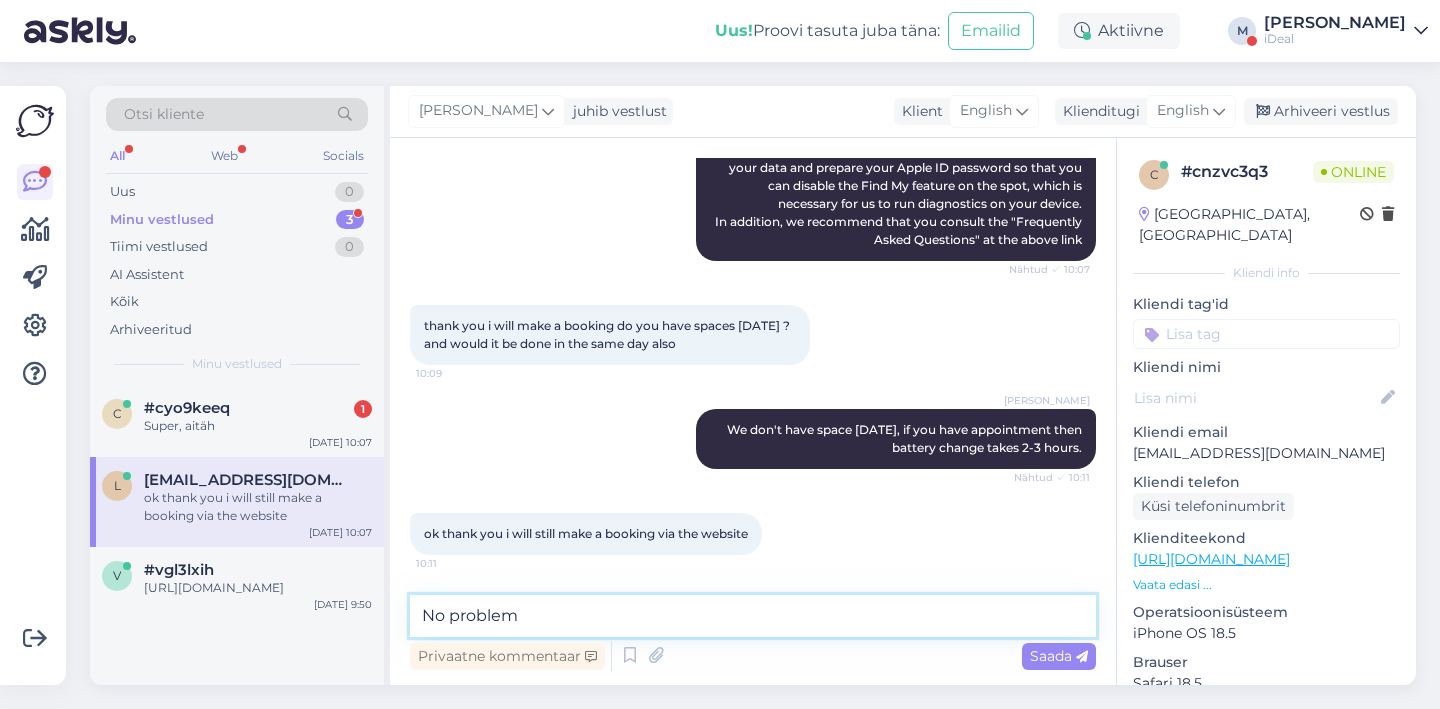 type on "No problem!" 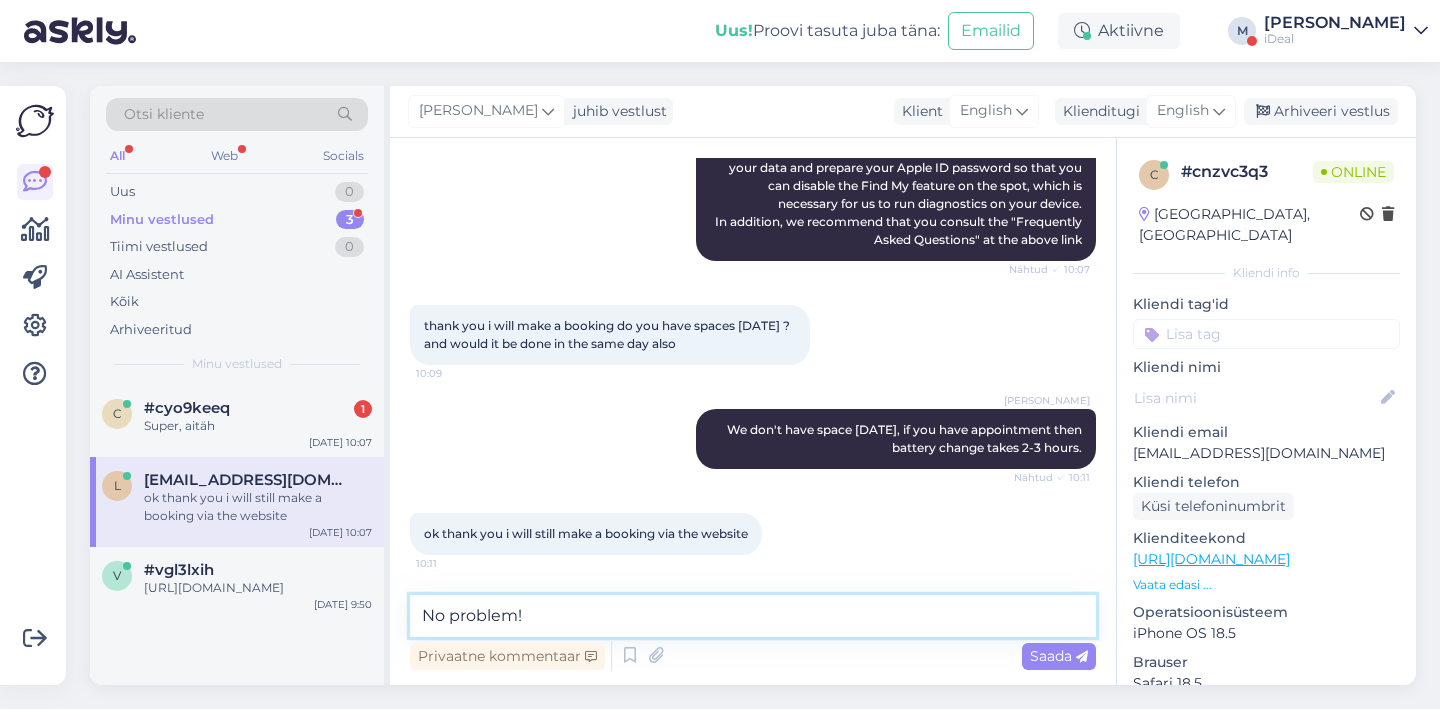 type 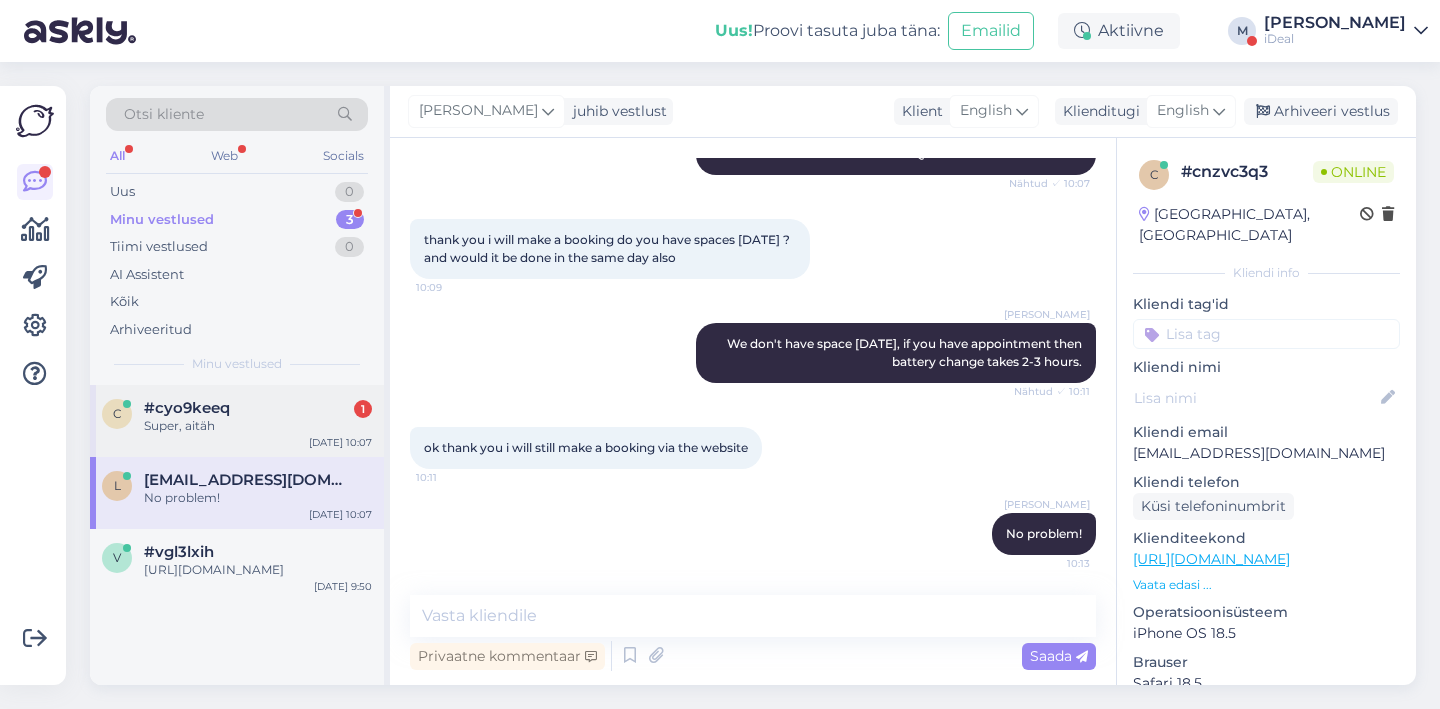 click on "c #cyo9keeq 1 Super, aitäh [DATE] 10:07" at bounding box center (237, 421) 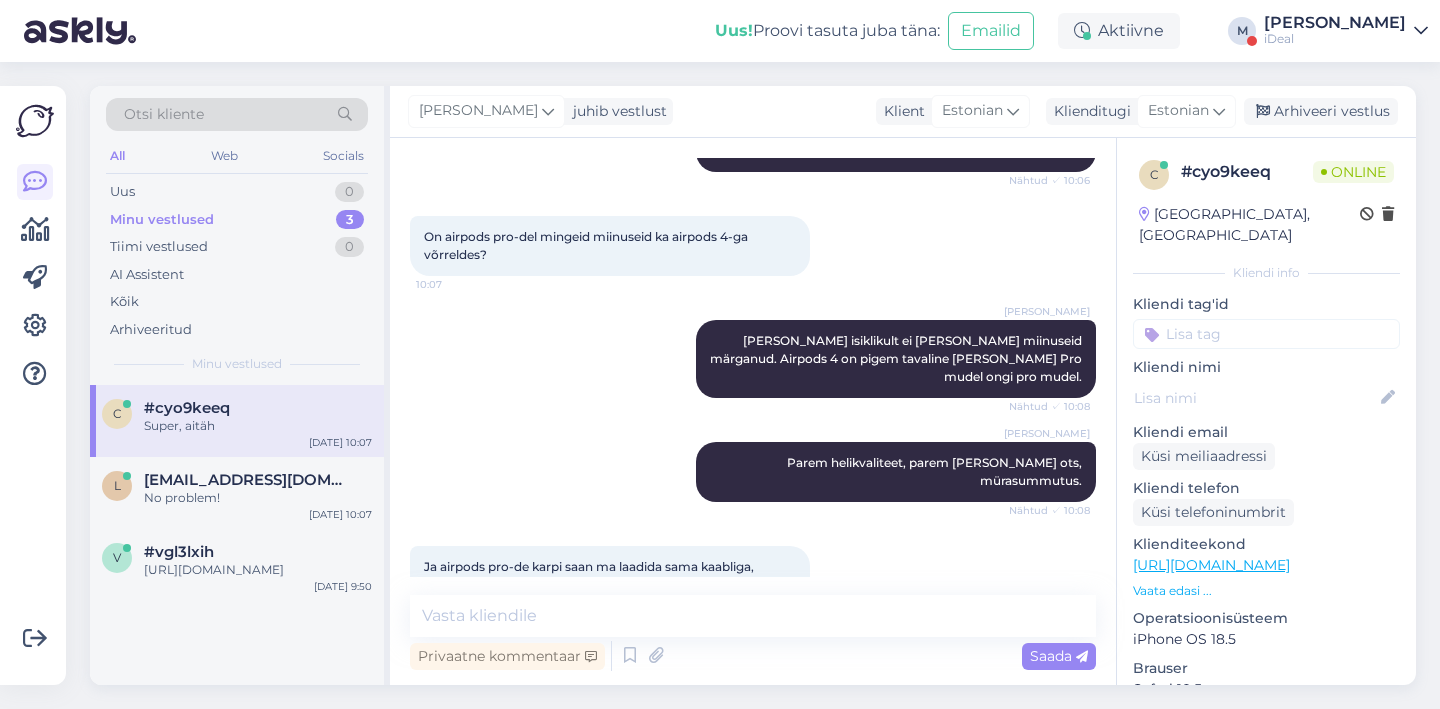 scroll, scrollTop: 773, scrollLeft: 0, axis: vertical 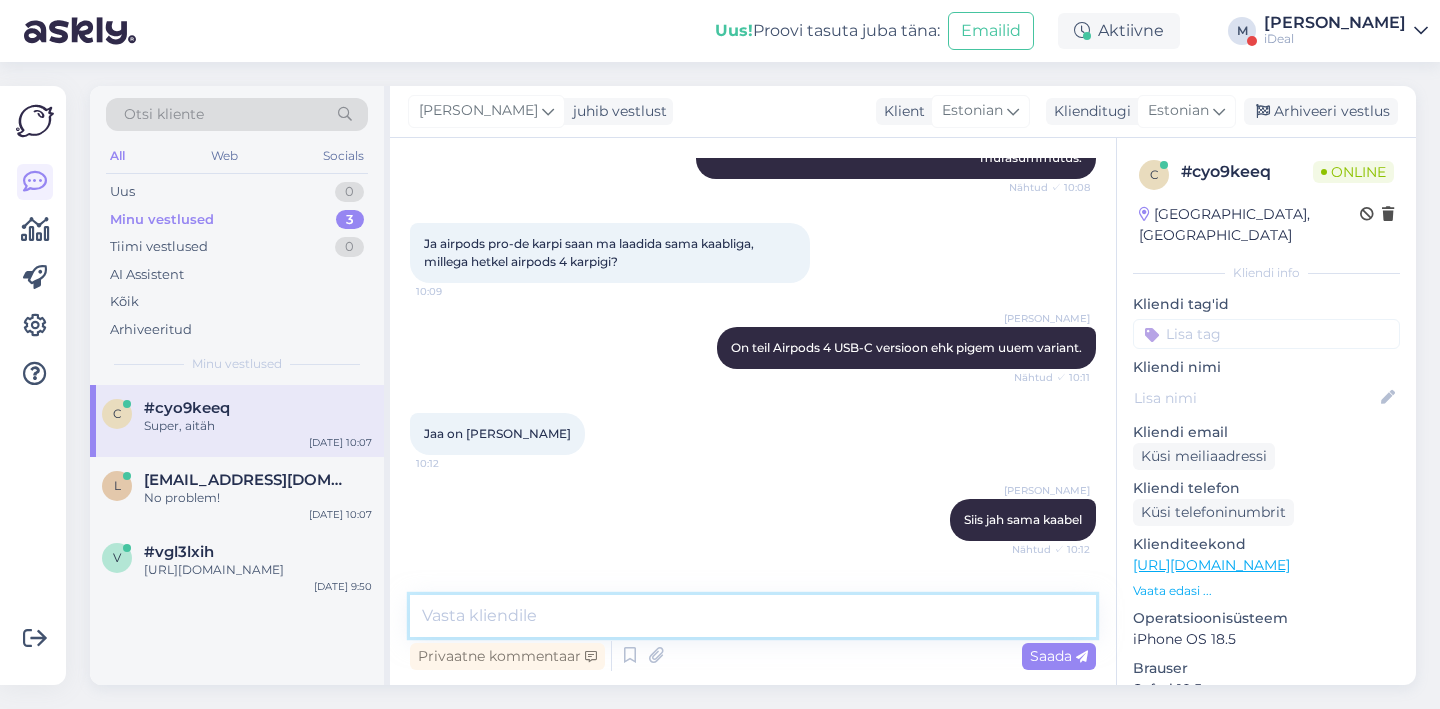 click at bounding box center (753, 616) 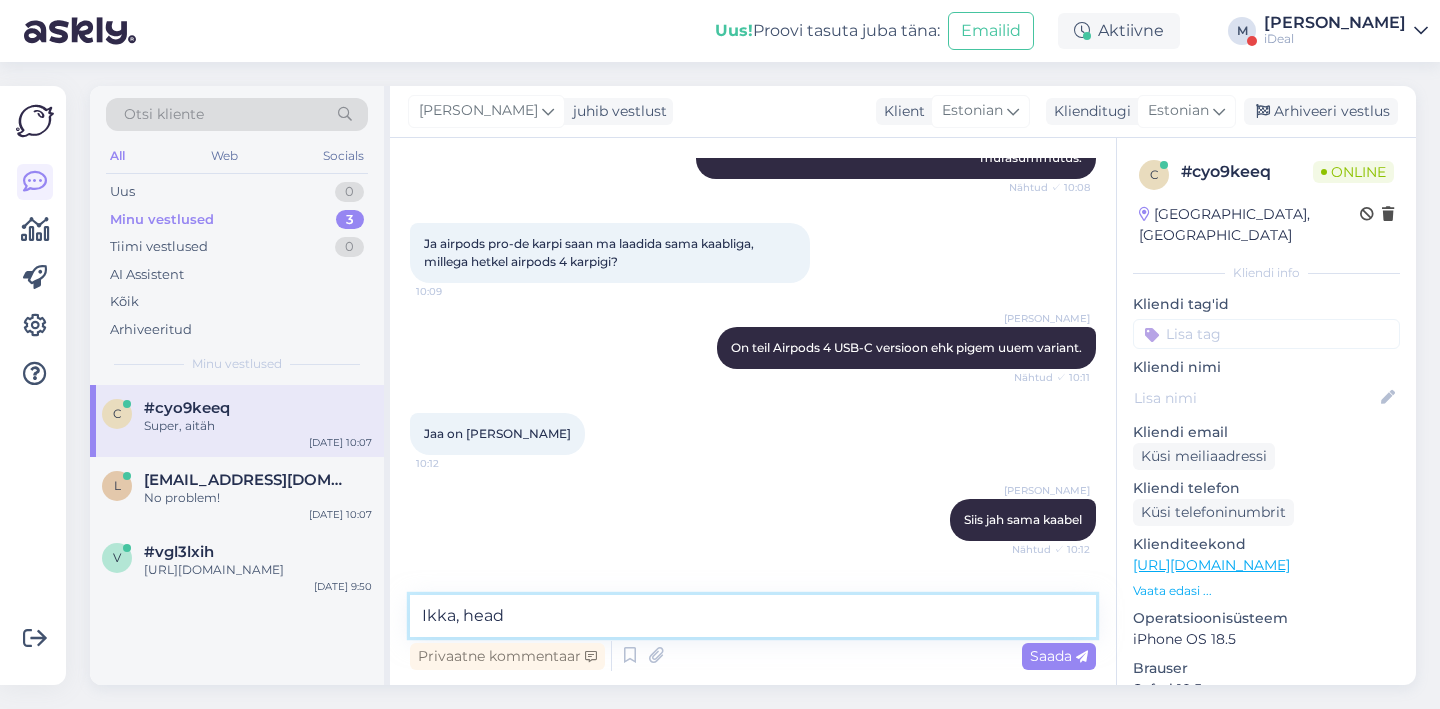 type on "Ikka, head!" 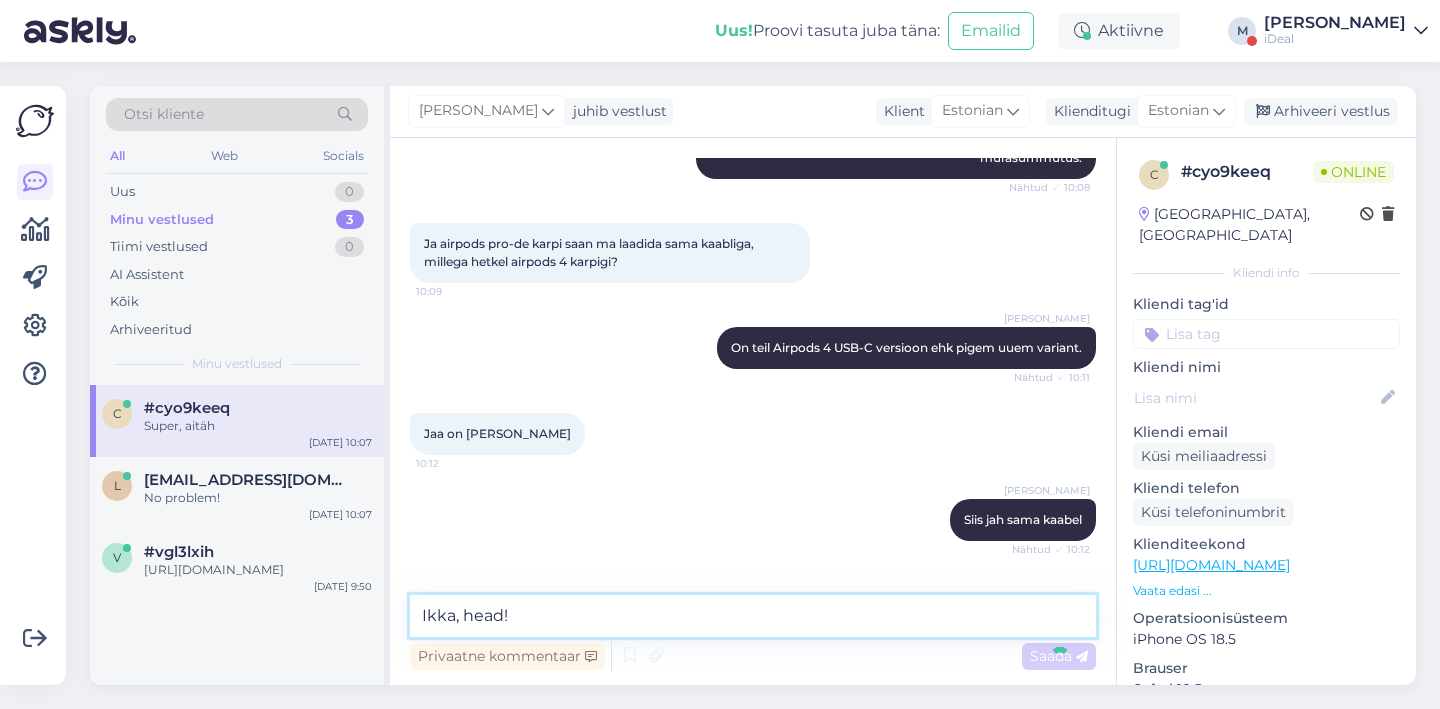 type 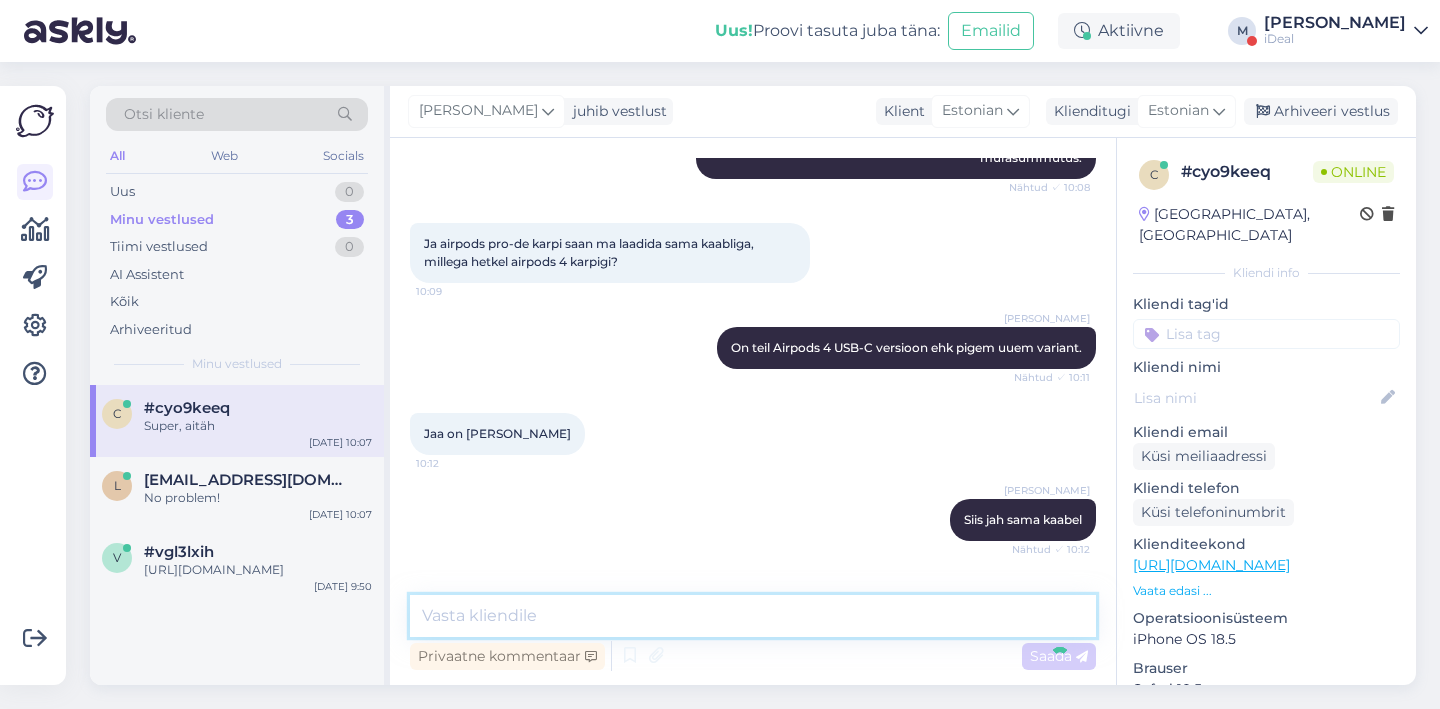 scroll, scrollTop: 859, scrollLeft: 0, axis: vertical 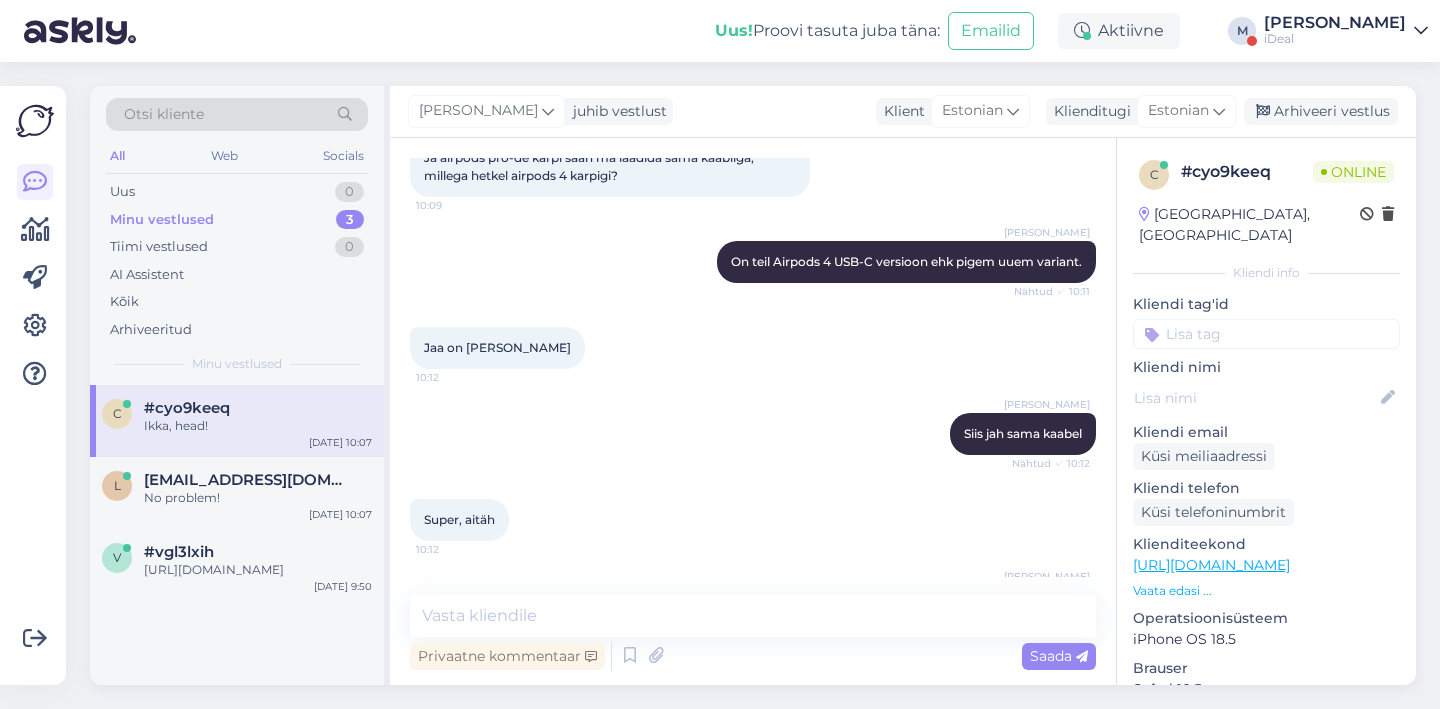 click on "[PERSON_NAME] vestlust Klient [DEMOGRAPHIC_DATA] Klienditugi [DEMOGRAPHIC_DATA] Arhiveeri vestlus" at bounding box center [903, 112] 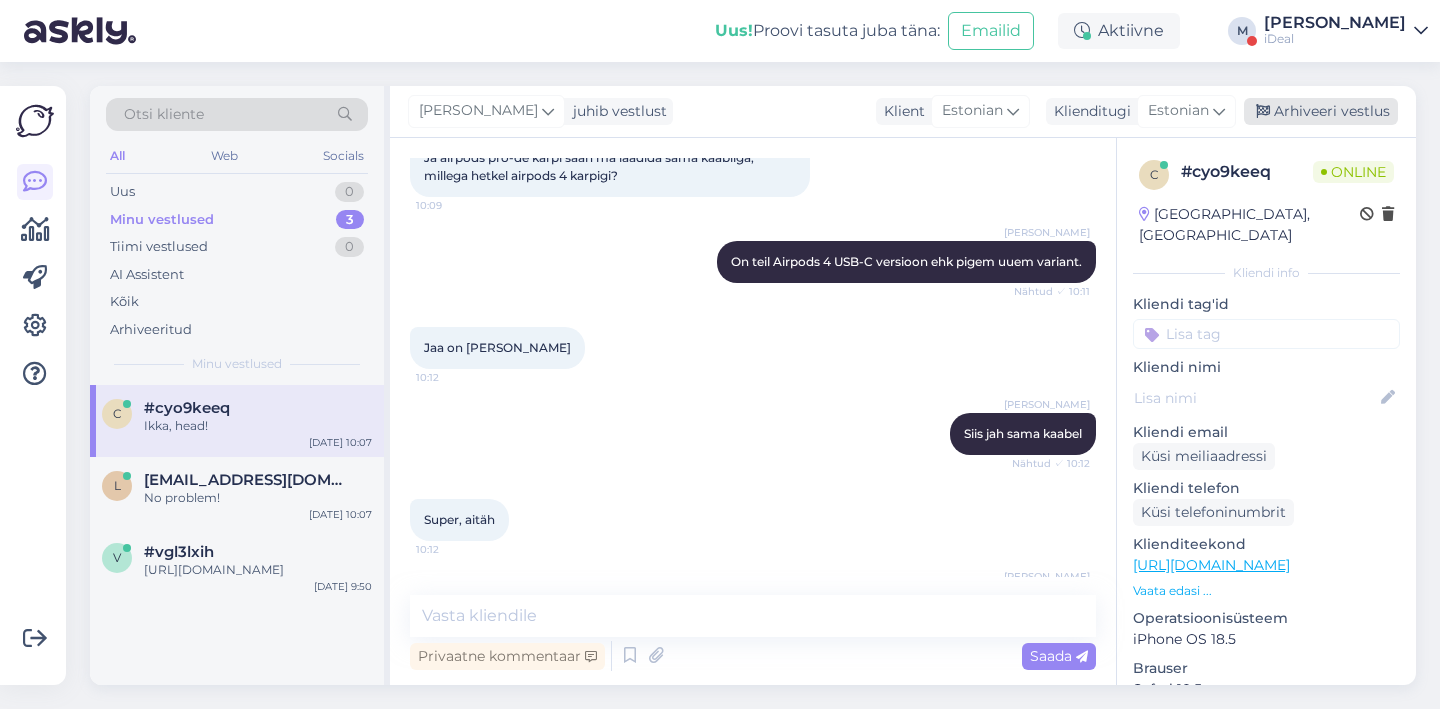click on "Arhiveeri vestlus" at bounding box center (1321, 111) 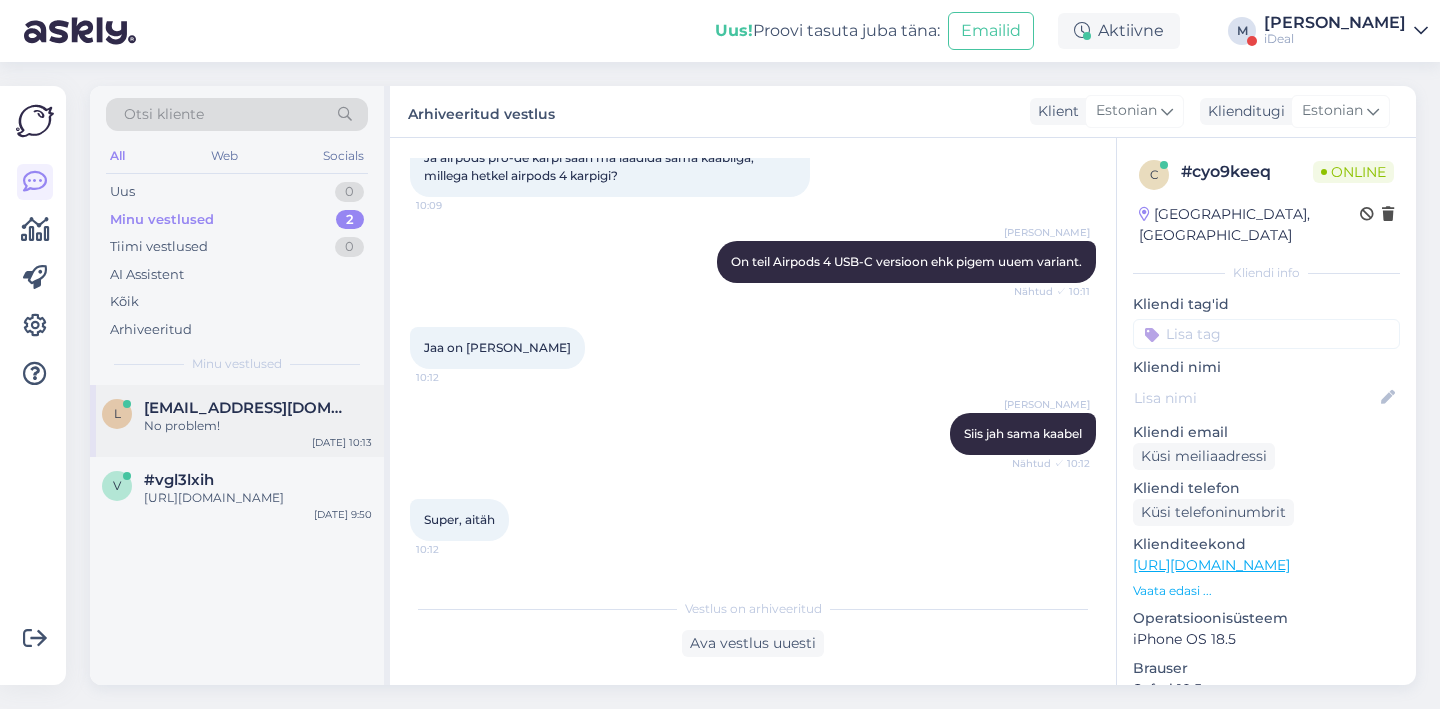 click on "No problem!" at bounding box center (258, 426) 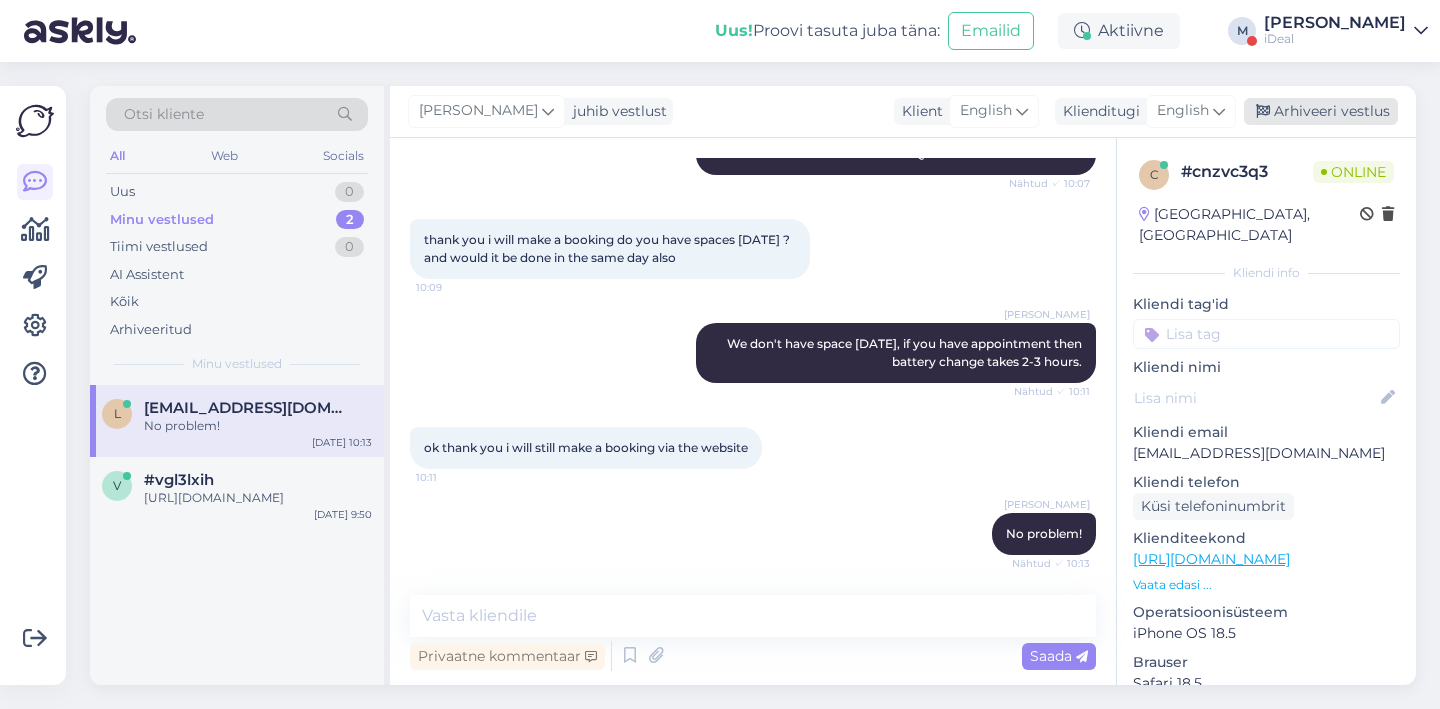 click on "Arhiveeri vestlus" at bounding box center [1321, 111] 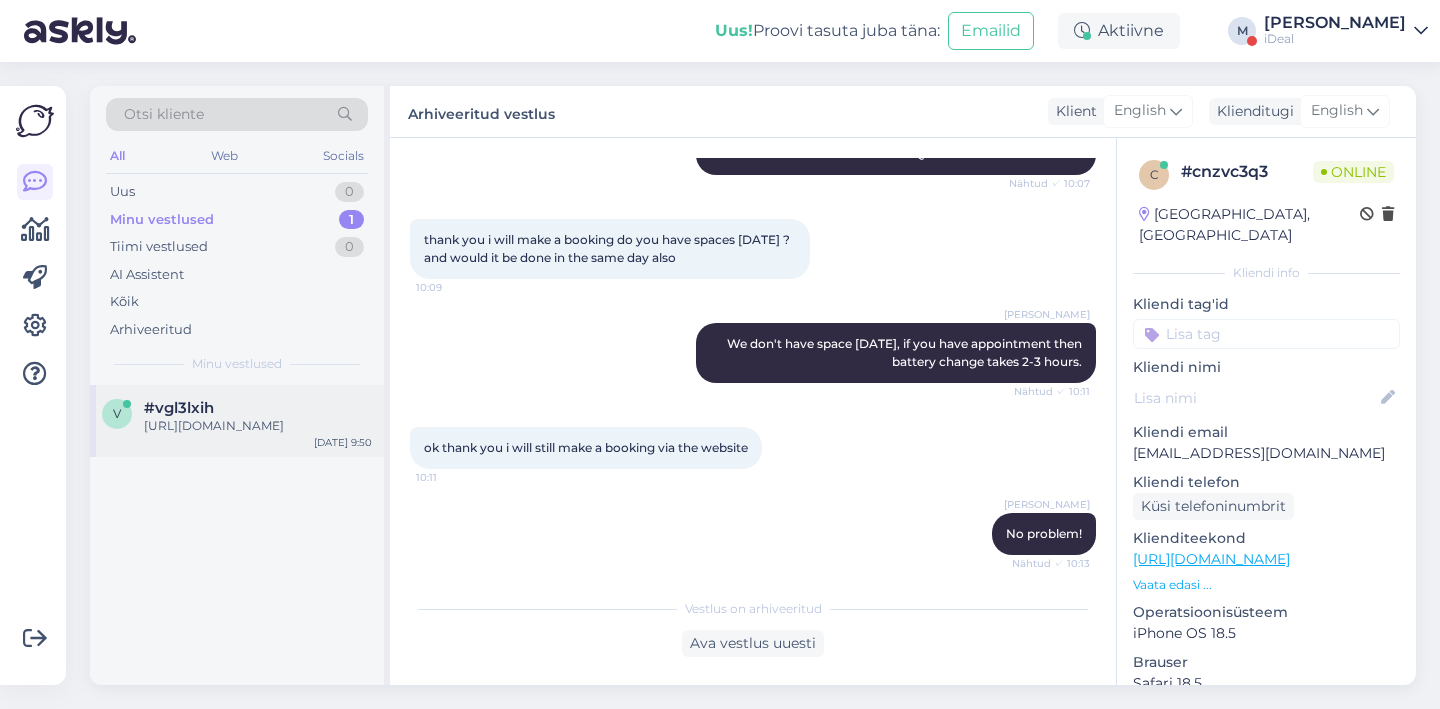 click on "[URL][DOMAIN_NAME]" at bounding box center [258, 426] 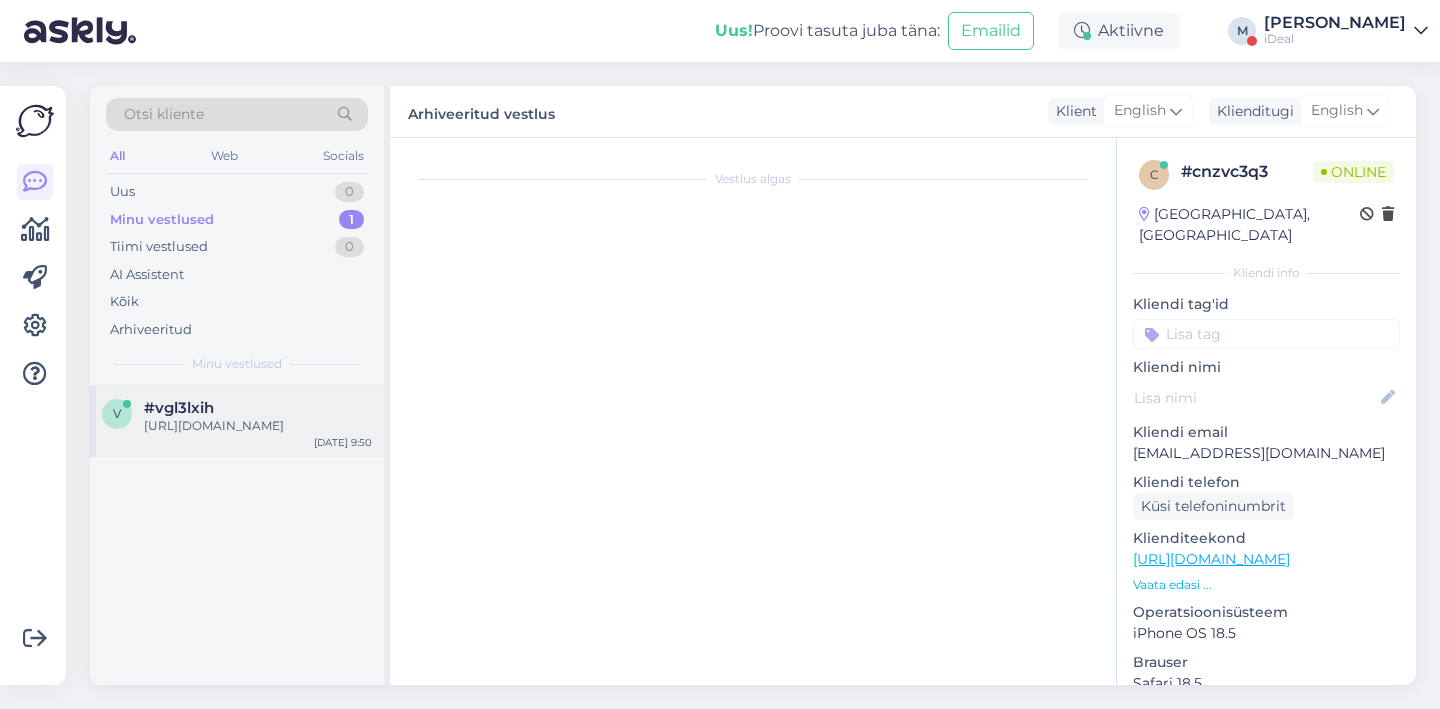 scroll, scrollTop: 583, scrollLeft: 0, axis: vertical 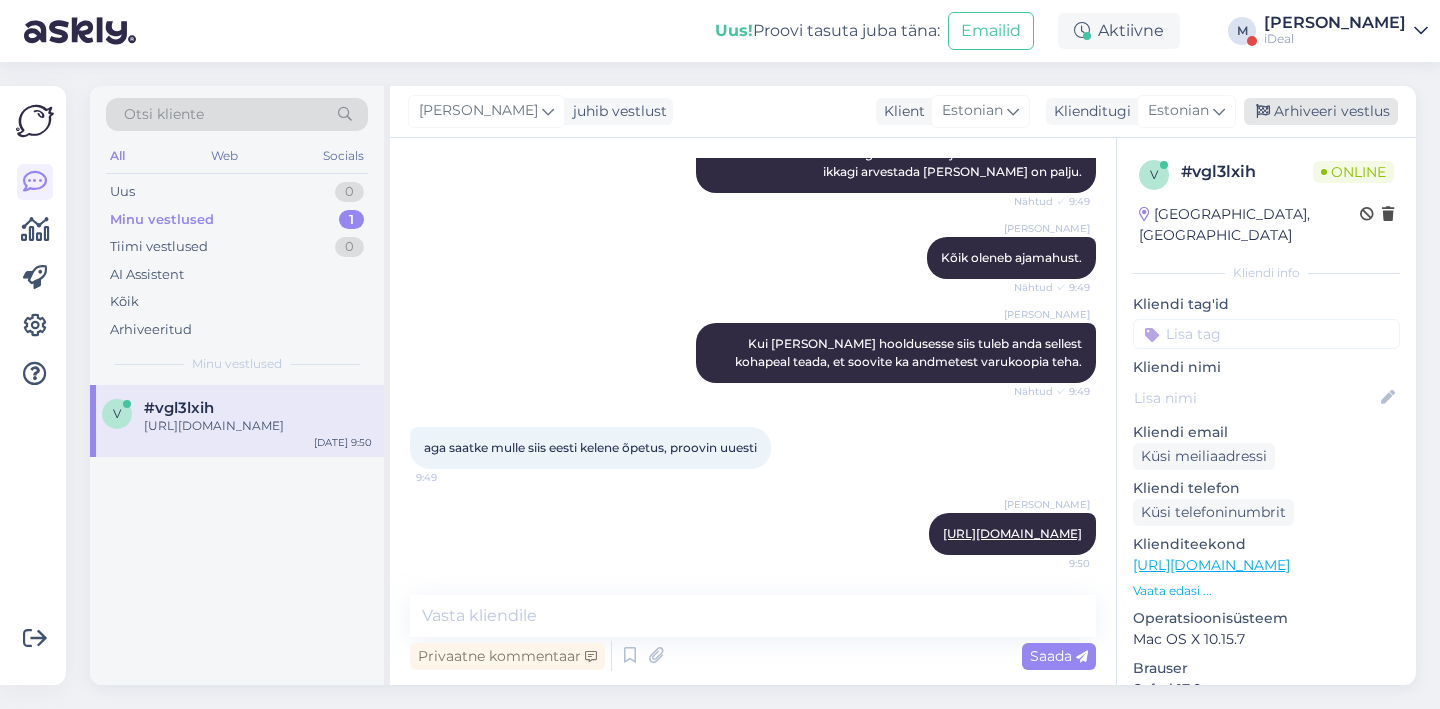 click on "Arhiveeri vestlus" at bounding box center (1321, 111) 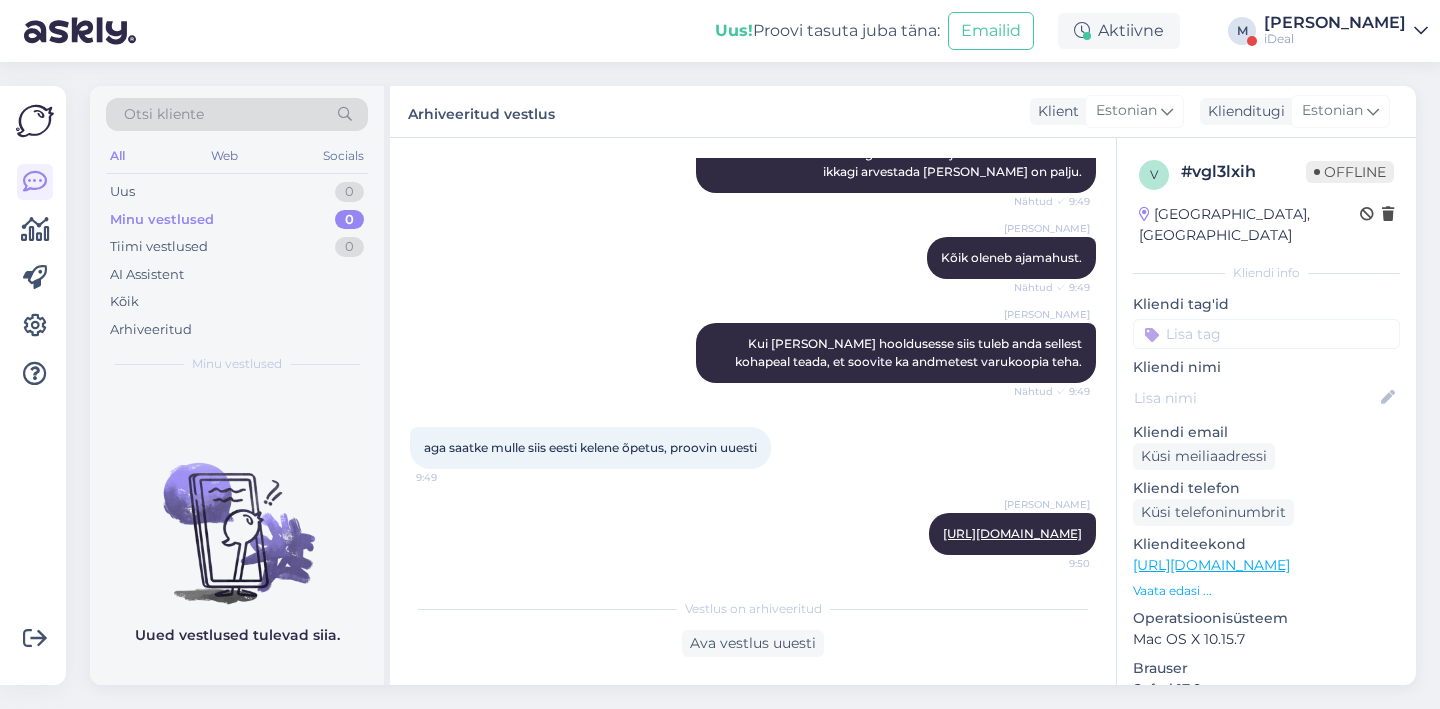 click on "[PERSON_NAME]" at bounding box center (1335, 23) 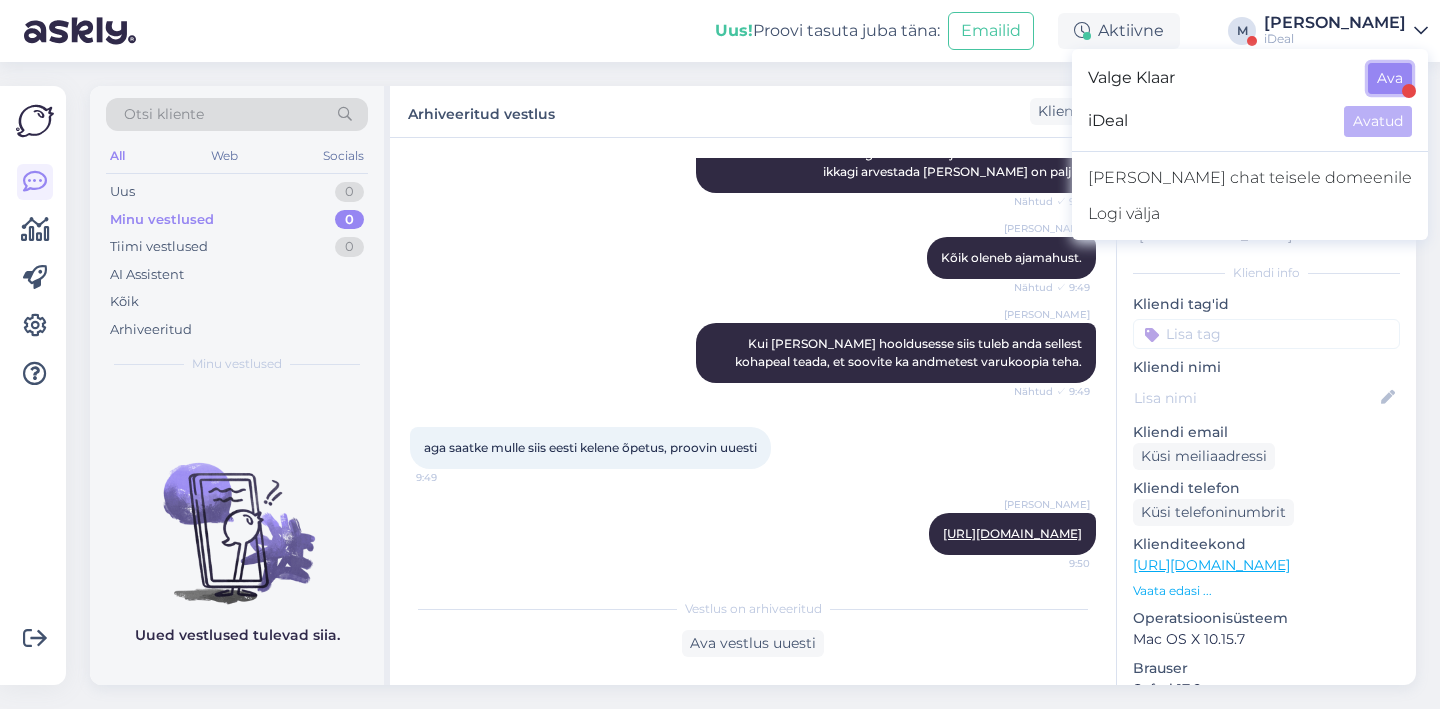 click on "Ava" at bounding box center (1390, 78) 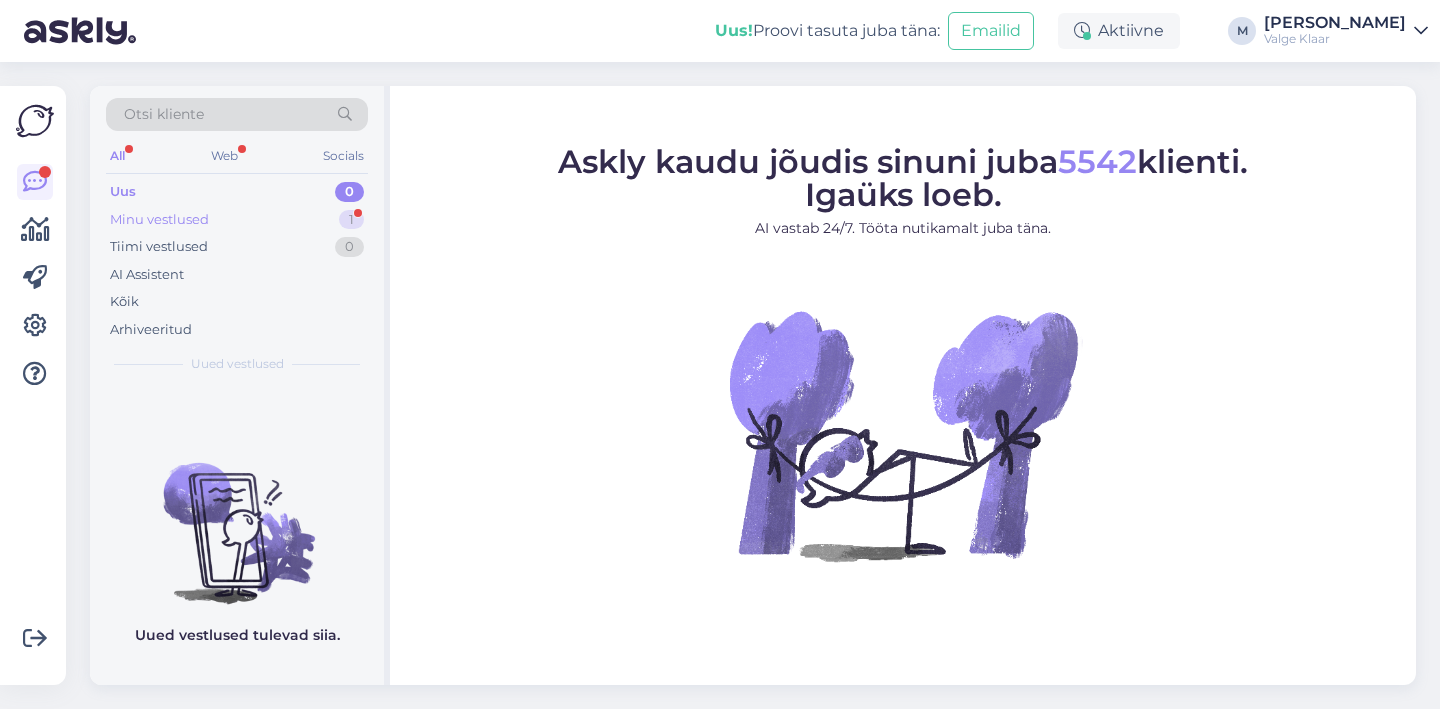 click on "Minu vestlused 1" at bounding box center (237, 220) 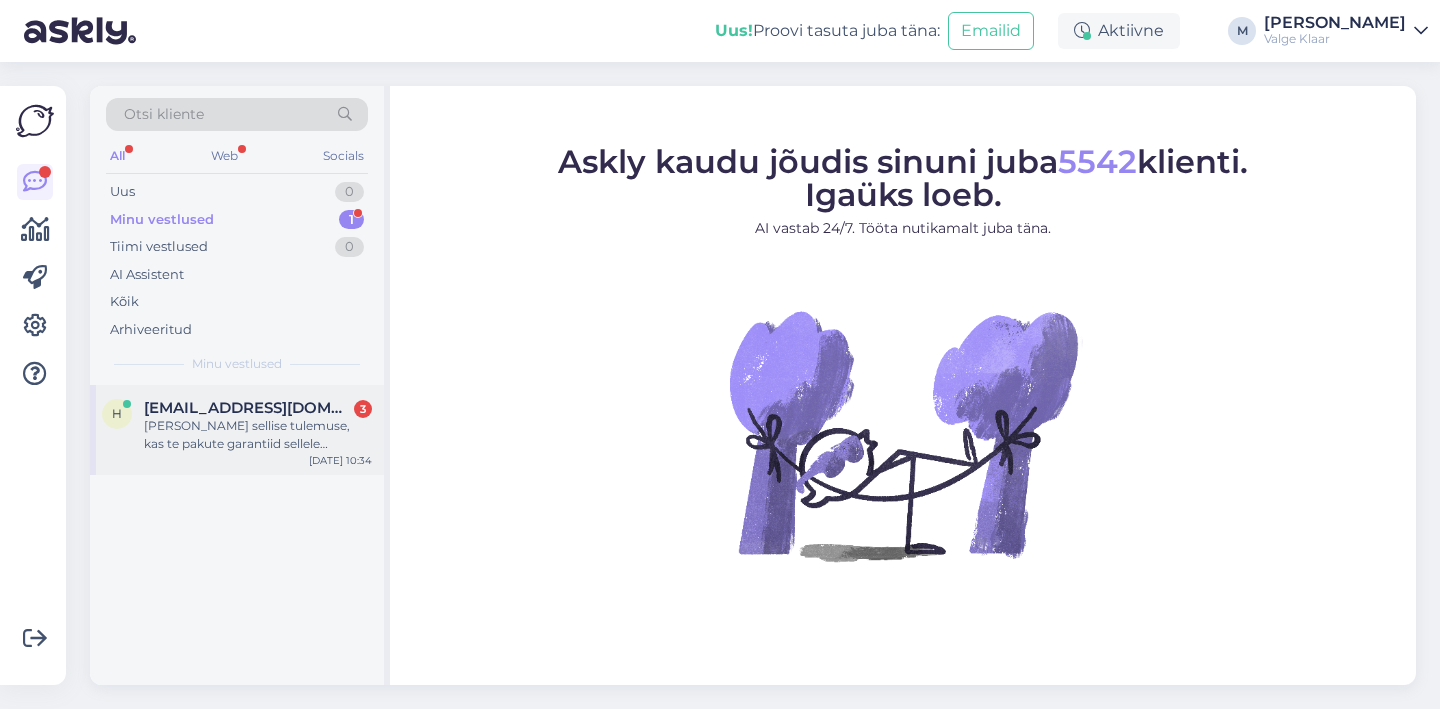 click on "[PERSON_NAME] sellise tulemuse, kas te pakute garantiid sellele tootele? Mida tähendab piiratud garantii?" at bounding box center [258, 435] 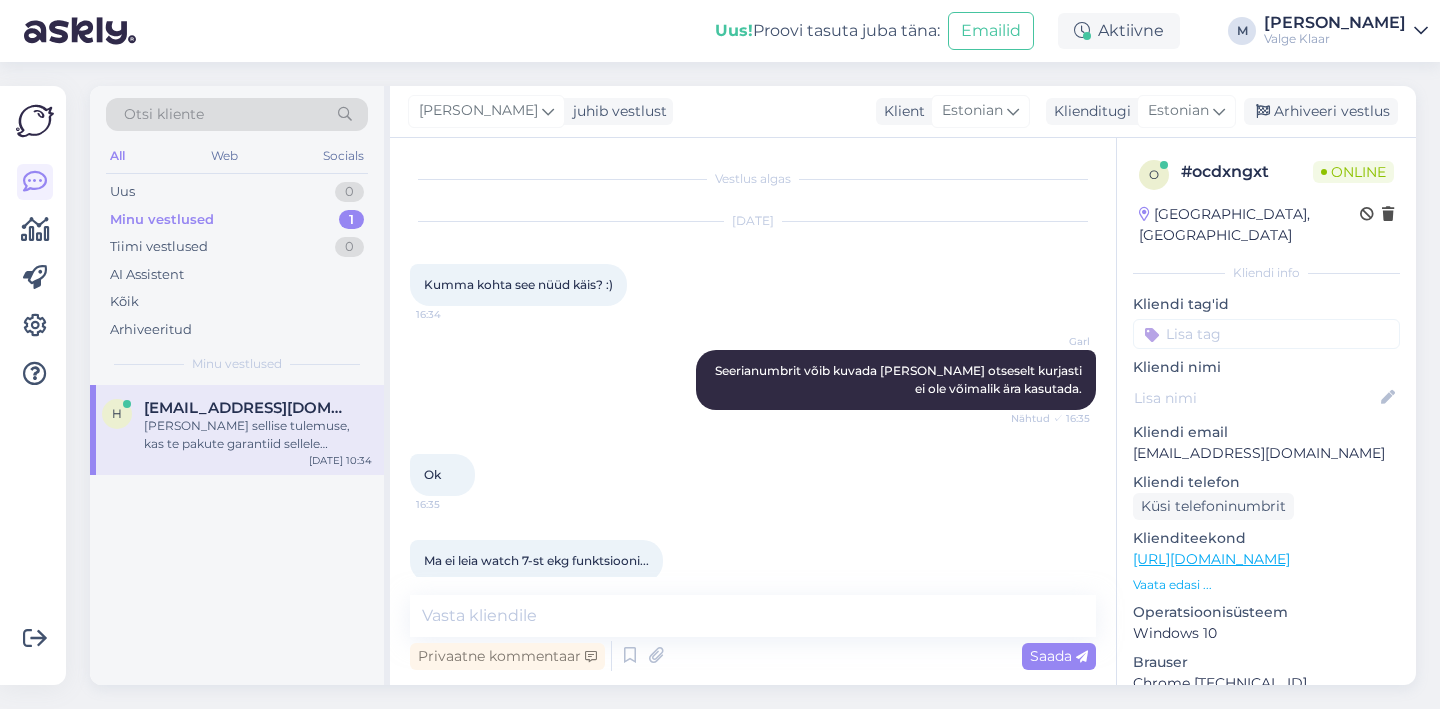 scroll, scrollTop: 10823, scrollLeft: 0, axis: vertical 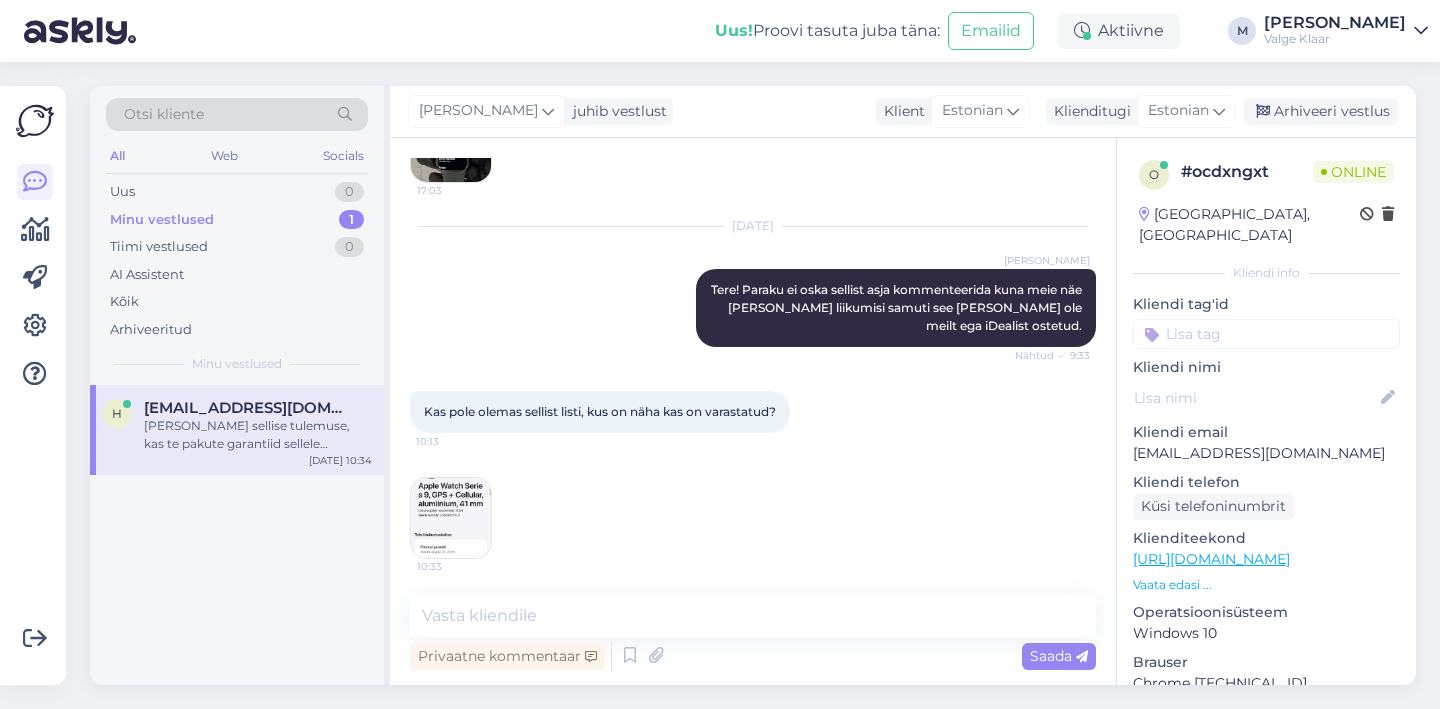 click at bounding box center (451, 518) 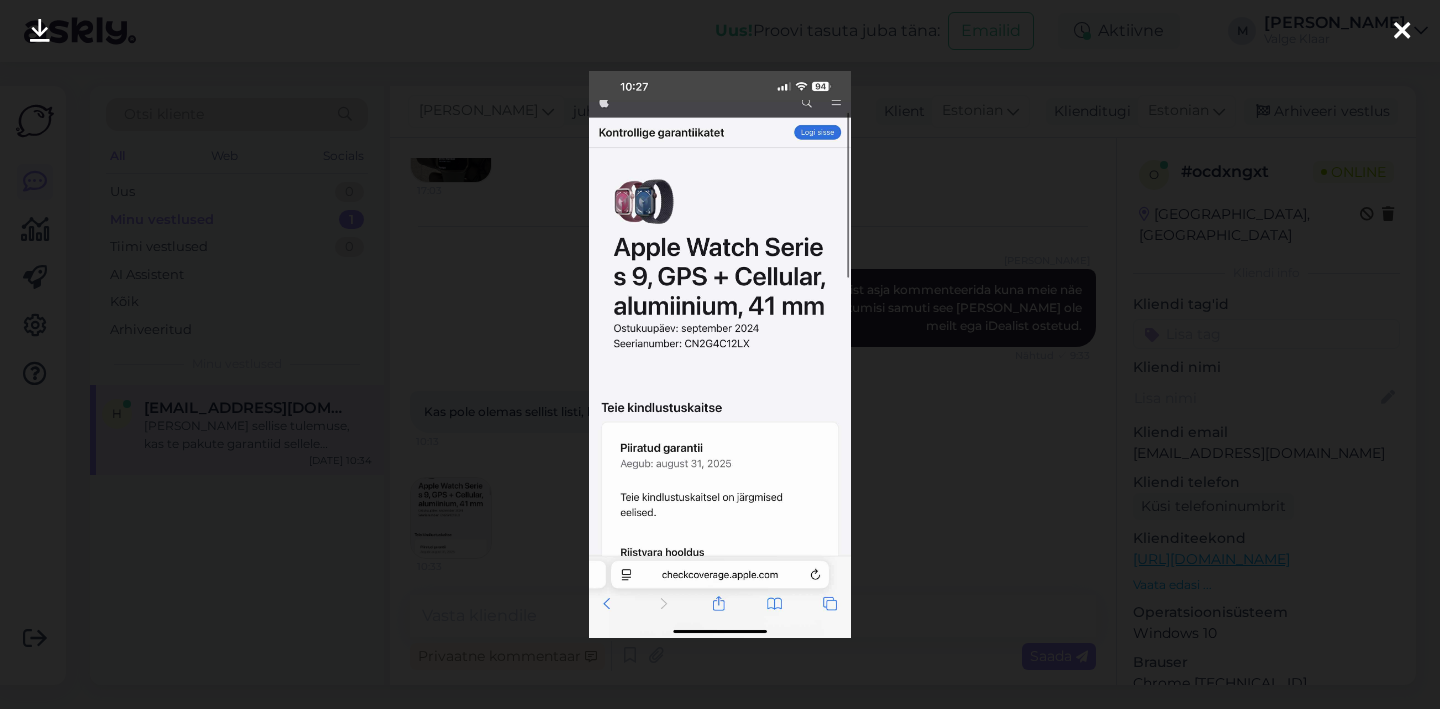 click at bounding box center (720, 354) 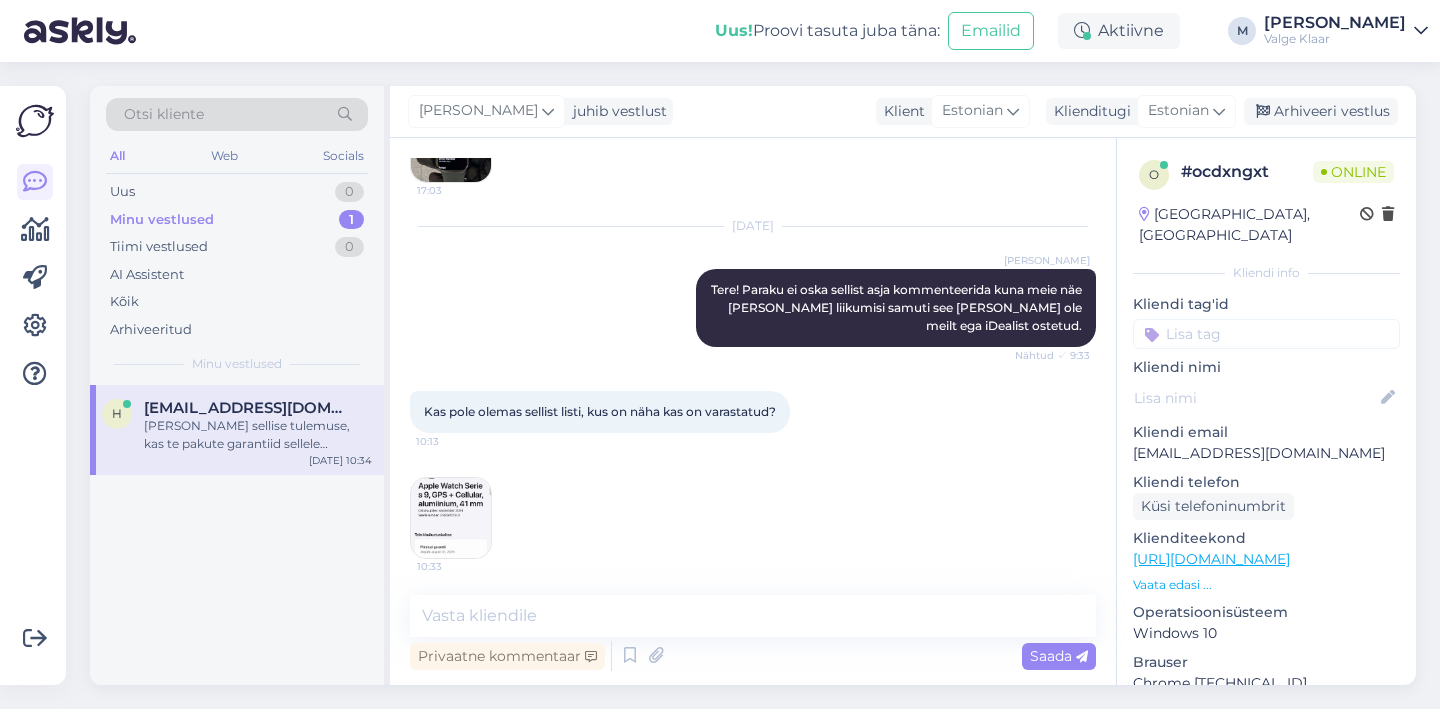click at bounding box center [451, 518] 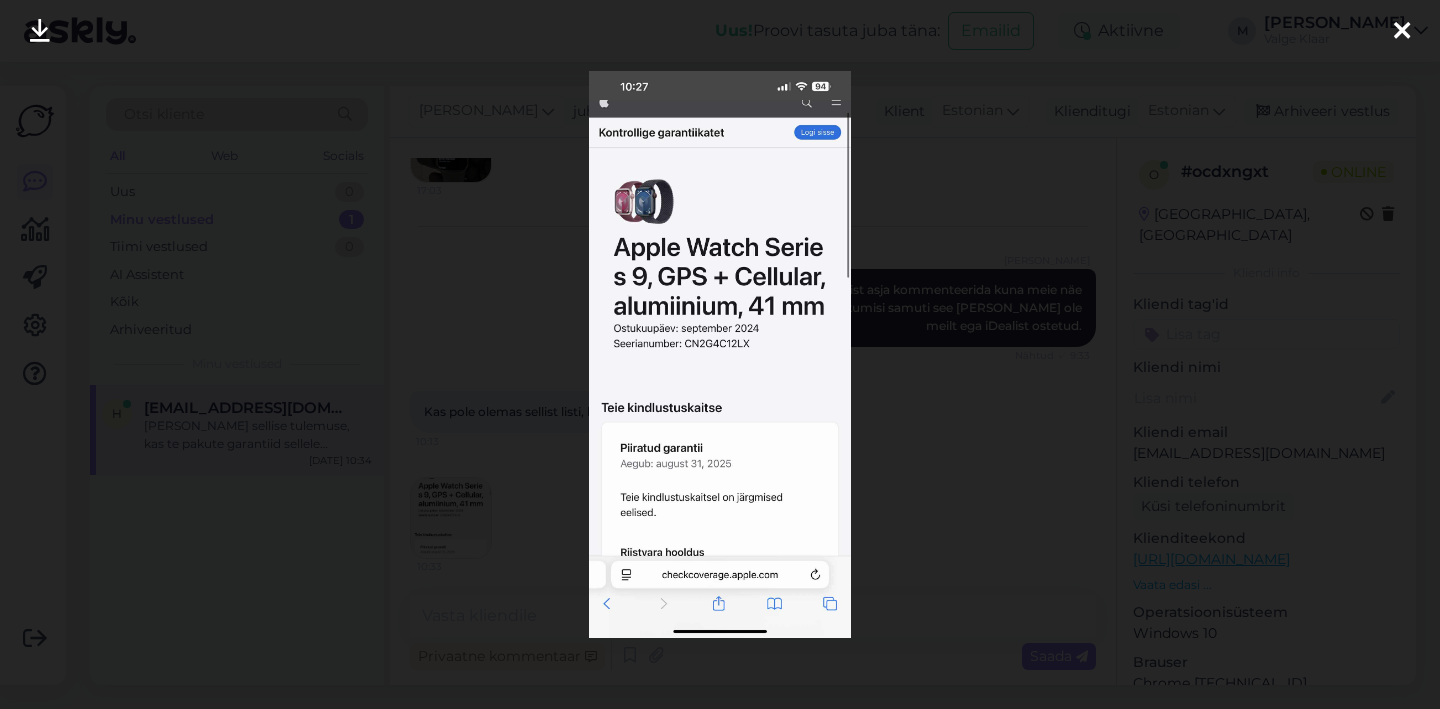 click at bounding box center (720, 354) 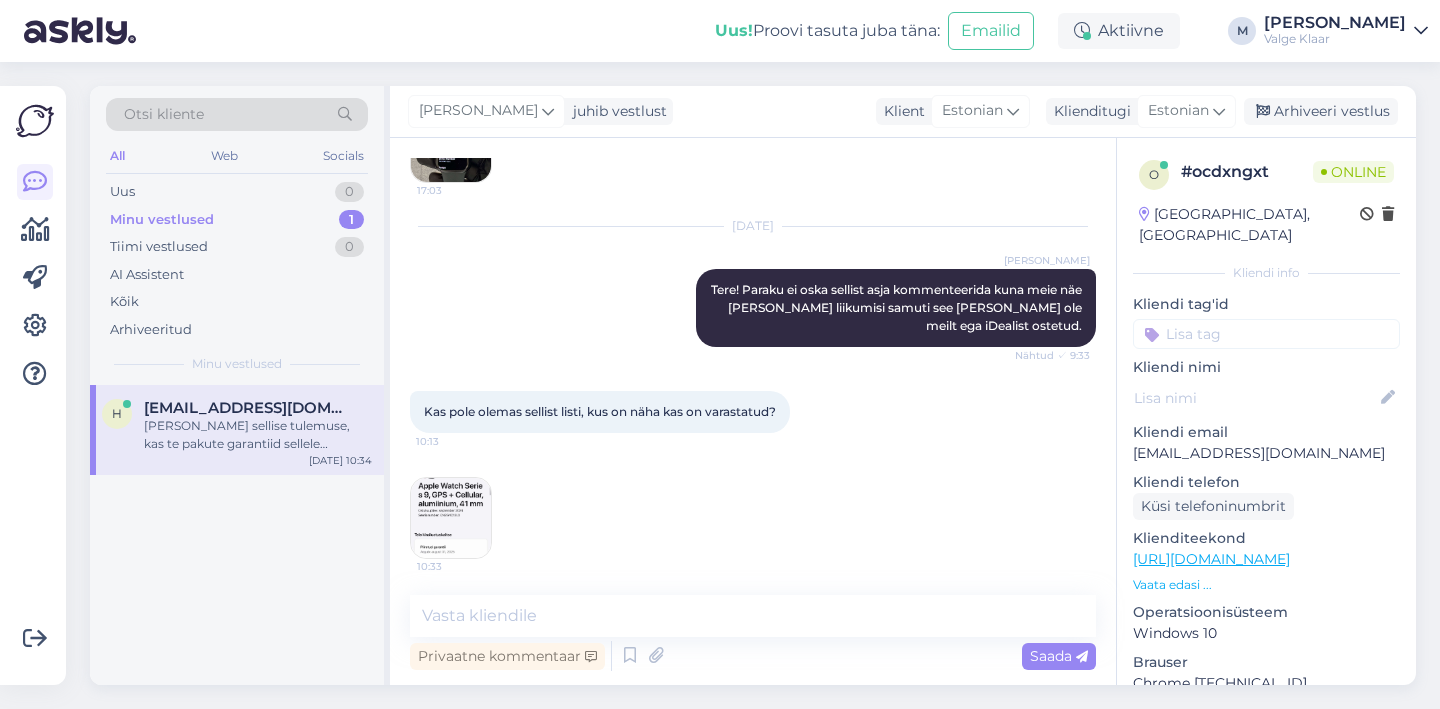 click on "Vestlus algas [DATE] Kumma kohta see nüüd käis? :) 16:34  Garl Seerianumbrit võib kuvada [PERSON_NAME] otseselt kurjasti ei ole võimalik ära kasutada.  Nähtud ✓ 16:35  Ok 16:35  Ma ei leia watch 7-st ekg funktsiooni... 17:59  Garl Juhend:  [URL][DOMAIN_NAME]   Nähtud ✓ 18:00  [DATE] Mul on apple watch kellarihm Storm Blue Sport Loop, 41mm. Mind huvitab millisele kellale see veel sobib? Kui uue kella saab osta et see [PERSON_NAME] kellale veel sobiks? 15:50  Kuni watch 9? 15:58  [DATE] [PERSON_NAME]! See sobib veel ka 40mm suurusele kellale.  Nähtud ✓ 9:09  [DATE] Tere, kas kelladele ka tehakse aku vahetust? 10:32  Keito Kööp Tere!
kahjuks mitte. Kellade puhul eraldi varuosade vahetusi üldse ei tehta. Vahetatakse välja kogu [PERSON_NAME]. [PERSON_NAME] sellepärast, et [PERSON_NAME] varuosa vahetust ei ole kahjuks võimalik säilitada kella esialgset veekindlust.  Nähtud ✓ 10:35  Ok, ehk siis kasutaud [PERSON_NAME] 100% akuga on õige, seal ei saa olla aku vahetust 10:39  Keito [PERSON_NAME] saa." at bounding box center (753, 411) 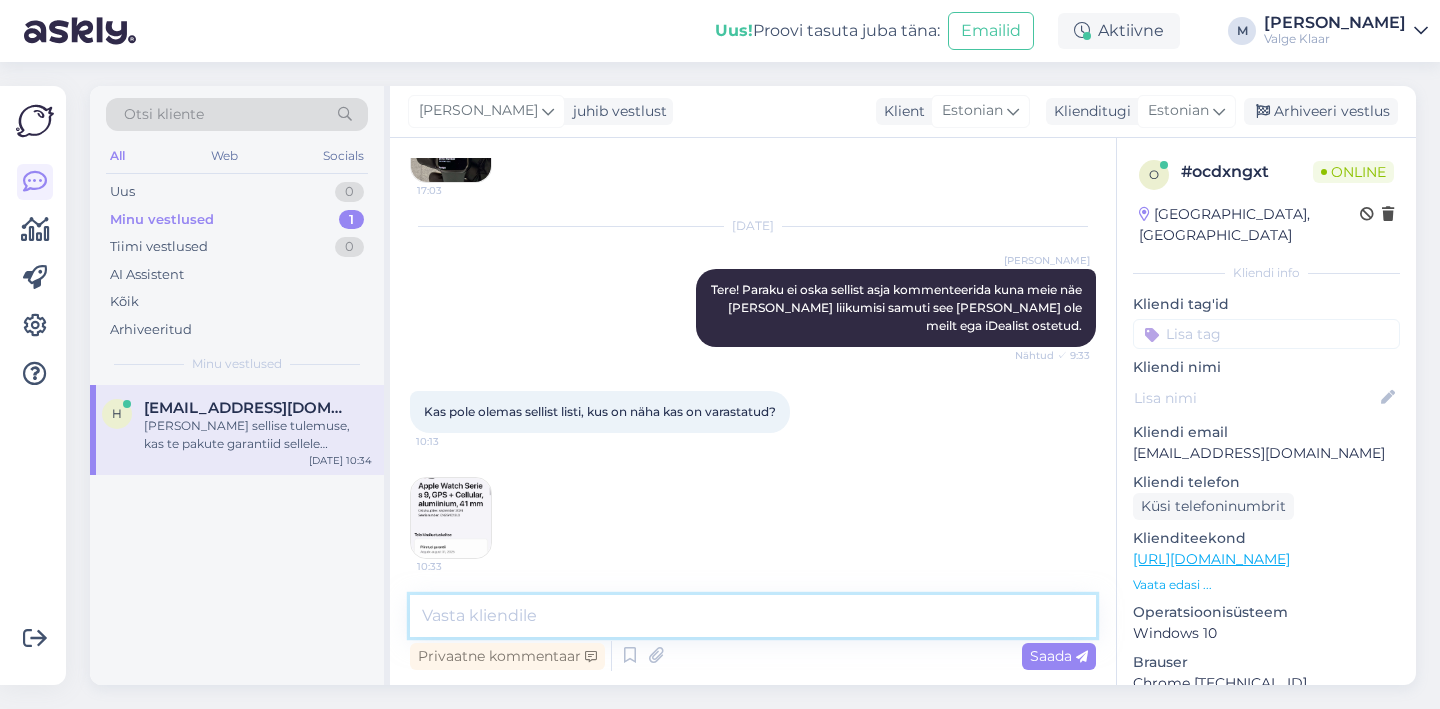 click at bounding box center (753, 616) 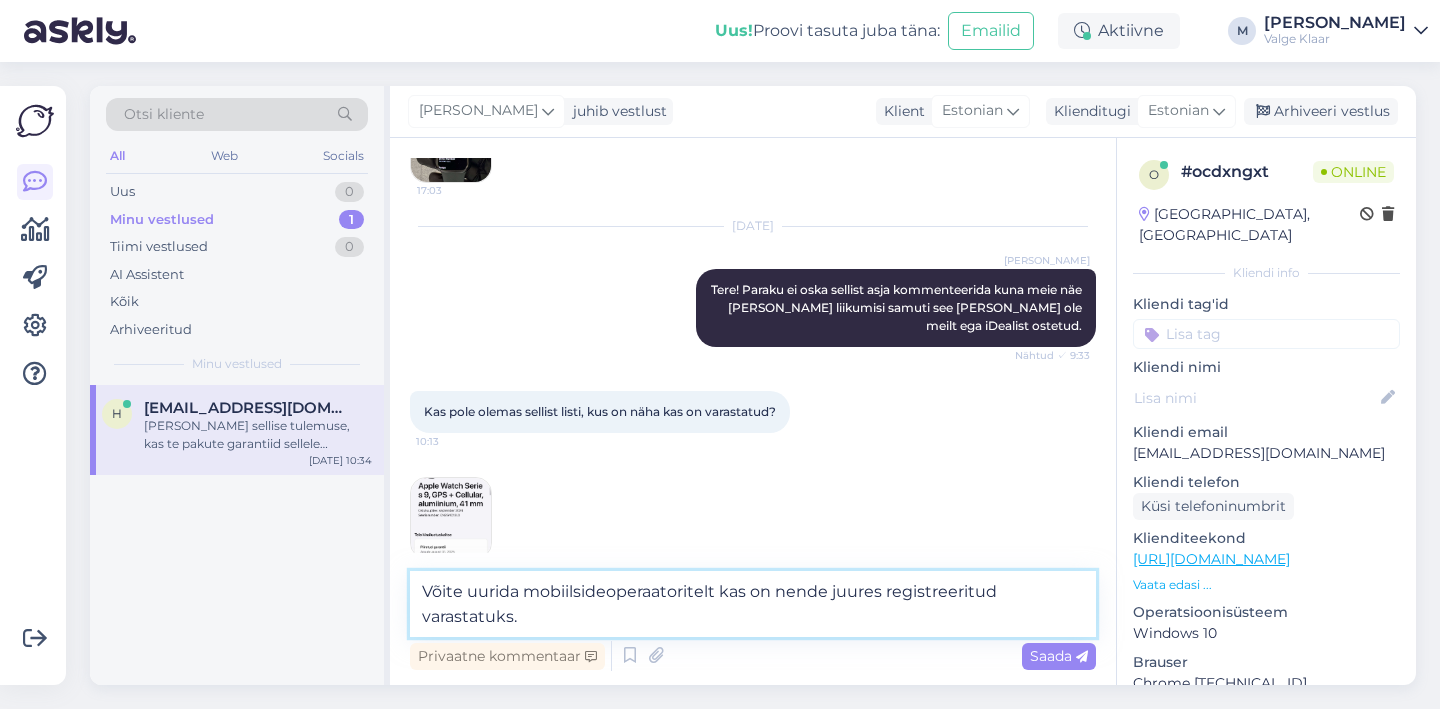 type on "Võite uurida mobiilsideoperaatoritelt kas on nende juures registreeritud varastatuks." 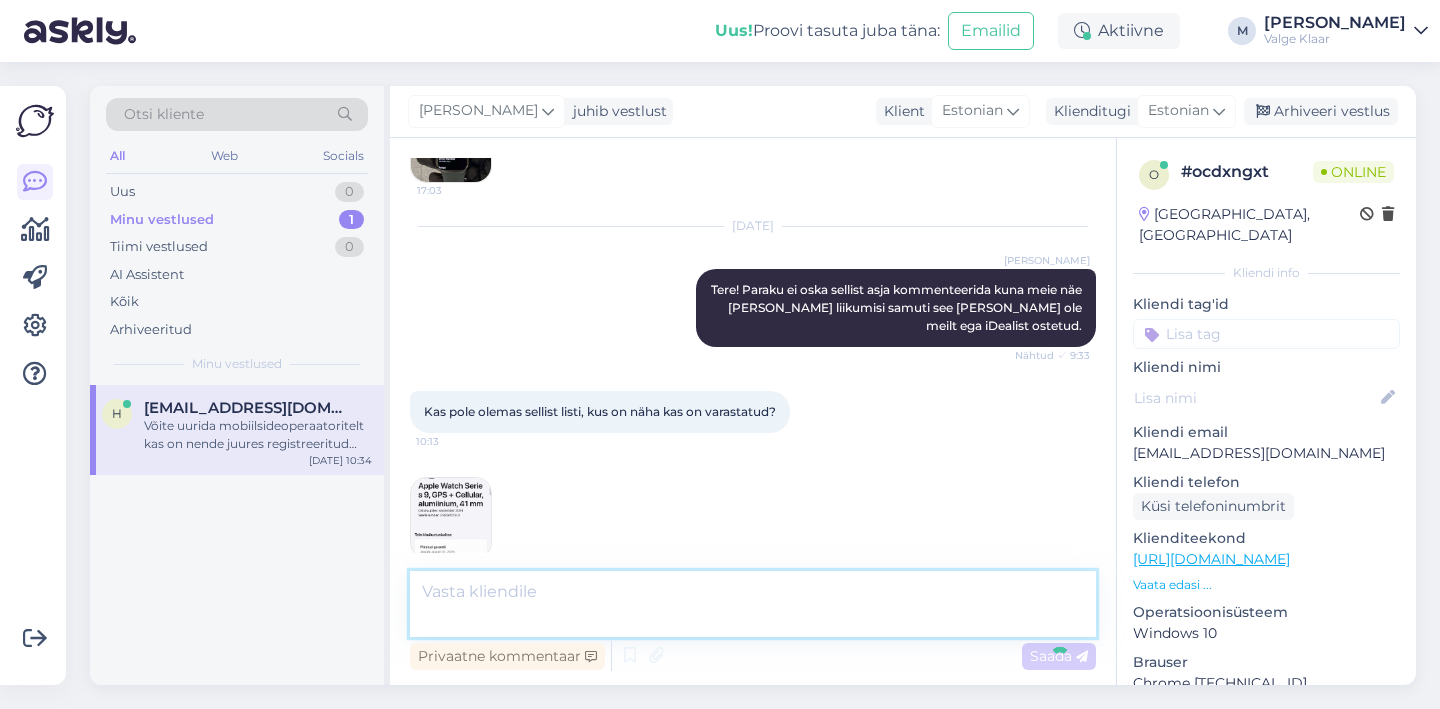 scroll, scrollTop: 10927, scrollLeft: 0, axis: vertical 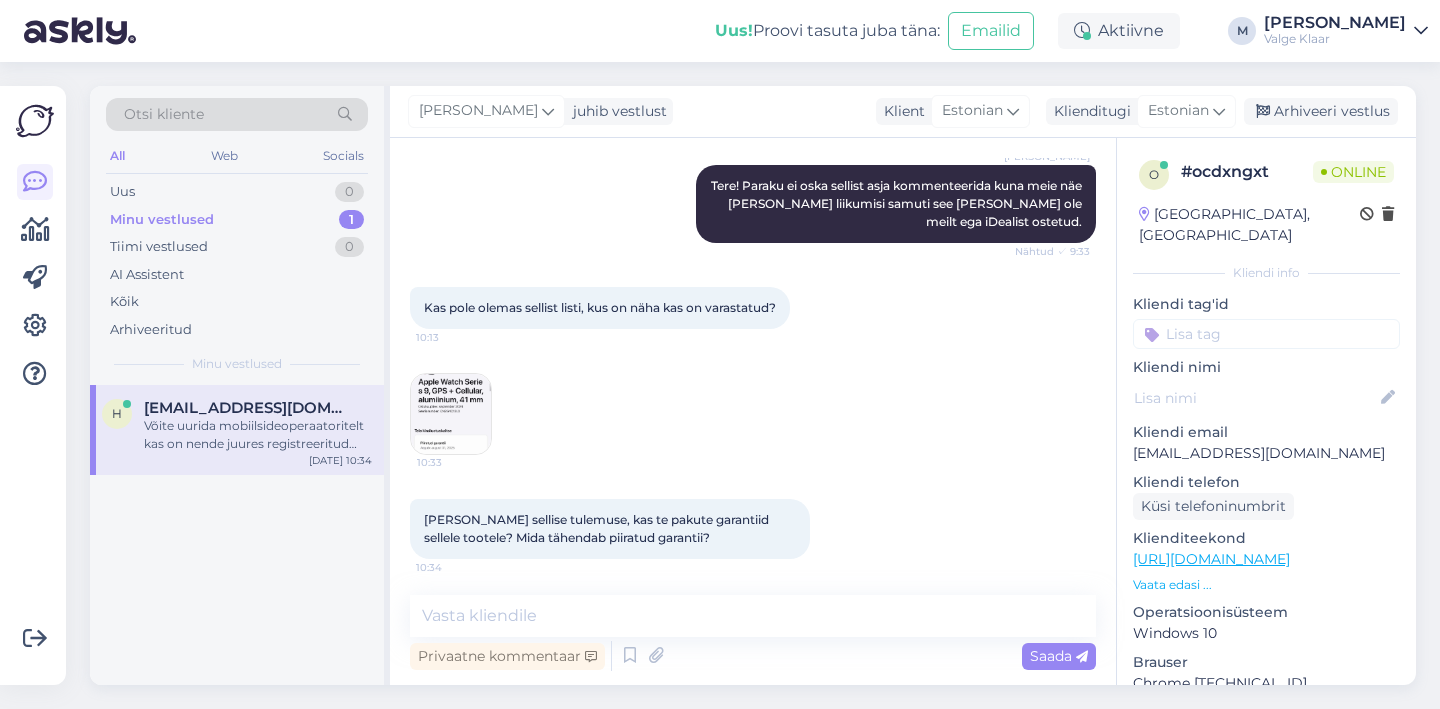 click at bounding box center [451, 414] 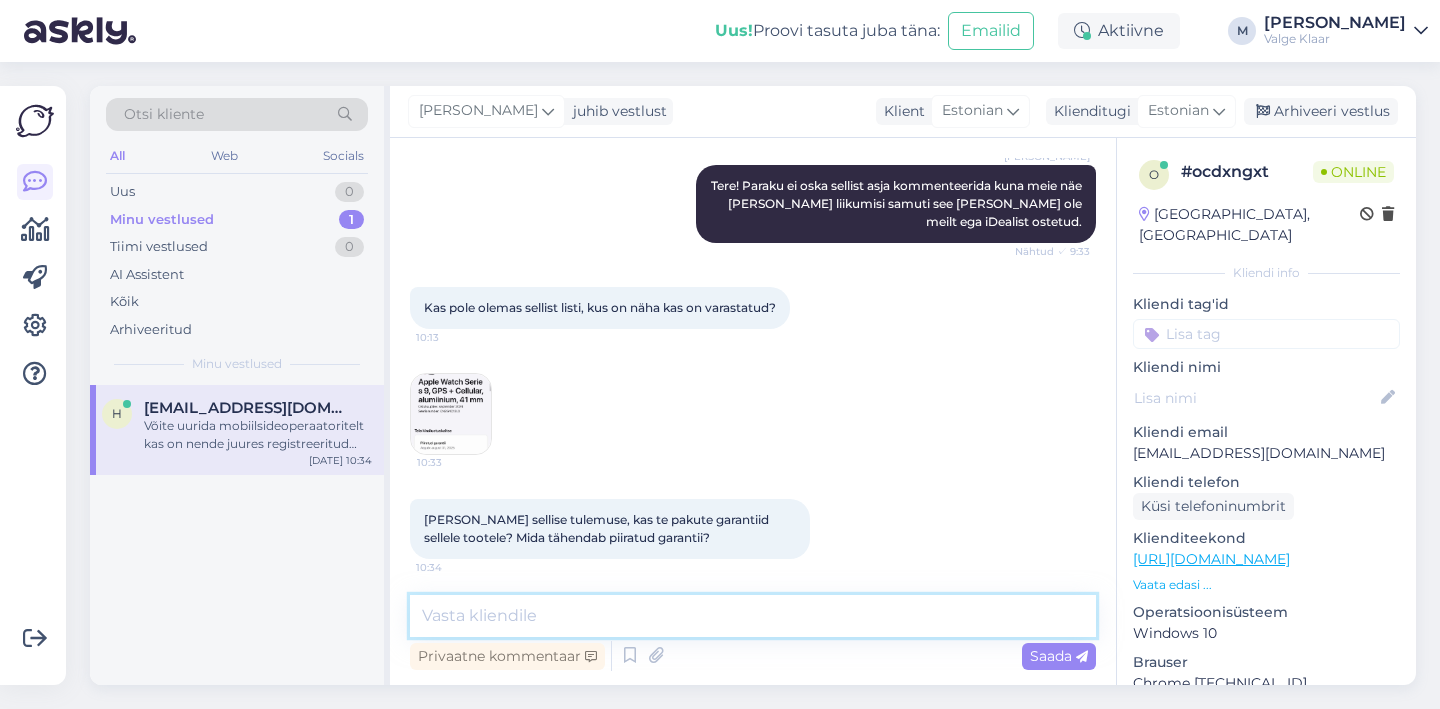 click at bounding box center [753, 616] 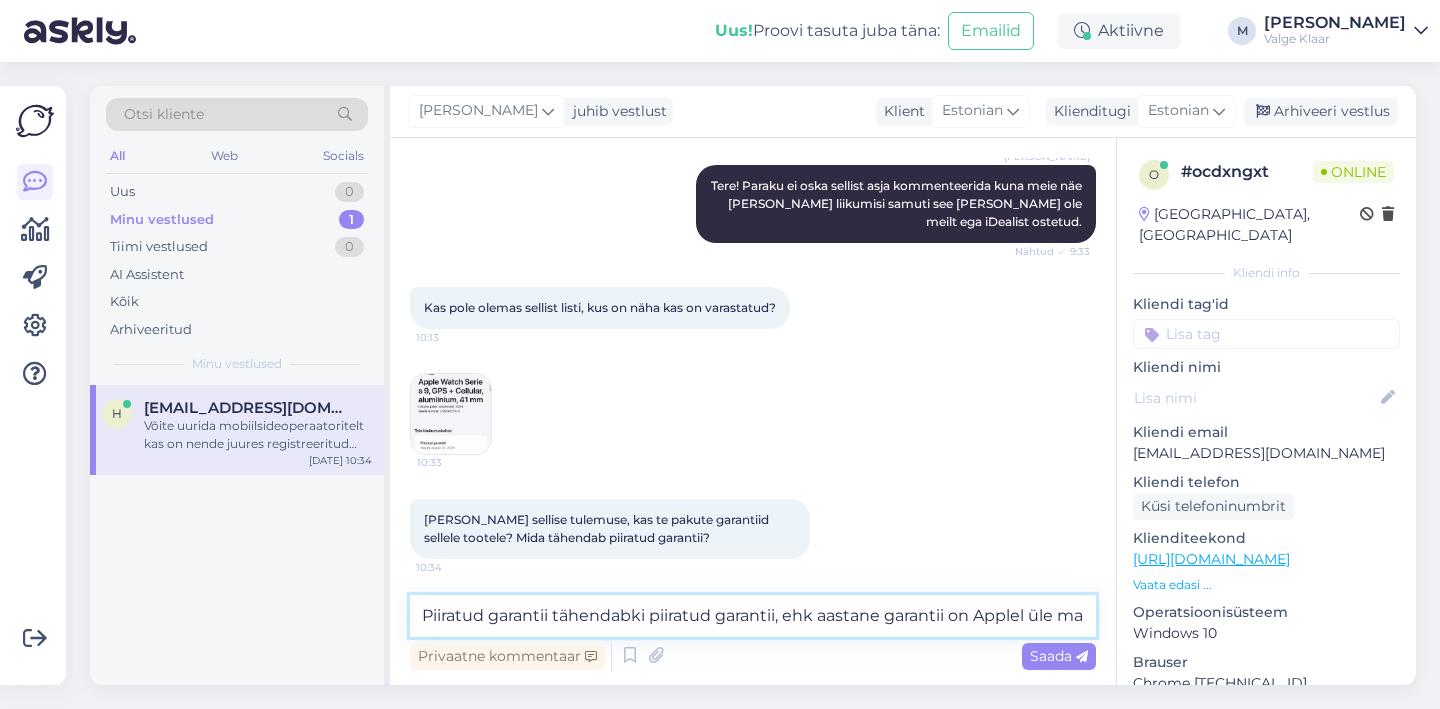 scroll, scrollTop: 10951, scrollLeft: 0, axis: vertical 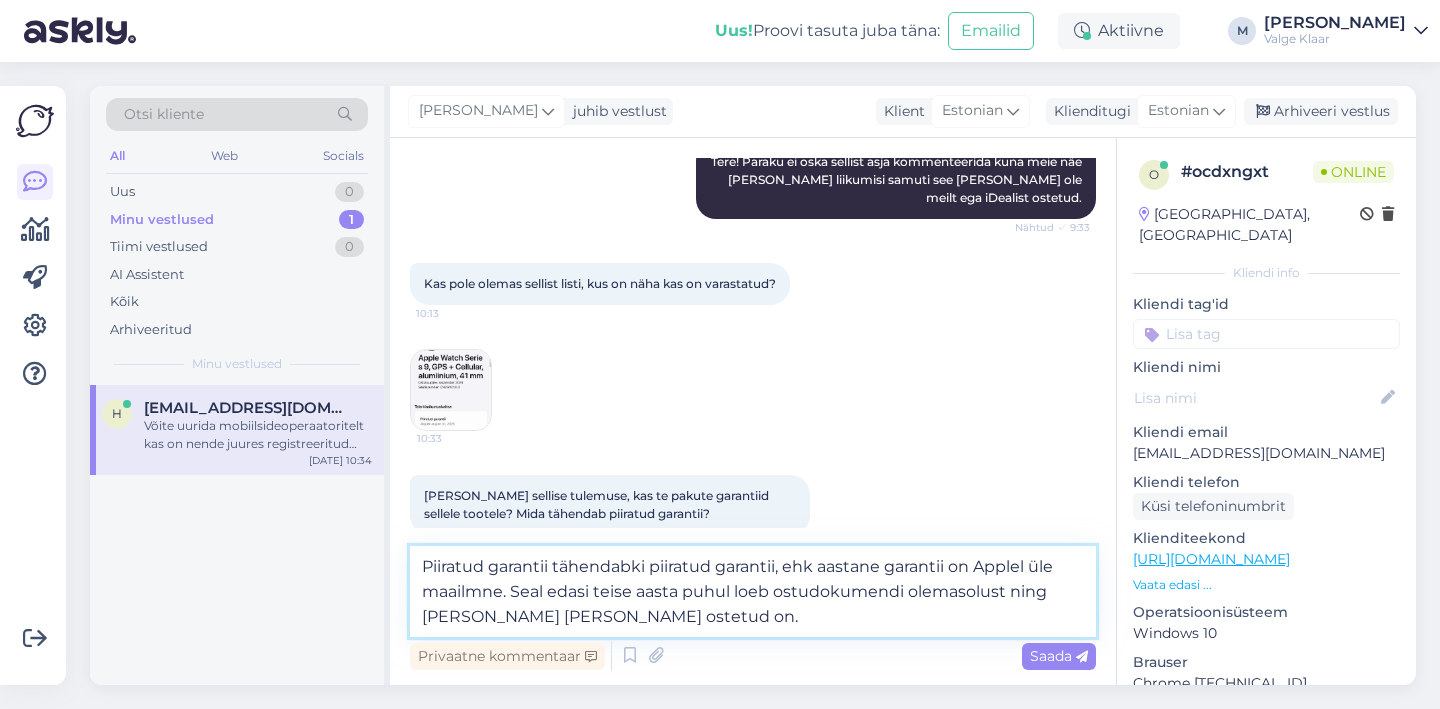 type on "Piiratud garantii tähendabki piiratud garantii, ehk aastane garantii on Applel üle maailmne. Seal edasi teise aasta puhul loeb ostudokumendi olemasolust ning [PERSON_NAME] [PERSON_NAME] ostetud on." 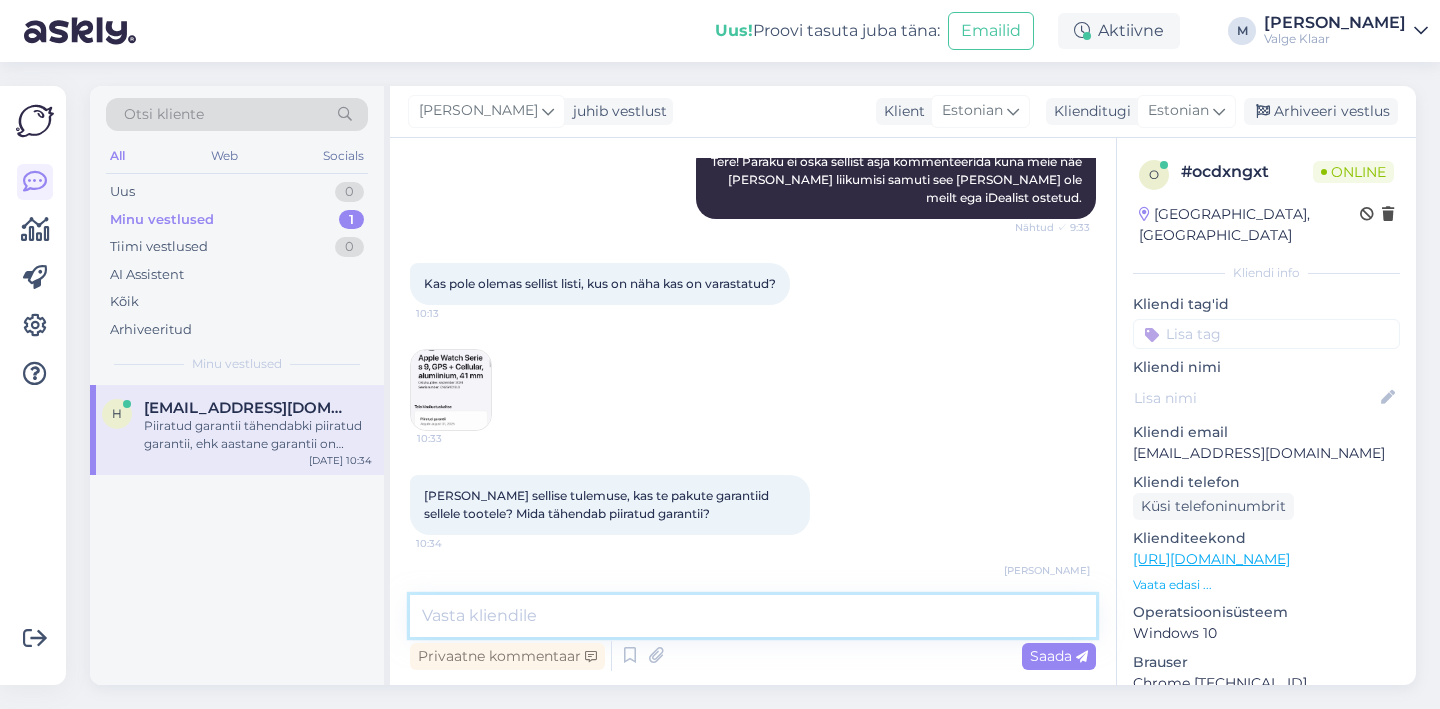 scroll, scrollTop: 11067, scrollLeft: 0, axis: vertical 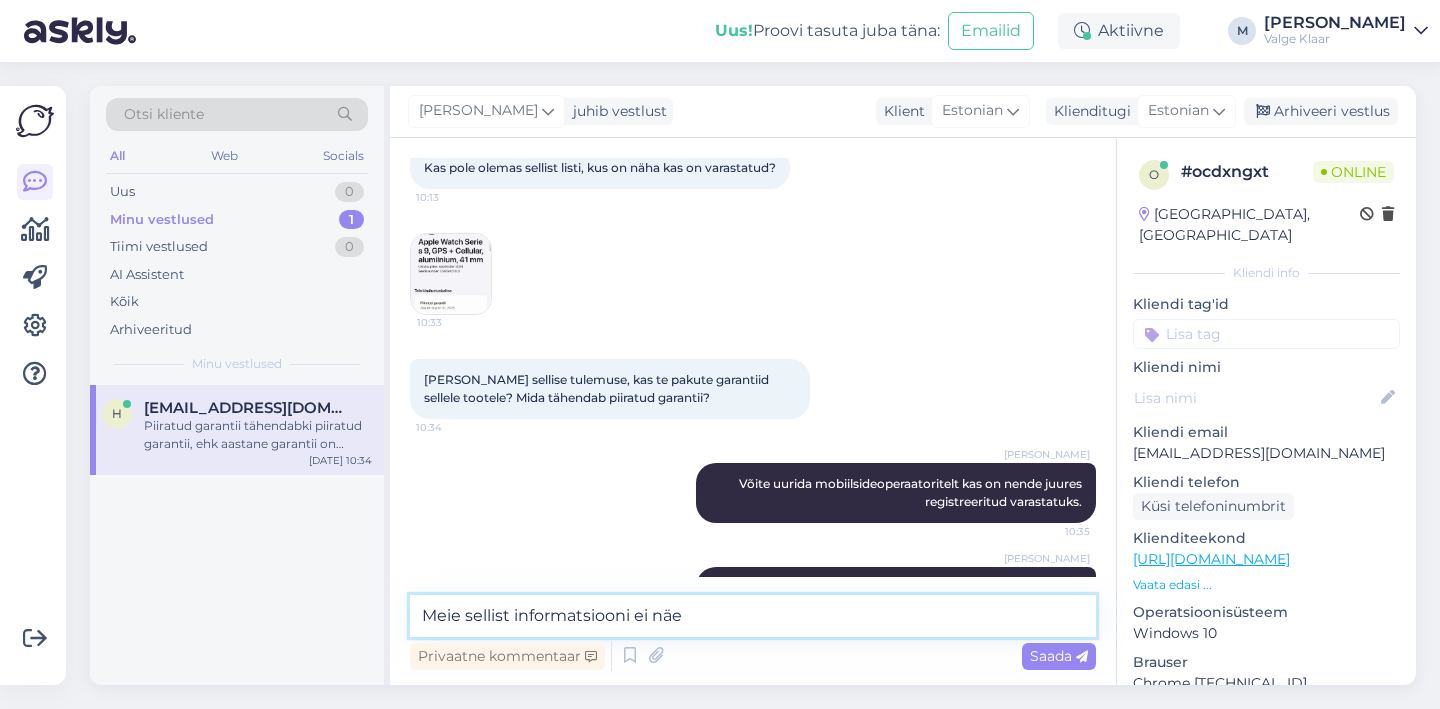 type on "Meie sellist informatsiooni ei näe." 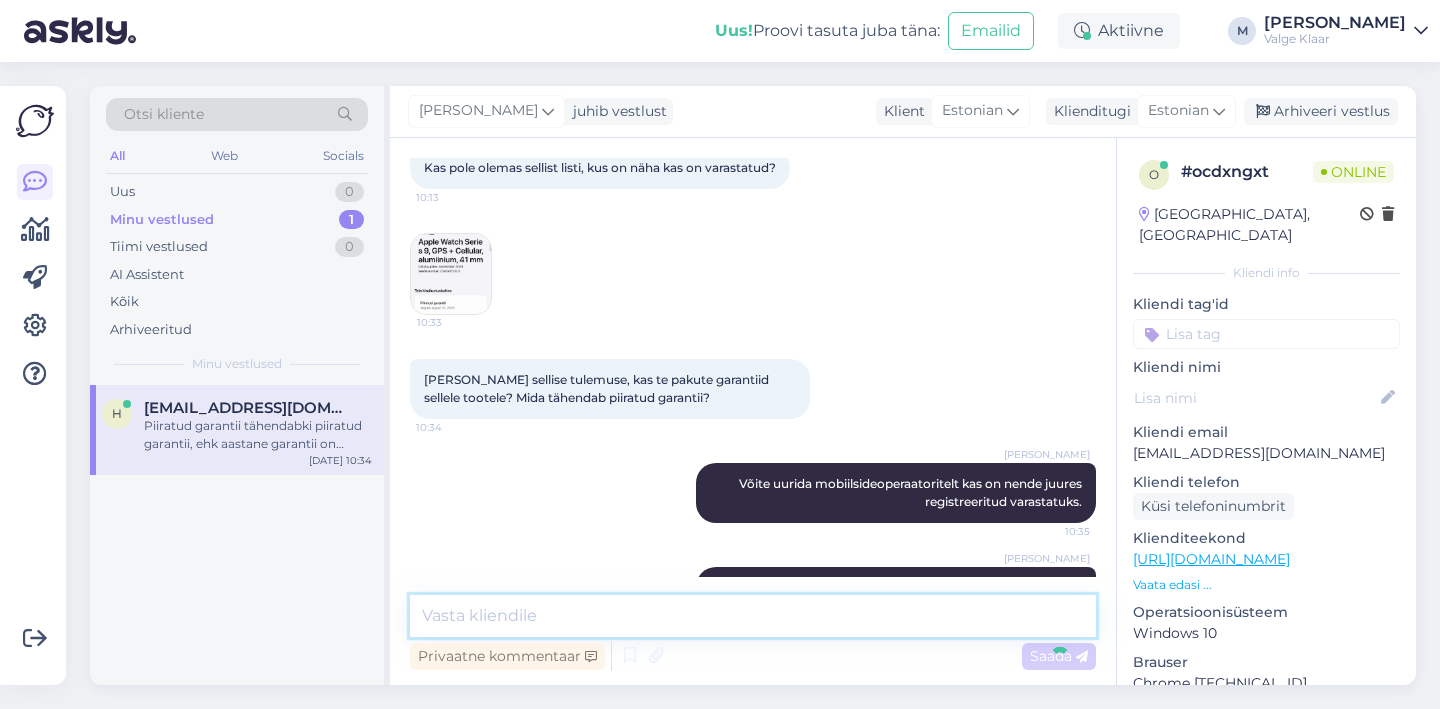 scroll, scrollTop: 11153, scrollLeft: 0, axis: vertical 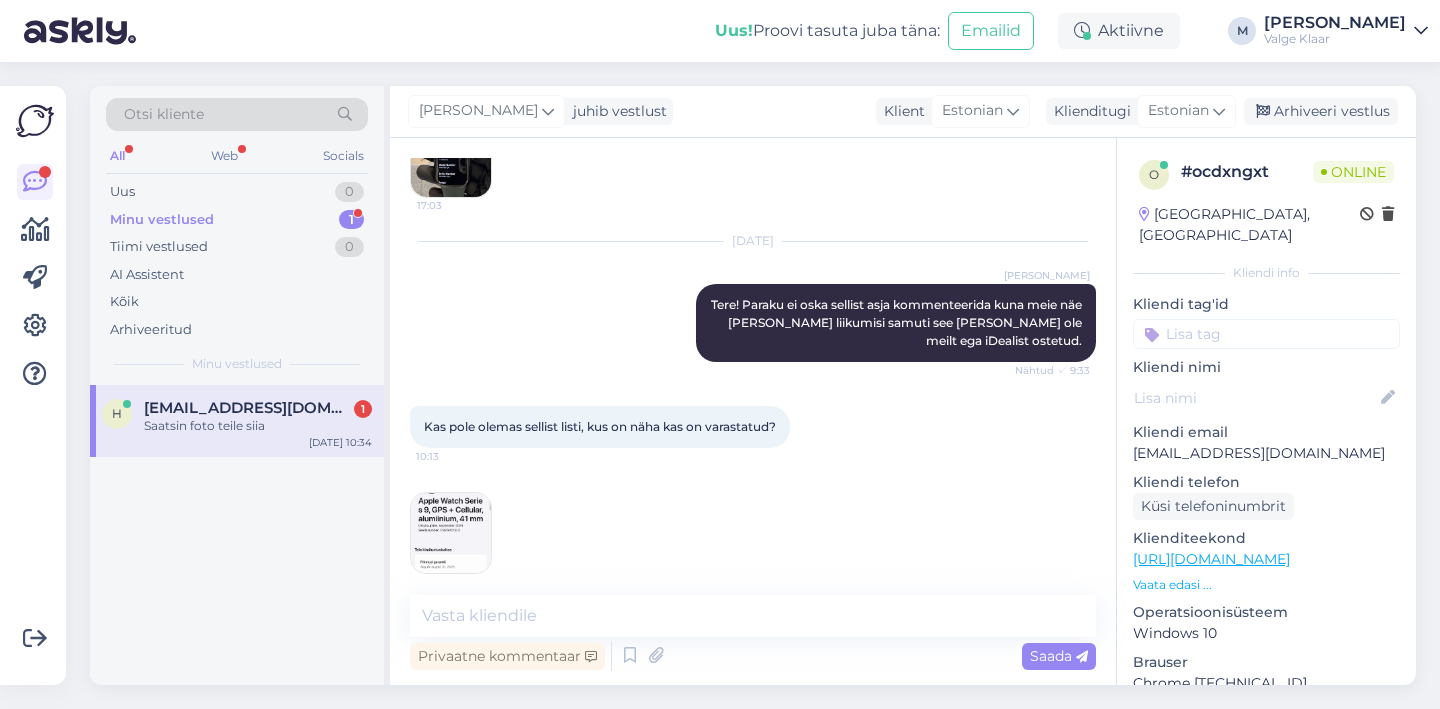 click at bounding box center [451, 533] 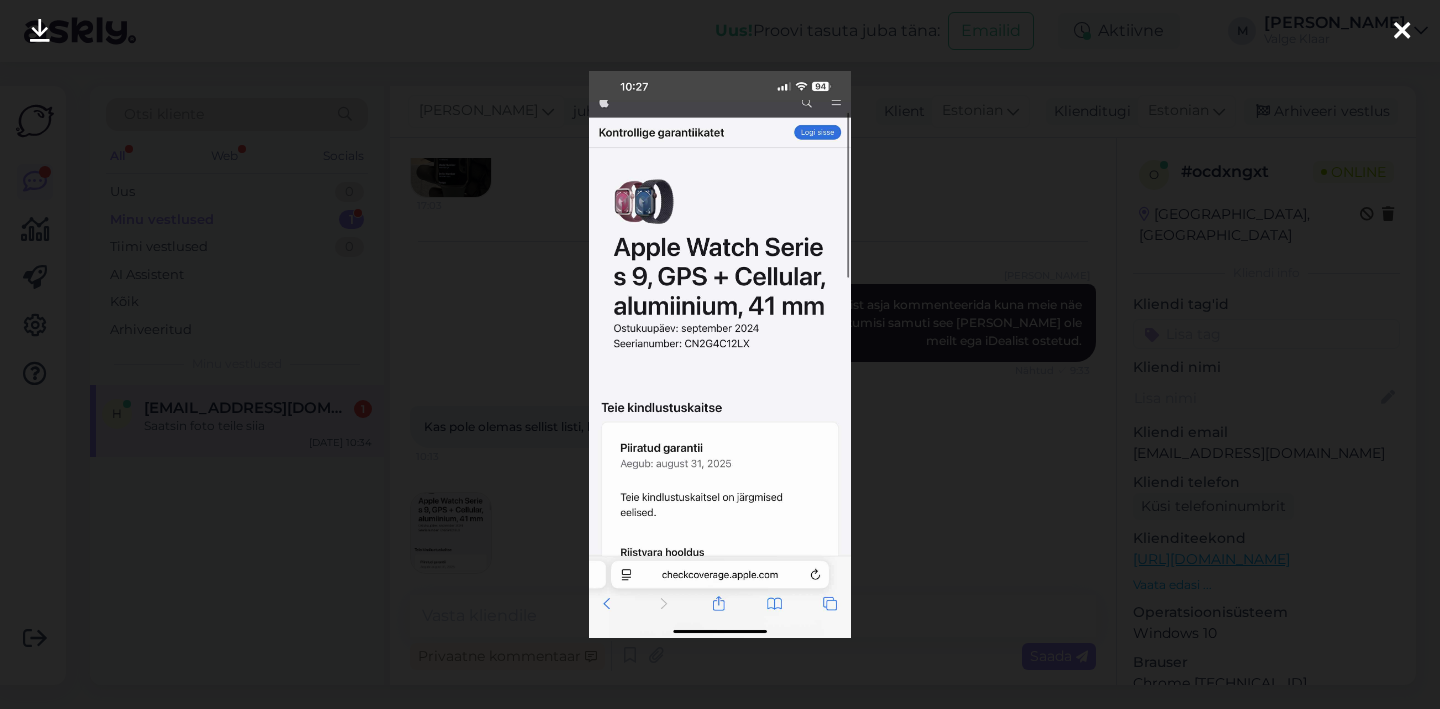 scroll, scrollTop: 11325, scrollLeft: 0, axis: vertical 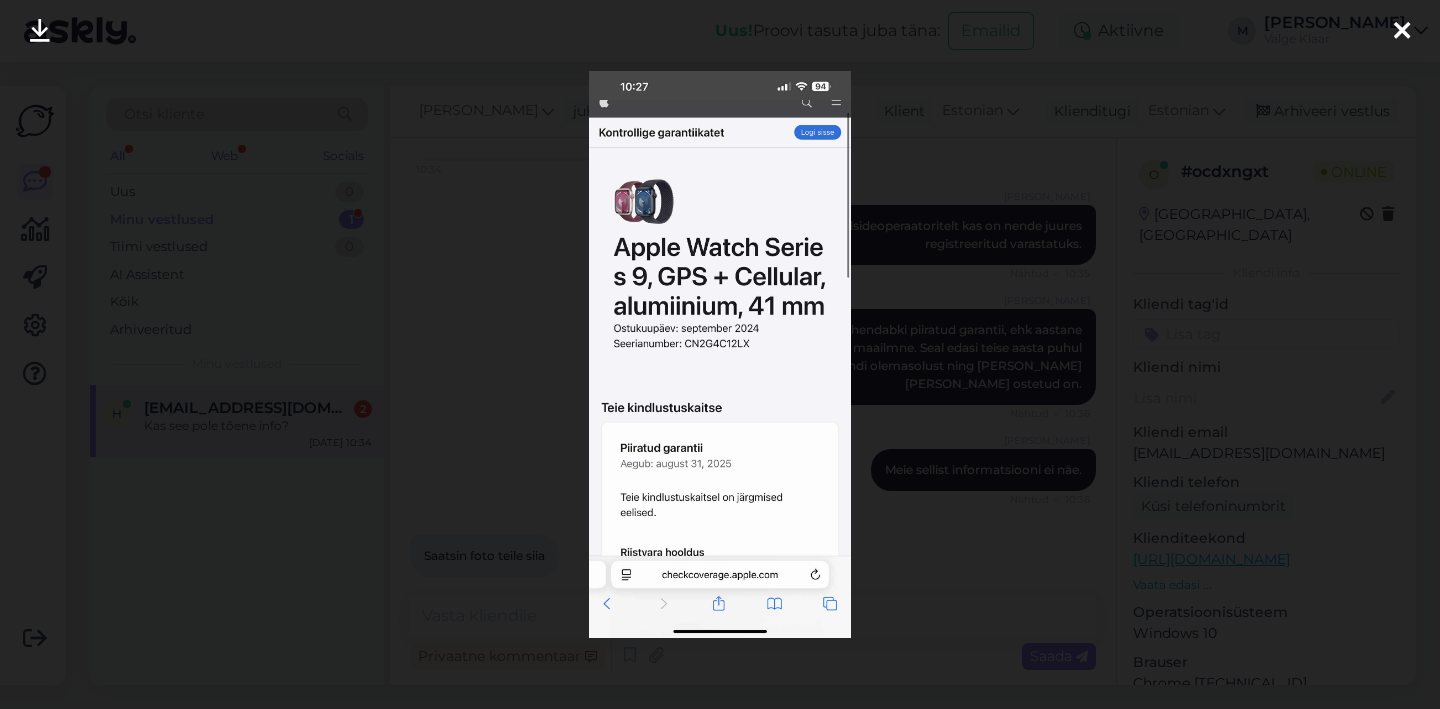 click at bounding box center (720, 354) 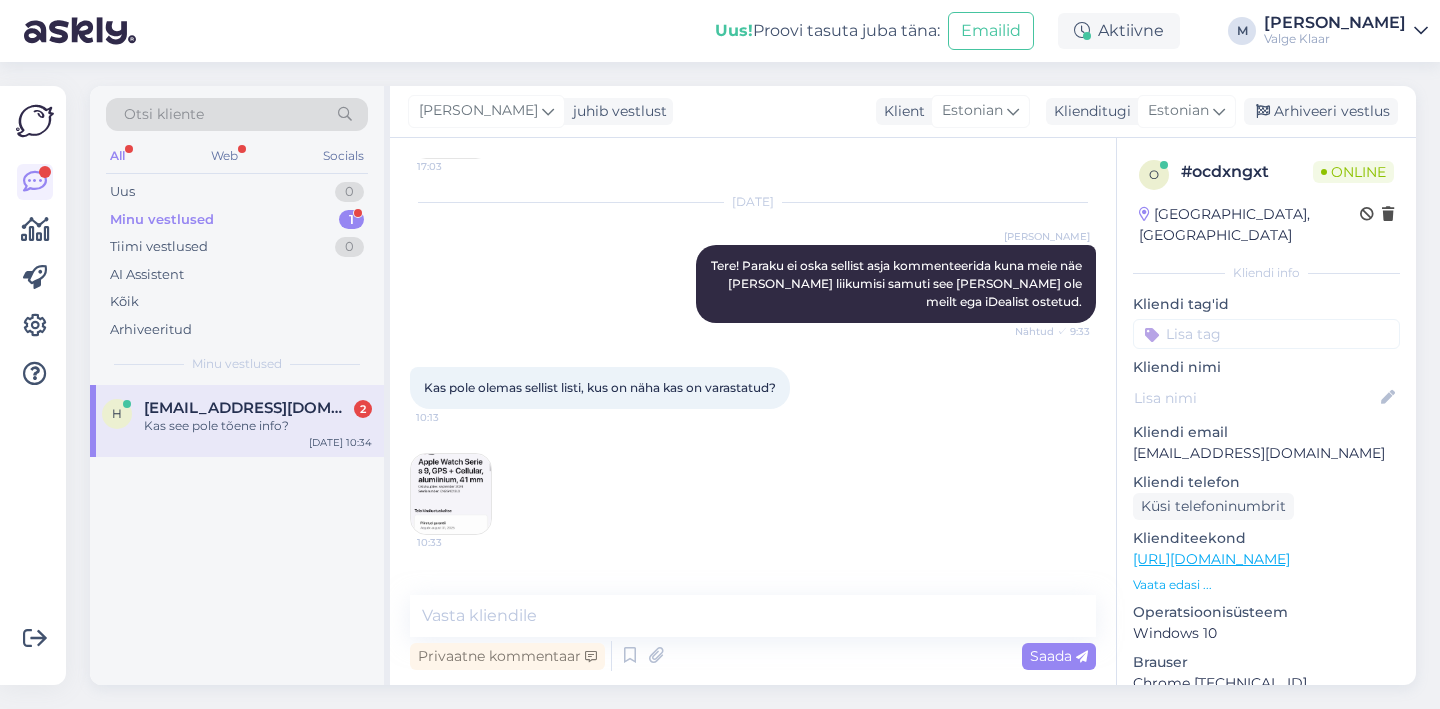 scroll, scrollTop: 10850, scrollLeft: 0, axis: vertical 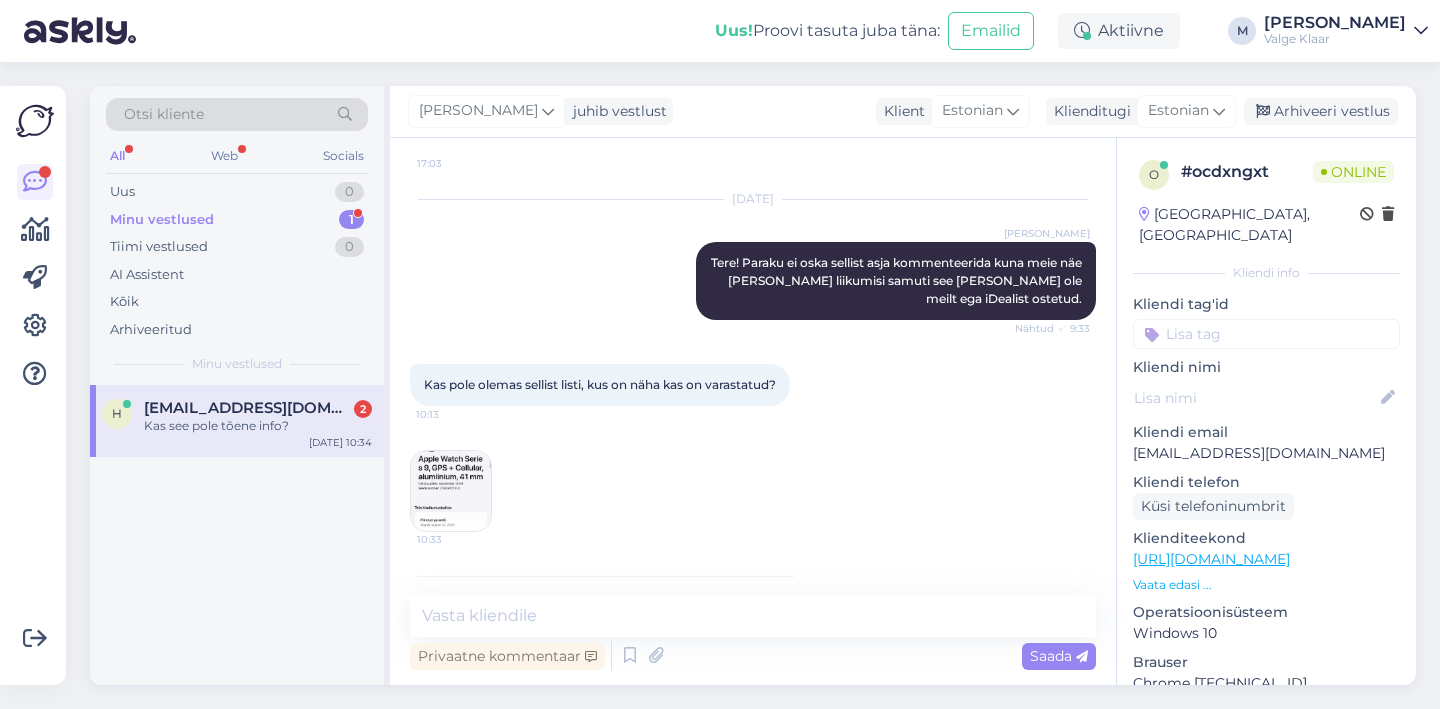 click at bounding box center (451, 491) 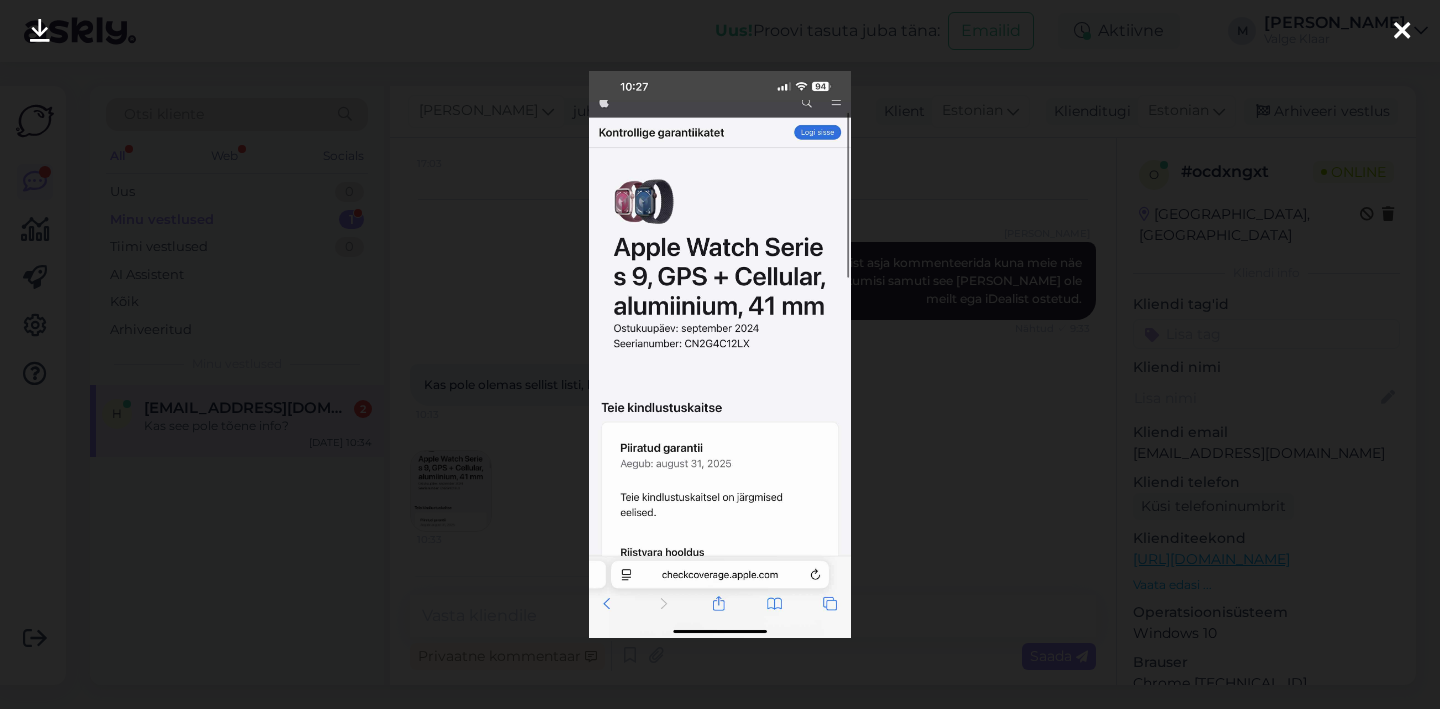 click at bounding box center [720, 354] 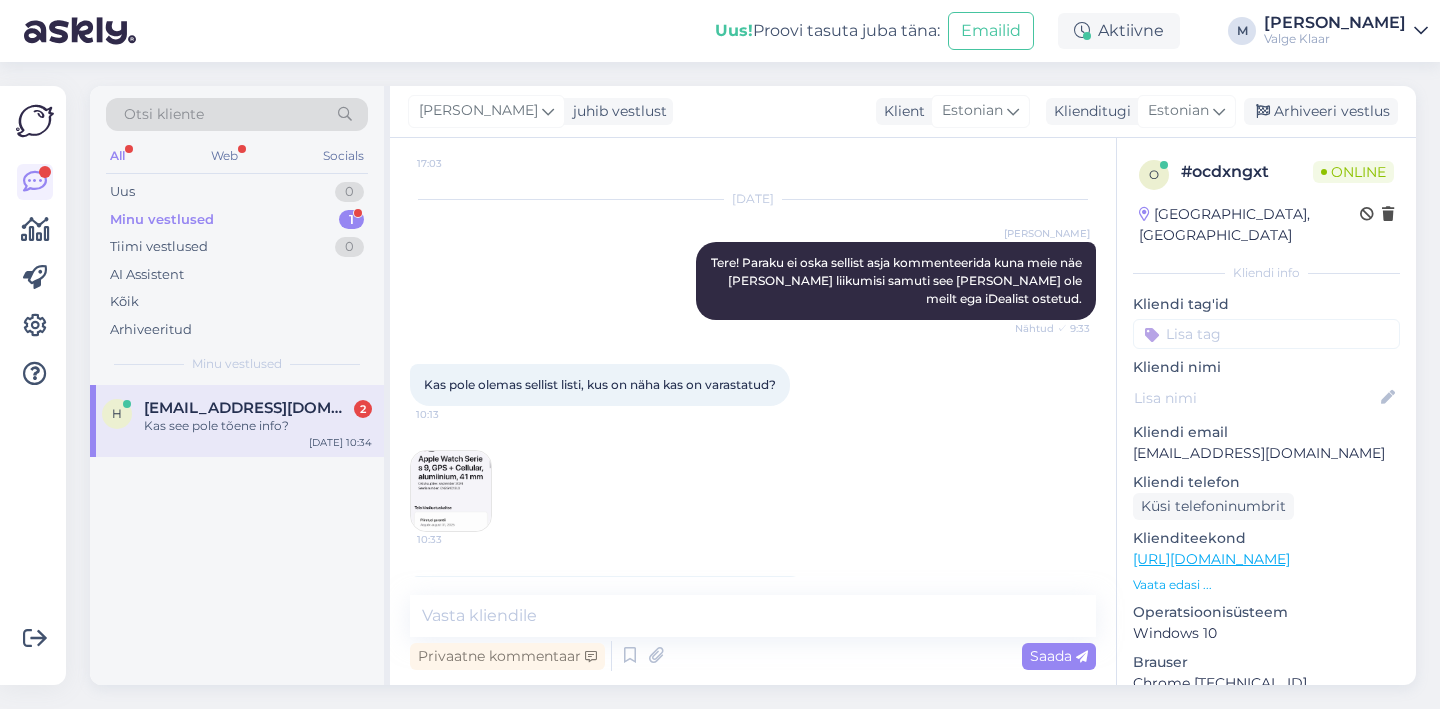 scroll, scrollTop: 11325, scrollLeft: 0, axis: vertical 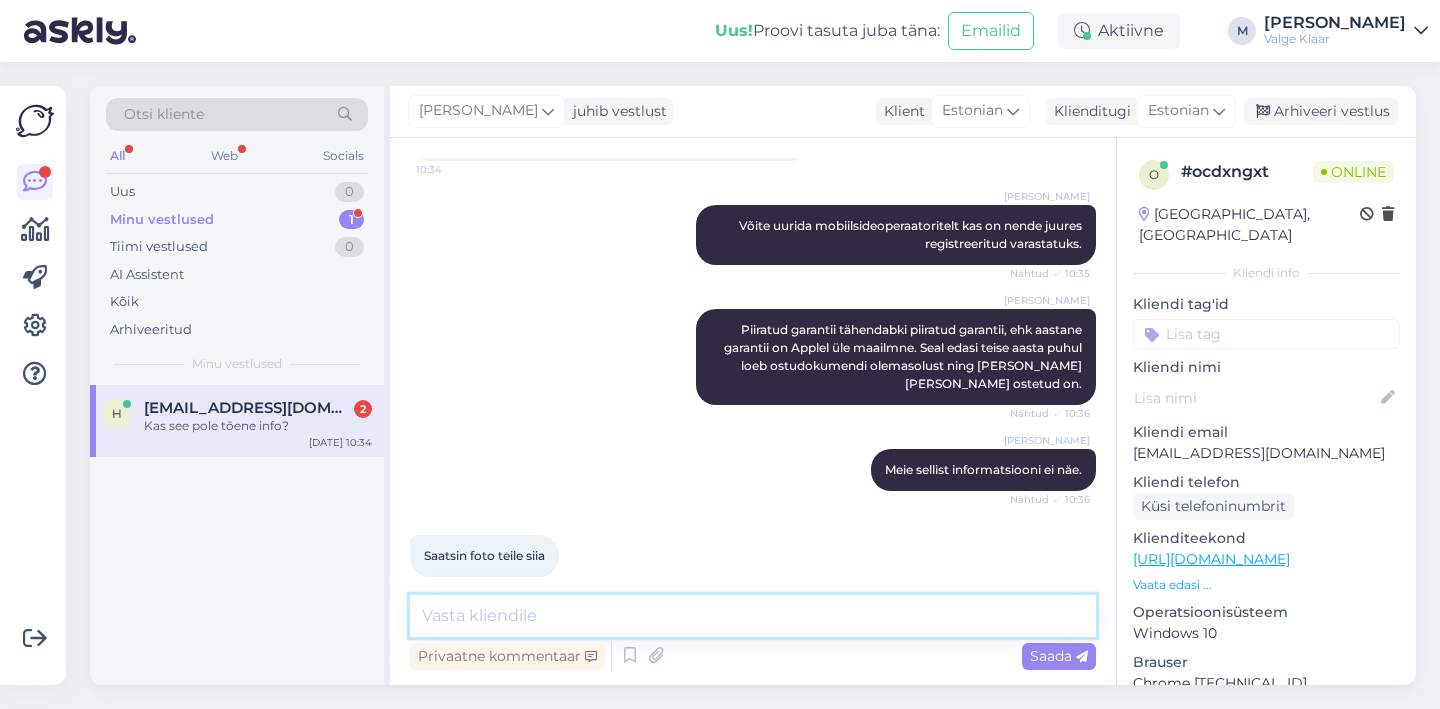 click at bounding box center [753, 616] 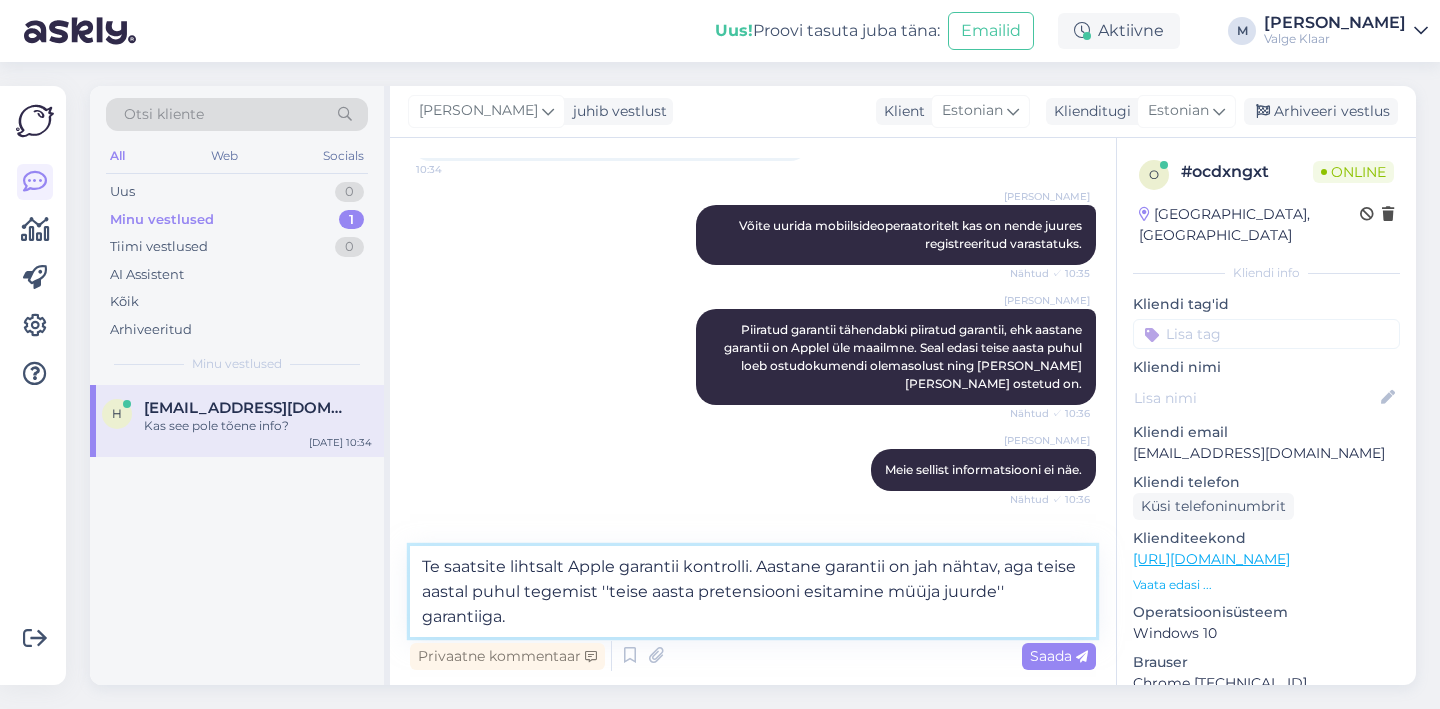 type on "Te saatsite lihtsalt Apple garantii kontrolli. Aastane garantii on jah nähtav, aga teise aastal puhul tegemist ''teise aasta pretensiooni esitamine müüja juurde'' garantiiga." 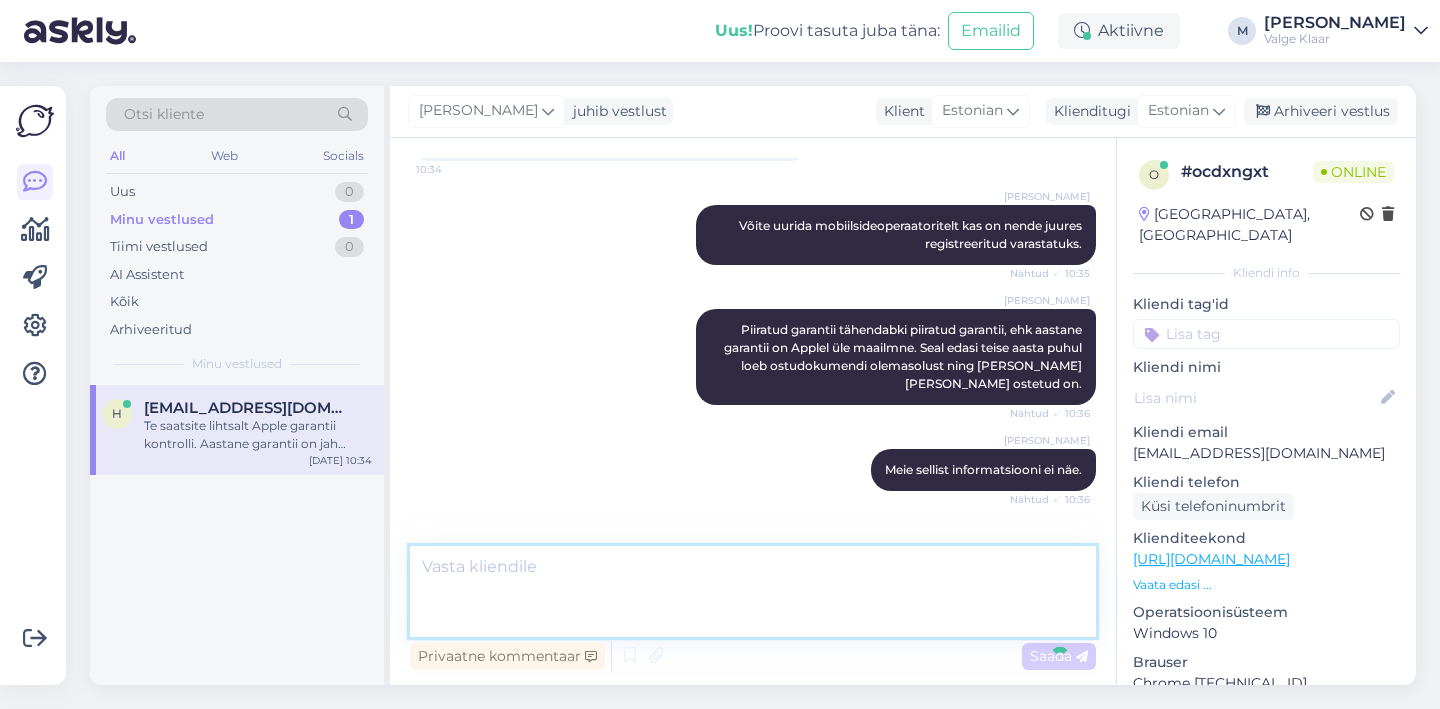 scroll, scrollTop: 11447, scrollLeft: 0, axis: vertical 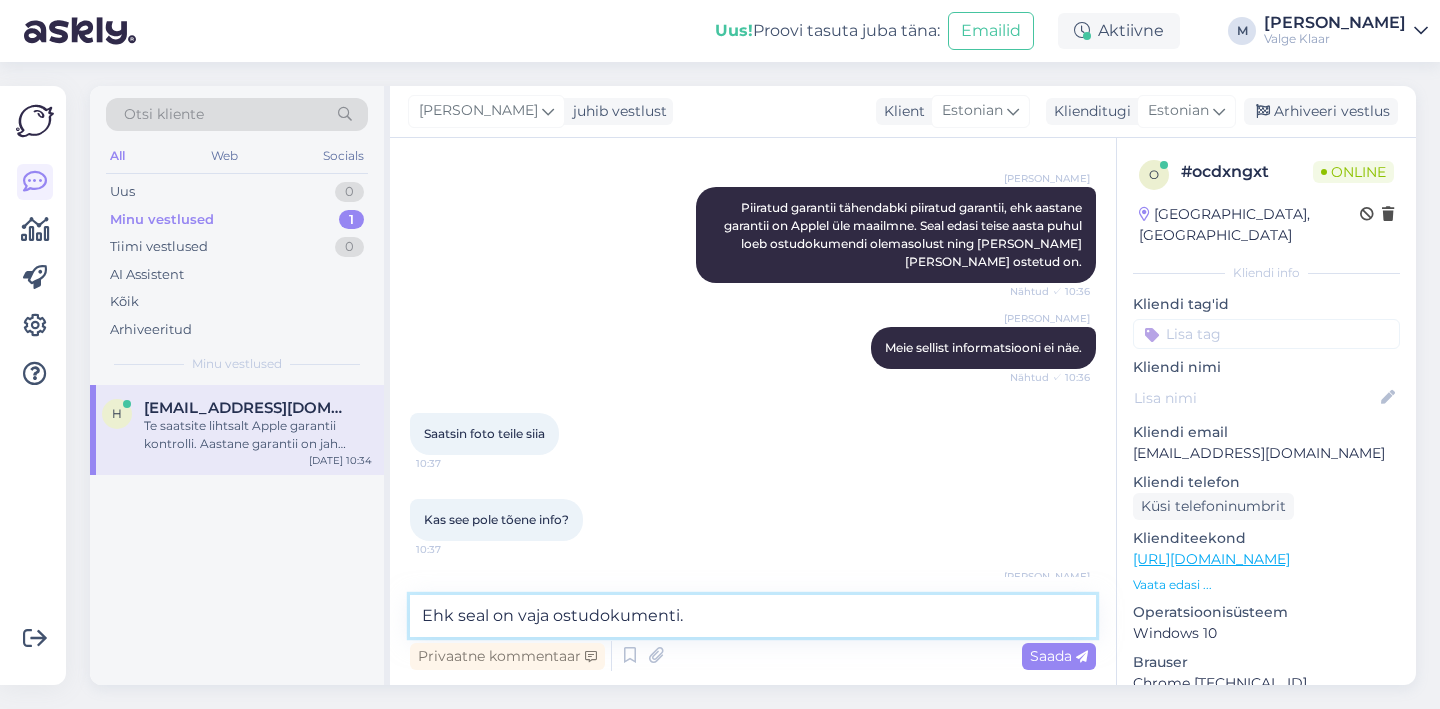 type on "Ehk seal on vaja ostudokumenti." 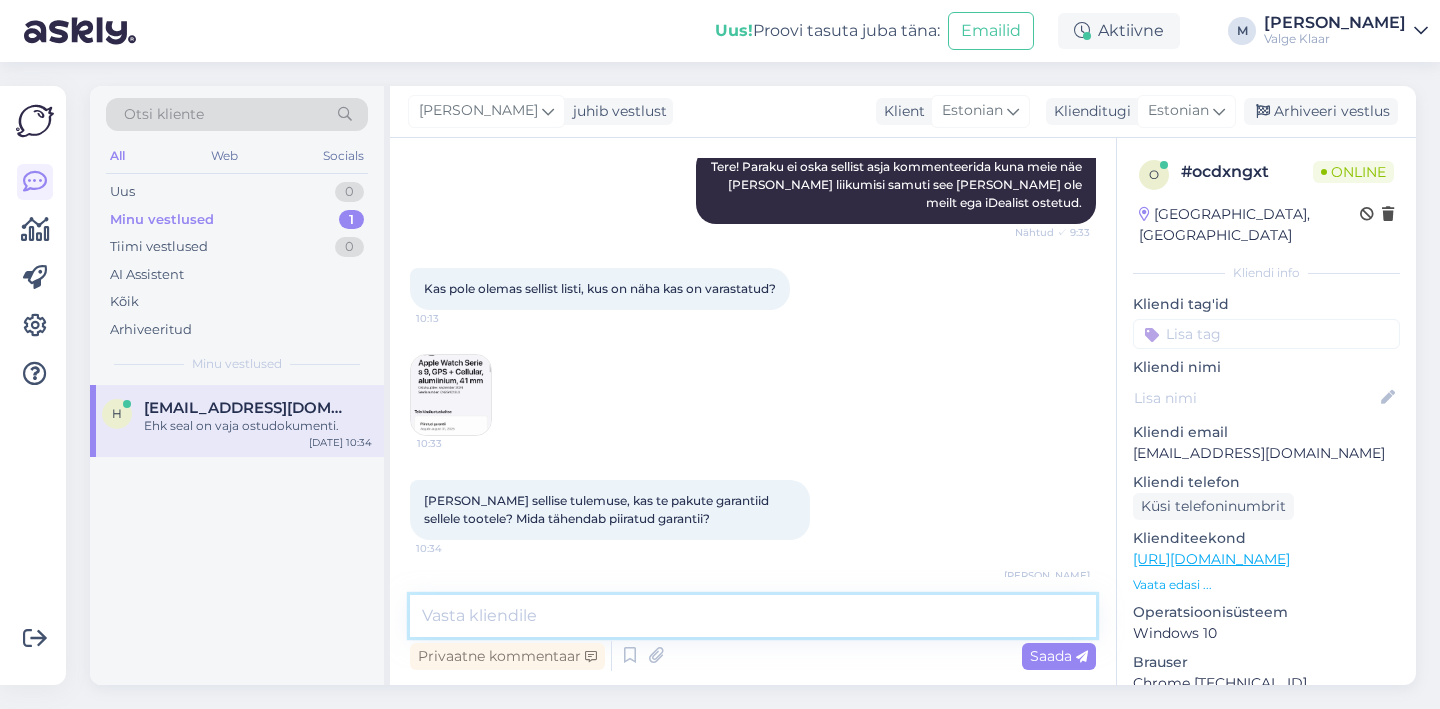 scroll, scrollTop: 10920, scrollLeft: 0, axis: vertical 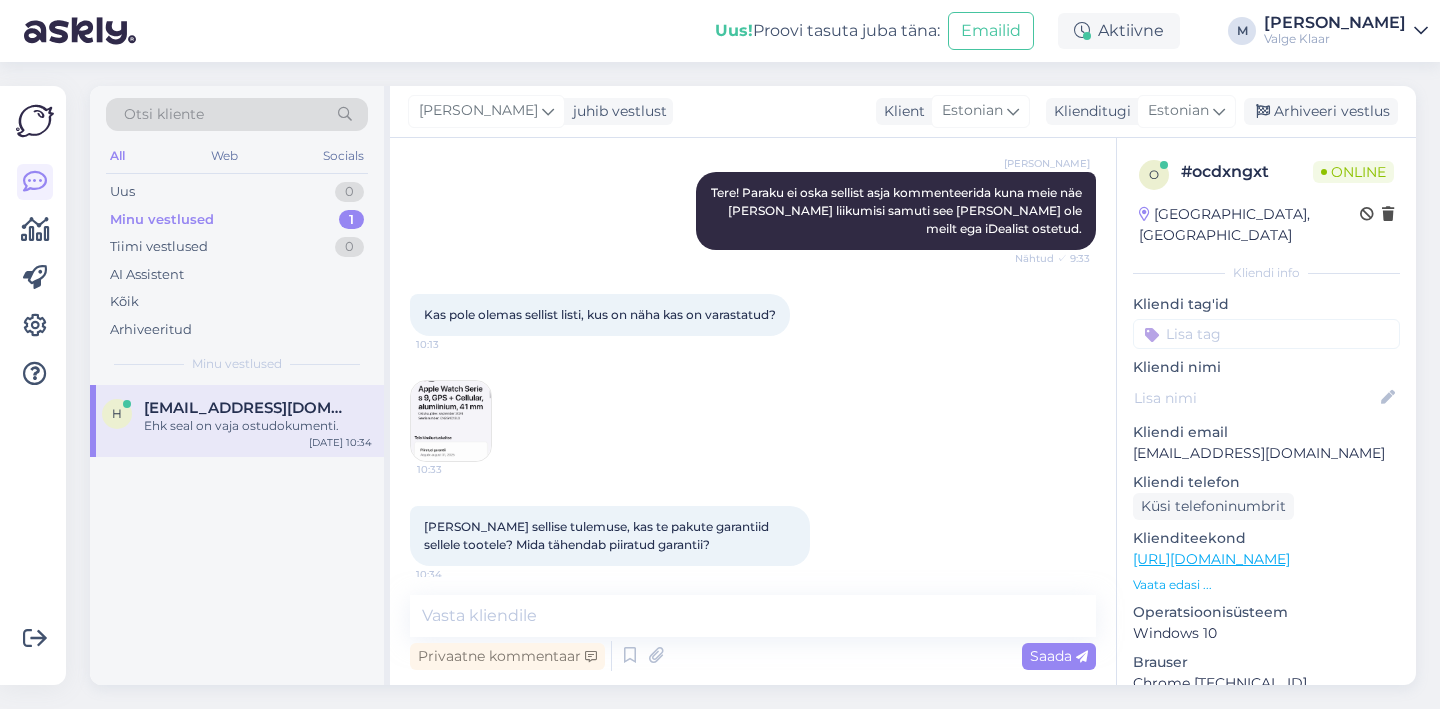 click at bounding box center [451, 421] 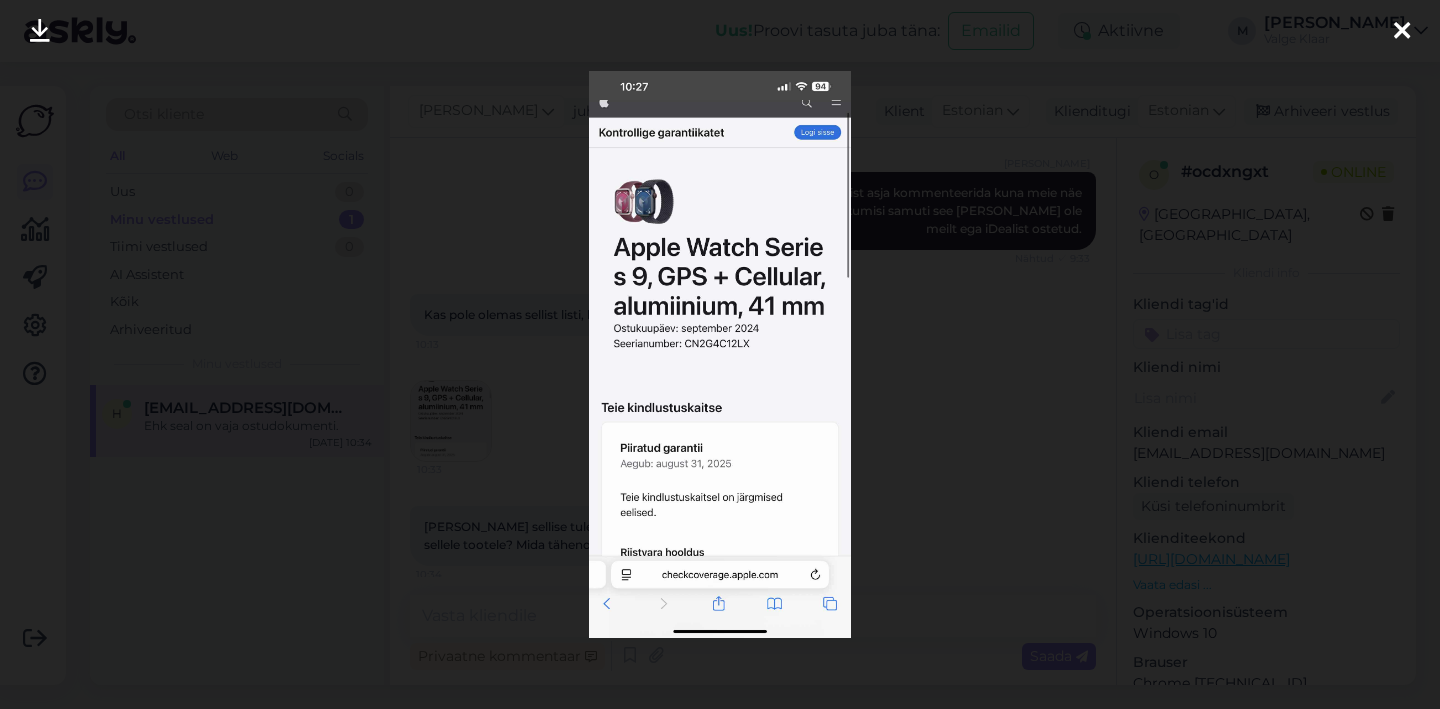 click at bounding box center [720, 354] 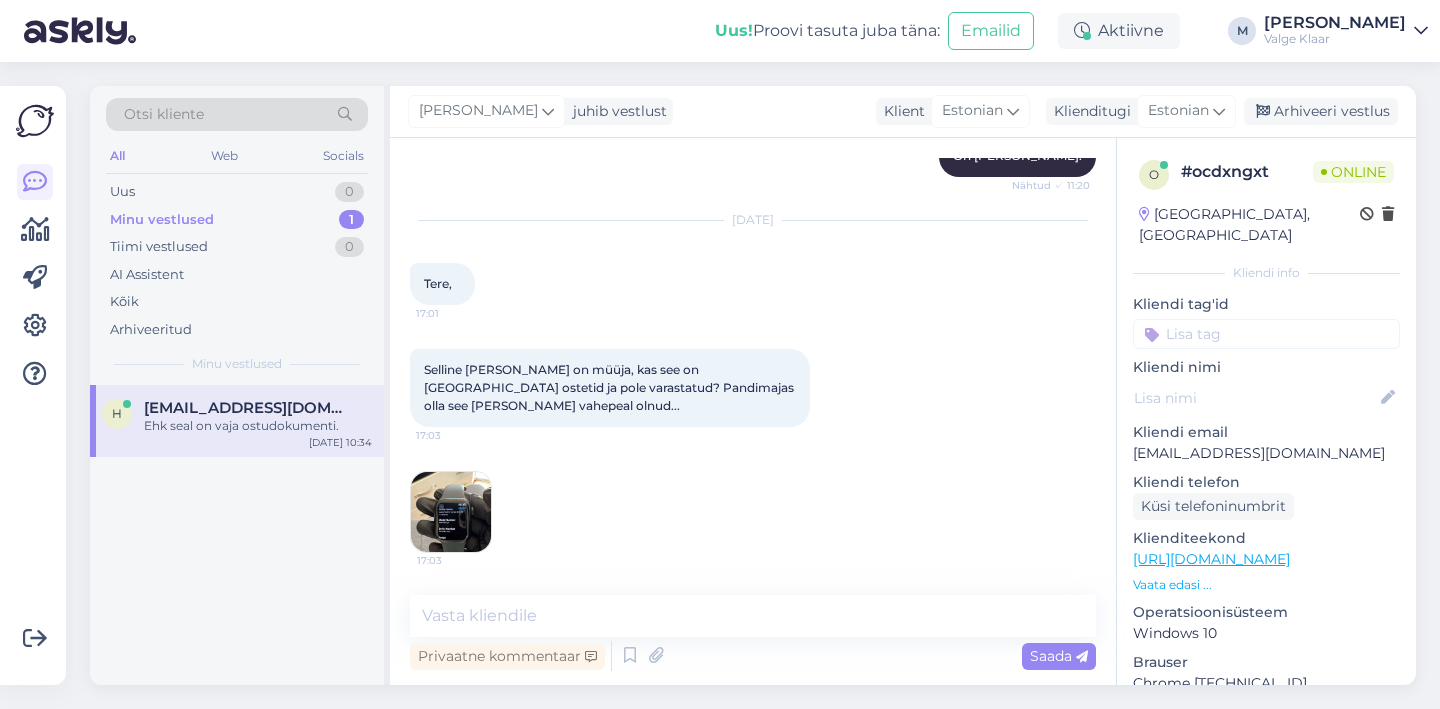 scroll, scrollTop: 10459, scrollLeft: 0, axis: vertical 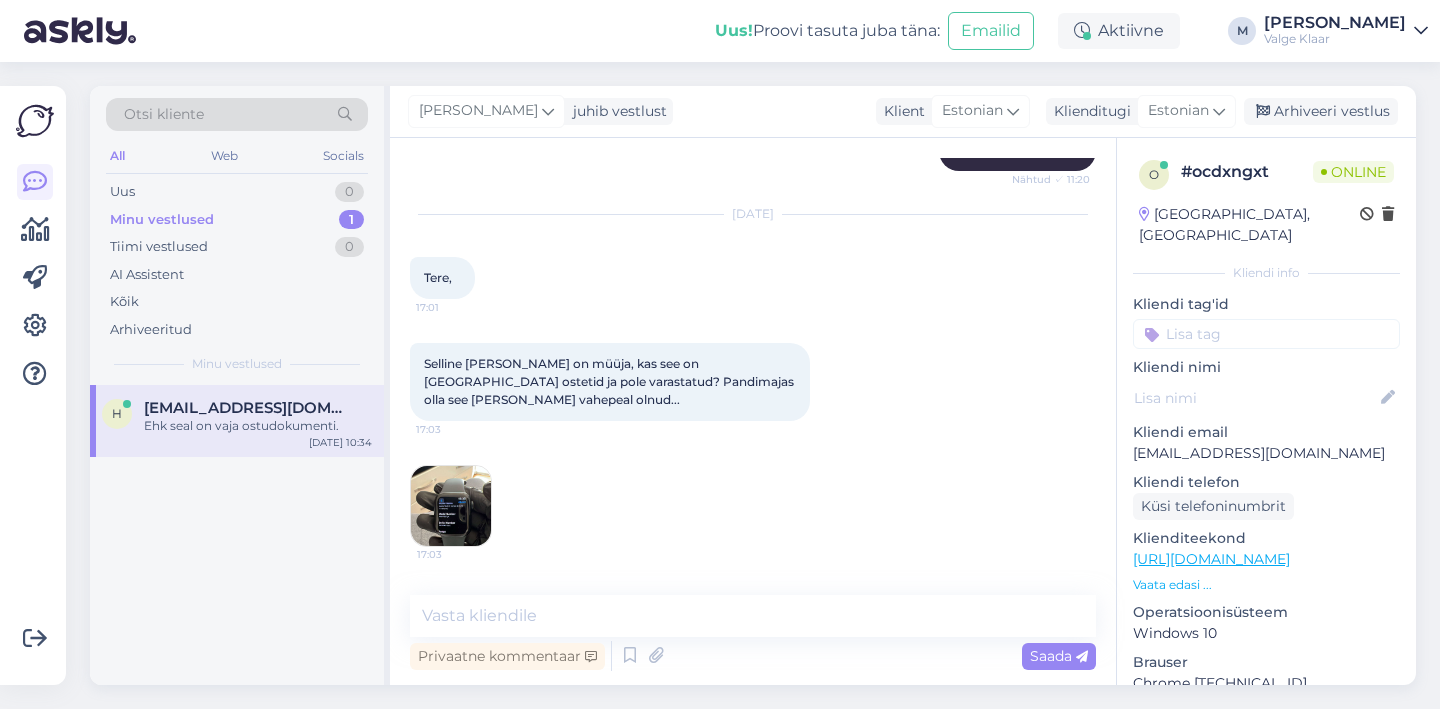 click at bounding box center [451, 506] 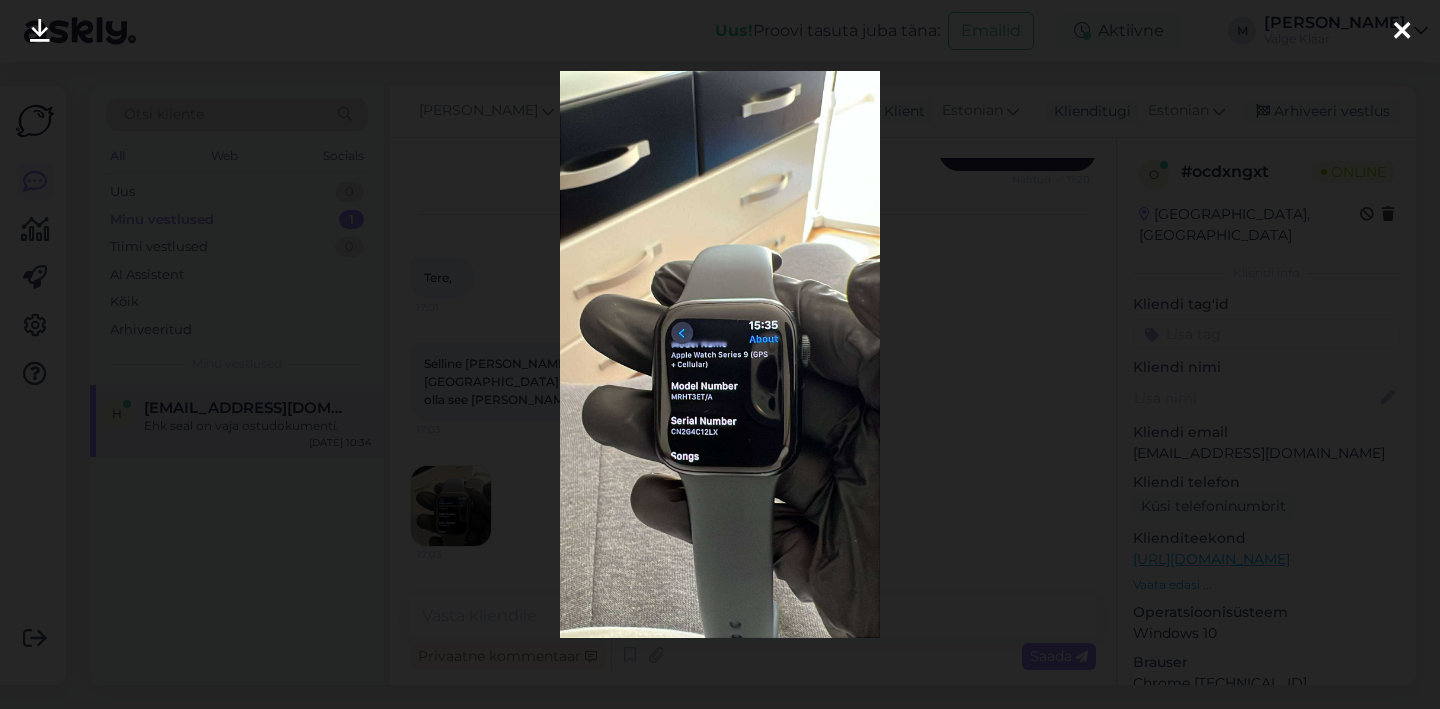 click at bounding box center [720, 354] 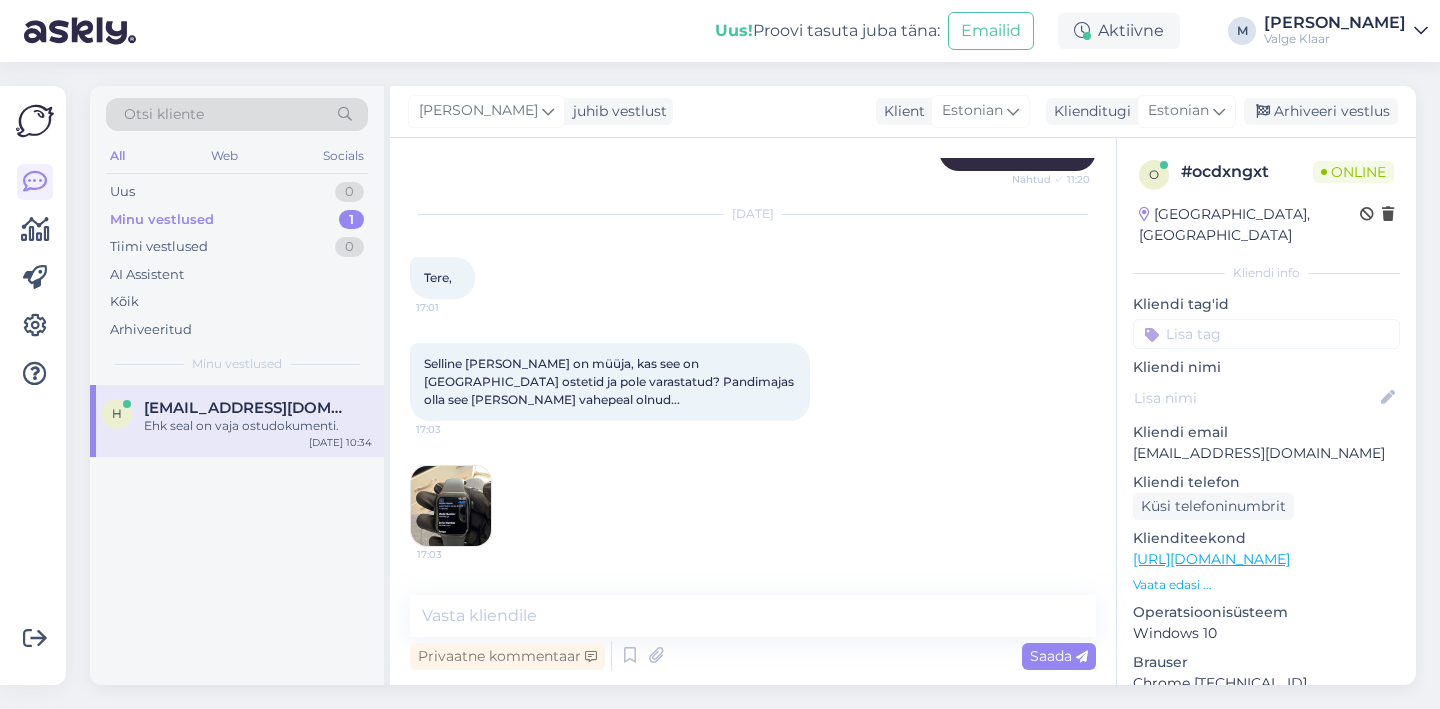 scroll, scrollTop: 11533, scrollLeft: 0, axis: vertical 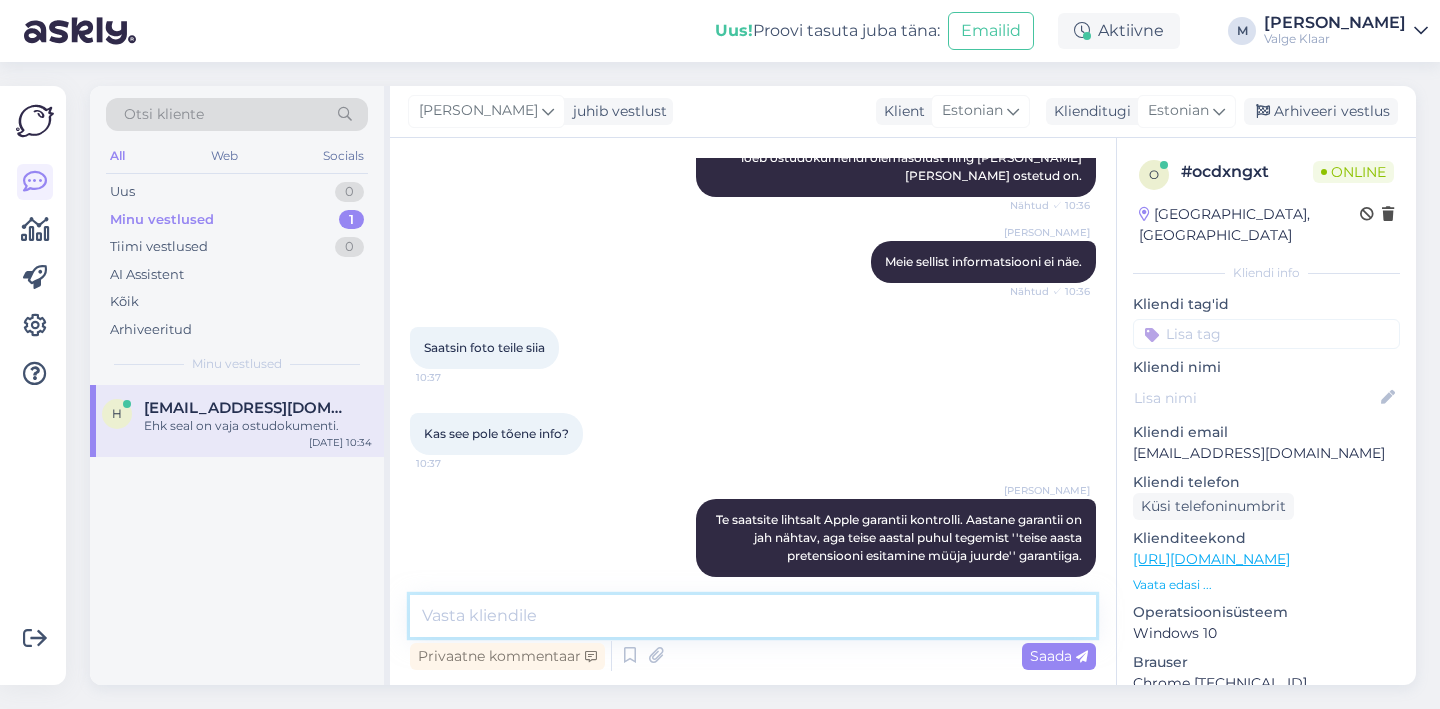 click at bounding box center (753, 616) 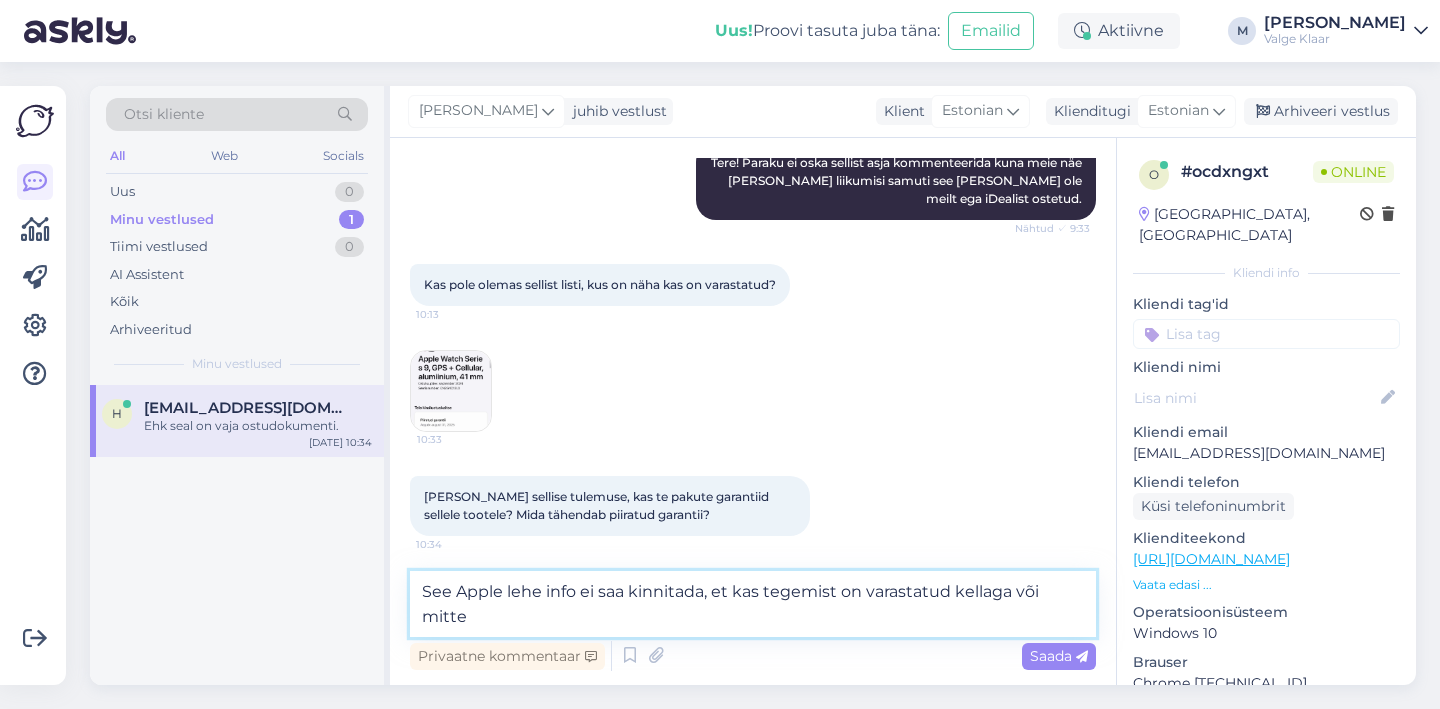 scroll, scrollTop: 10914, scrollLeft: 0, axis: vertical 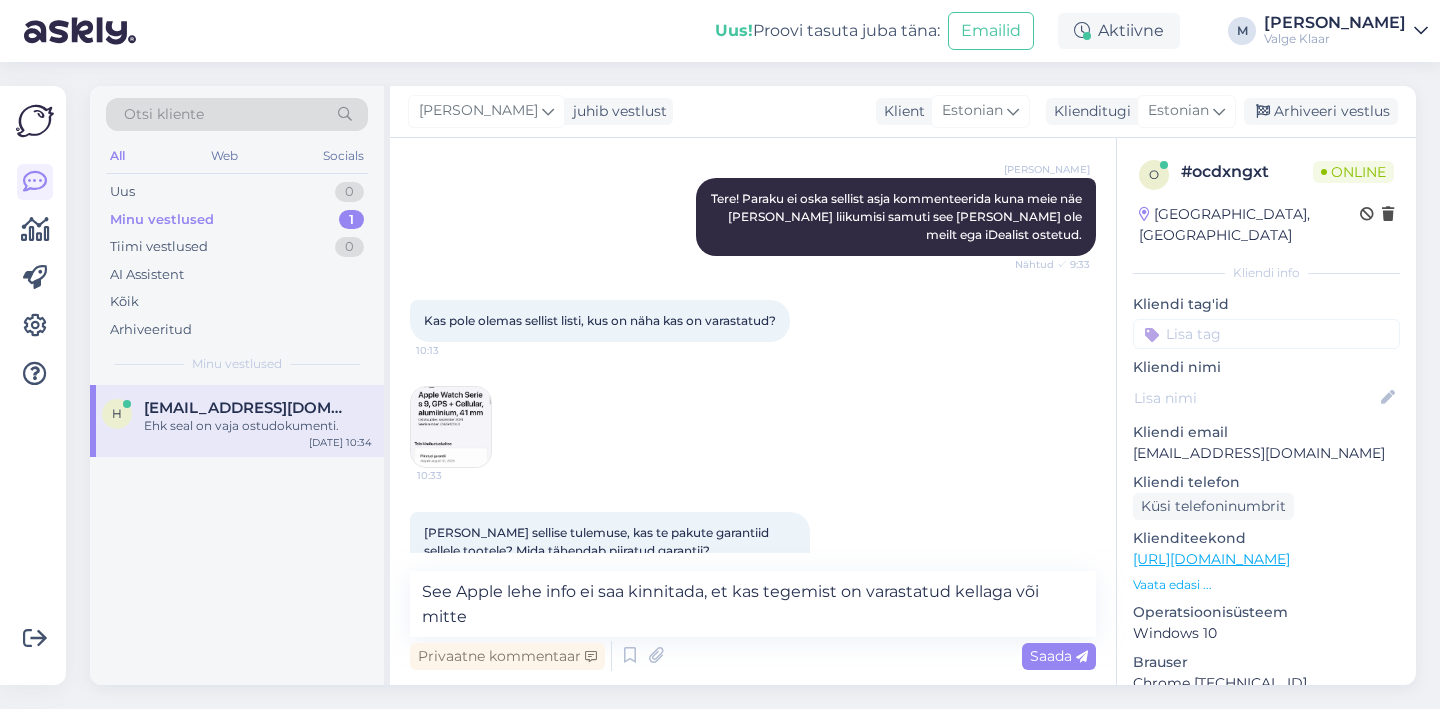 click at bounding box center (451, 427) 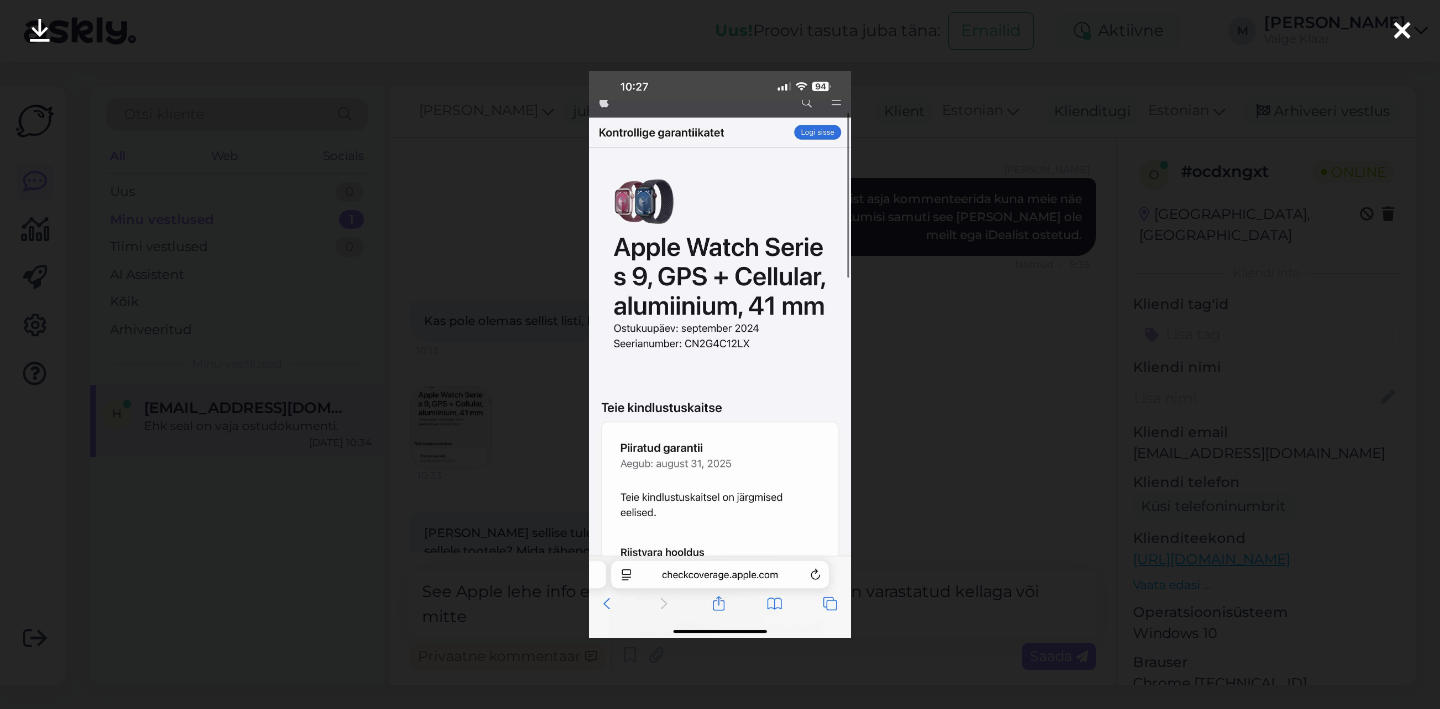click at bounding box center (720, 354) 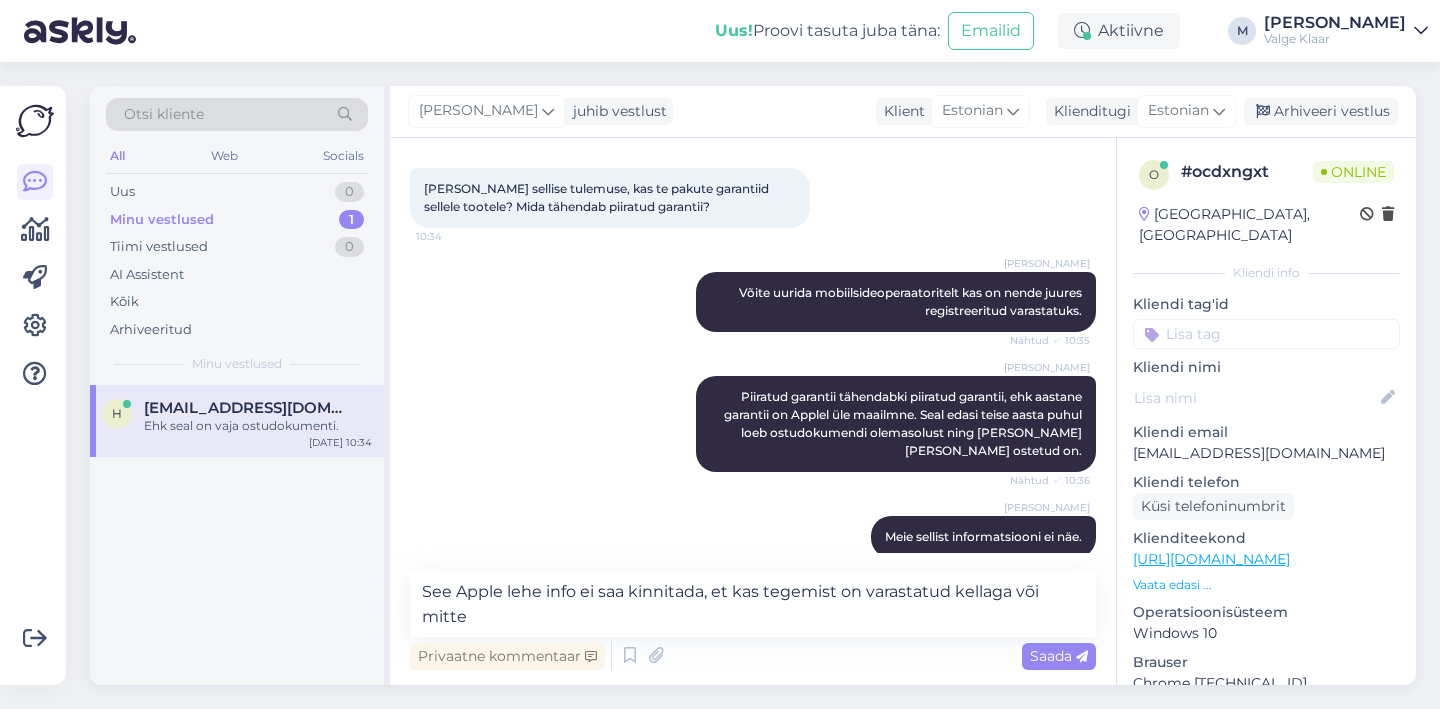 scroll, scrollTop: 11557, scrollLeft: 0, axis: vertical 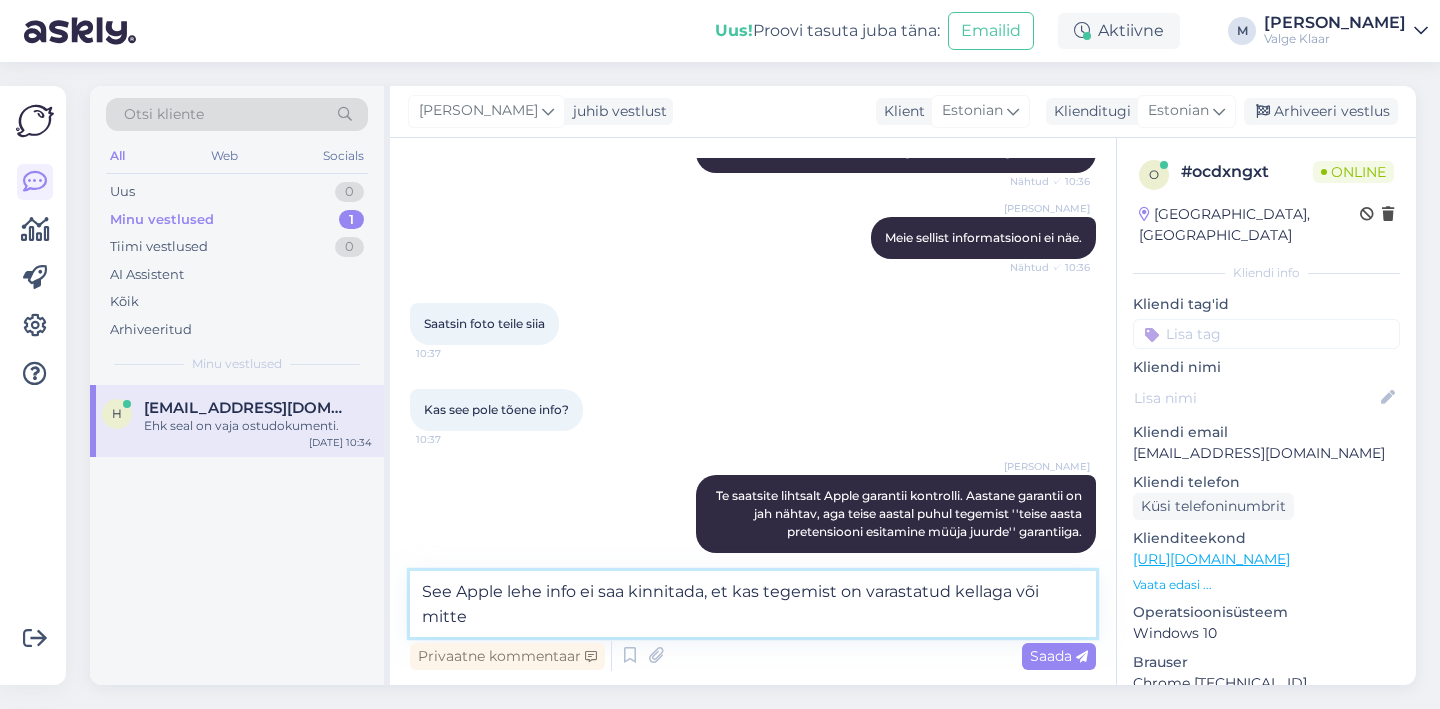 click on "See Apple lehe info ei saa kinnitada, et kas tegemist on varastatud kellaga või mitte" at bounding box center (753, 604) 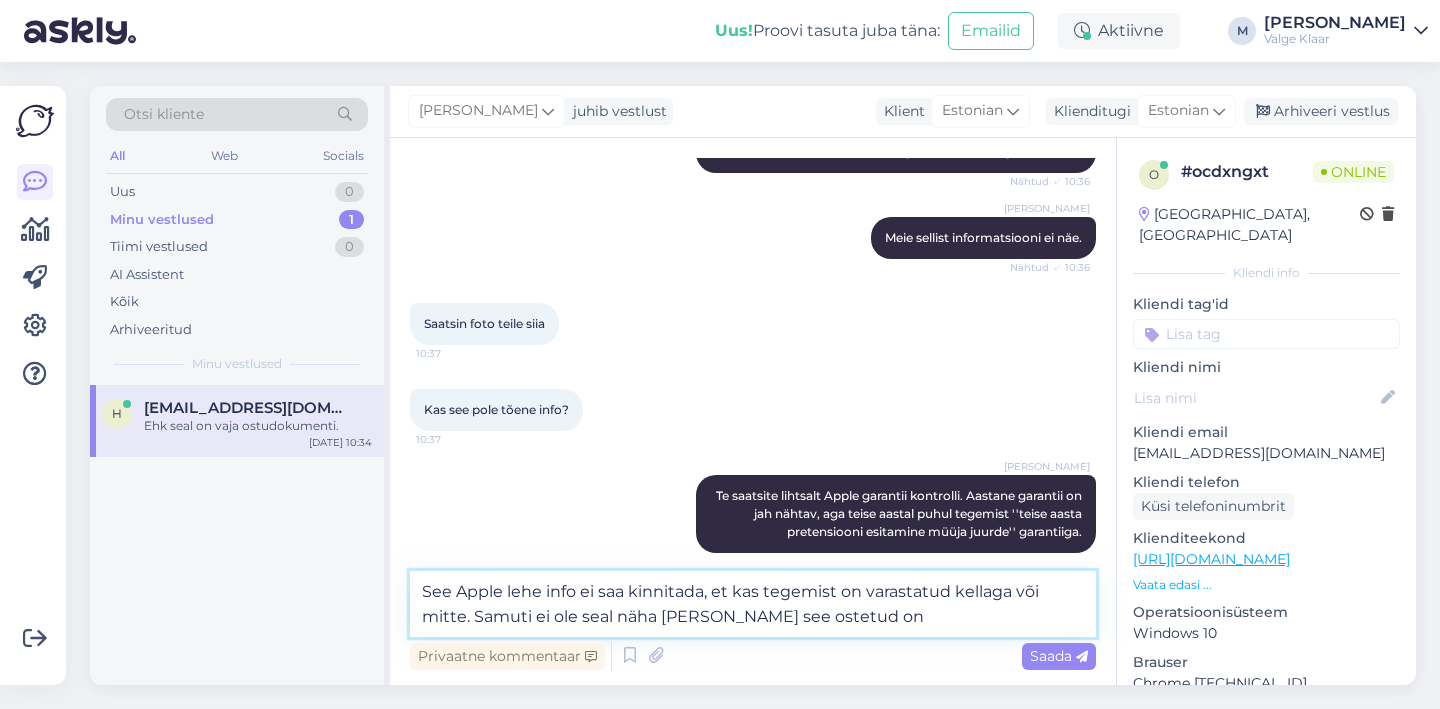 type on "See Apple lehe info ei saa kinnitada, et kas tegemist on varastatud kellaga või mitte. Samuti ei ole seal näha [PERSON_NAME] see ostetud on." 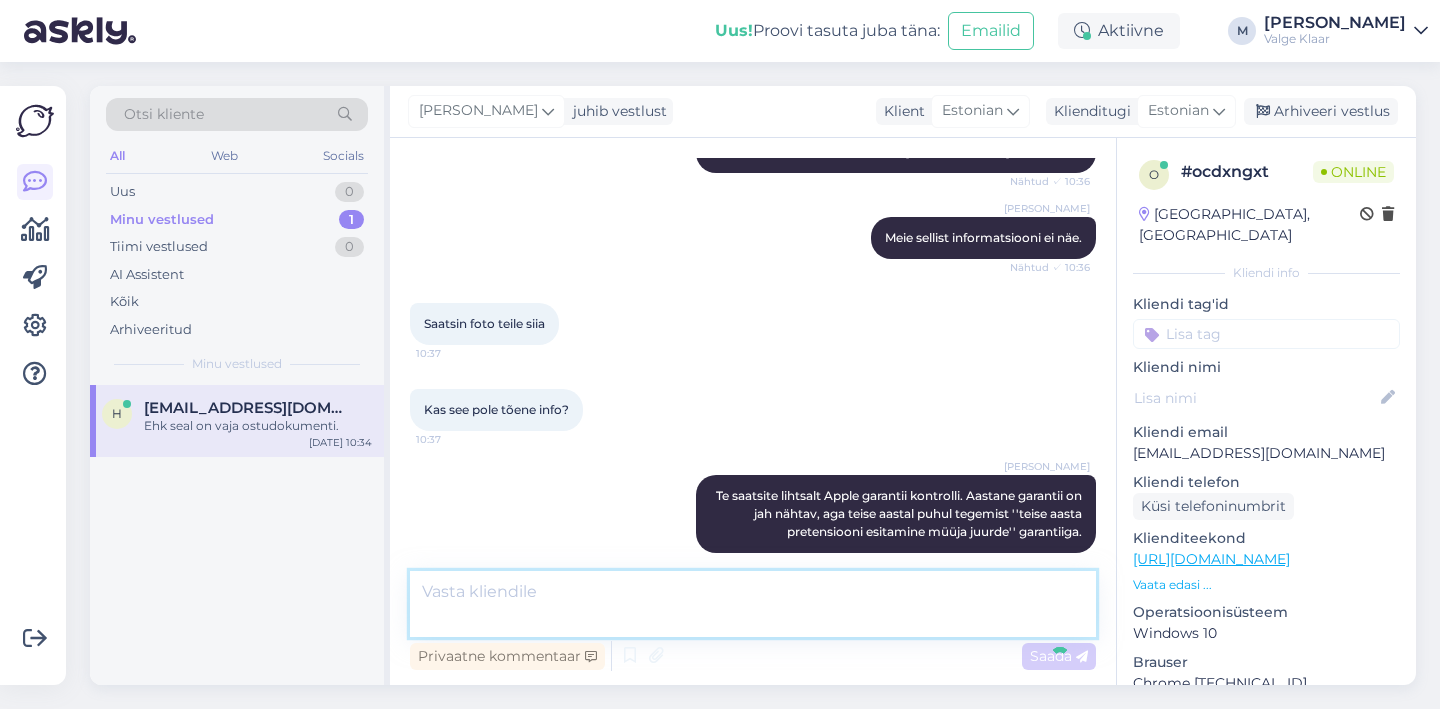 scroll, scrollTop: 11655, scrollLeft: 0, axis: vertical 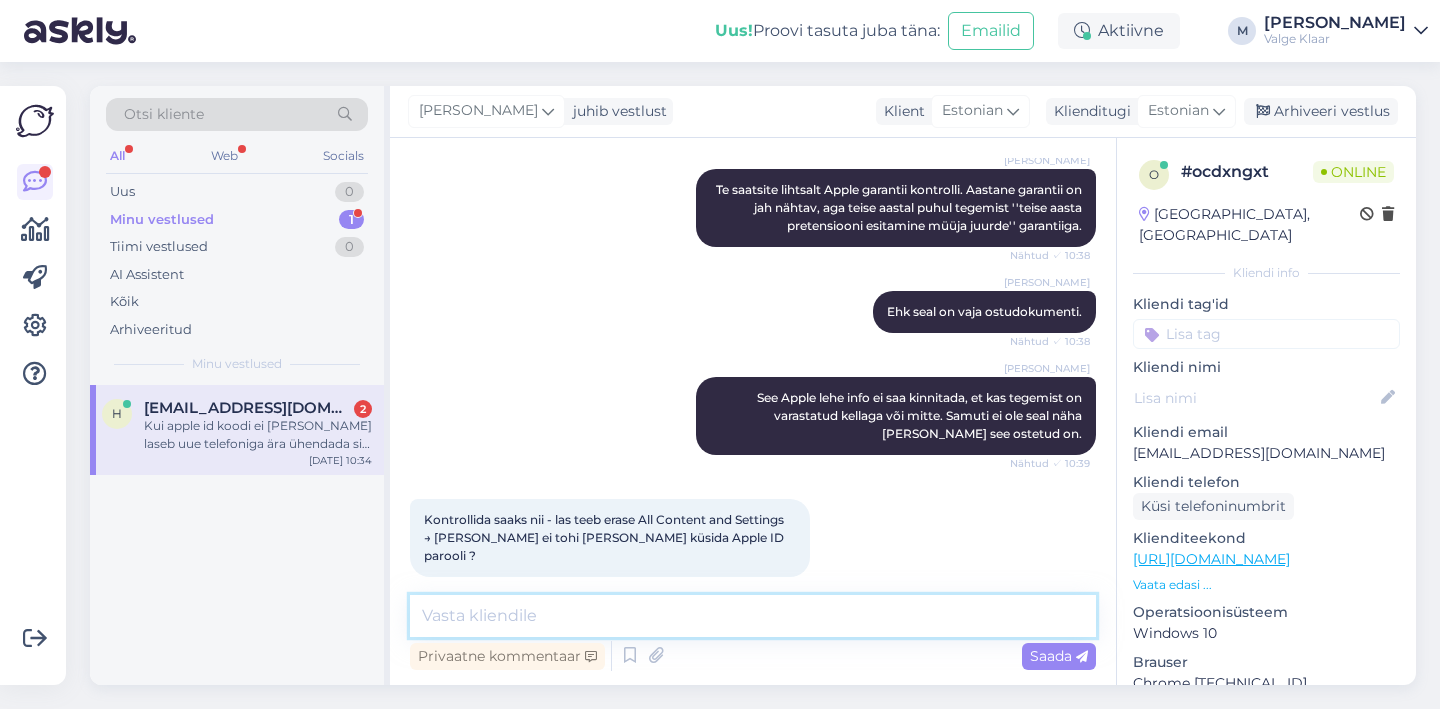 click at bounding box center (753, 616) 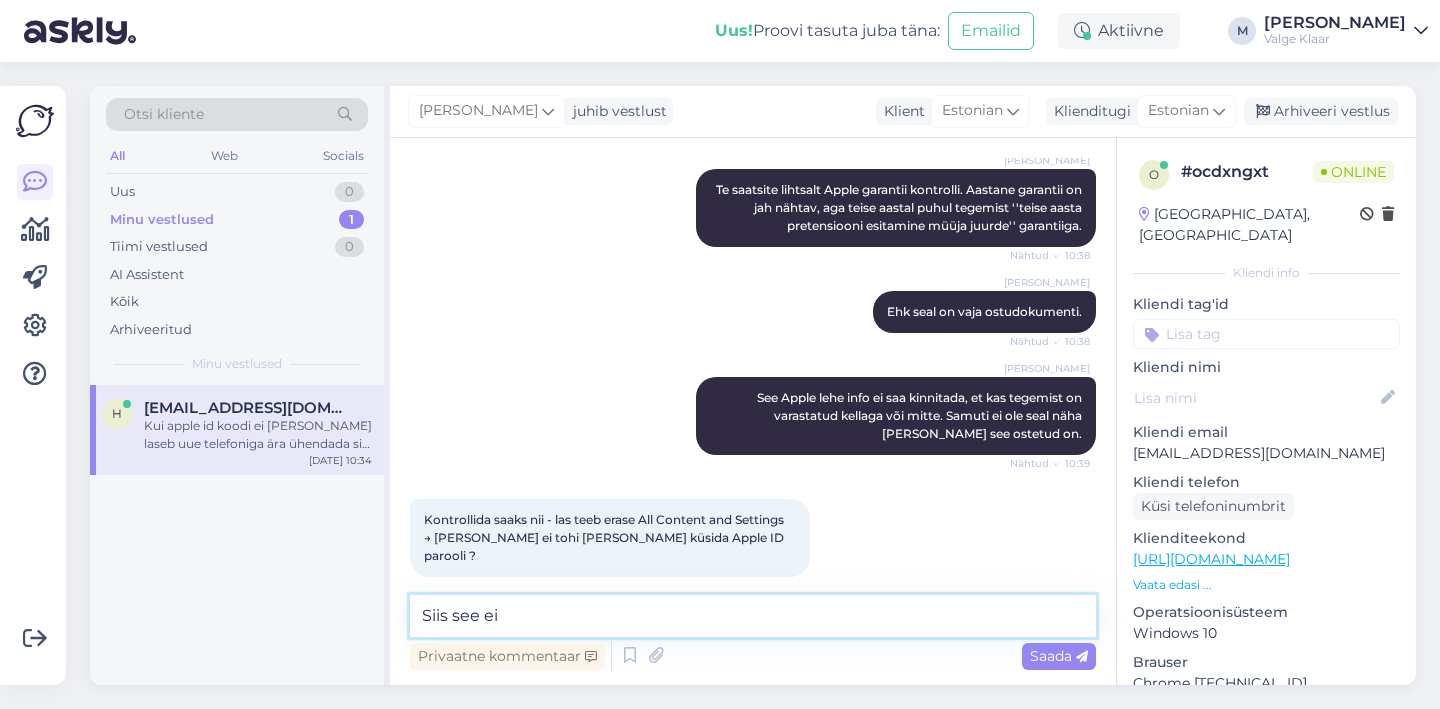 type on "Siis see ei" 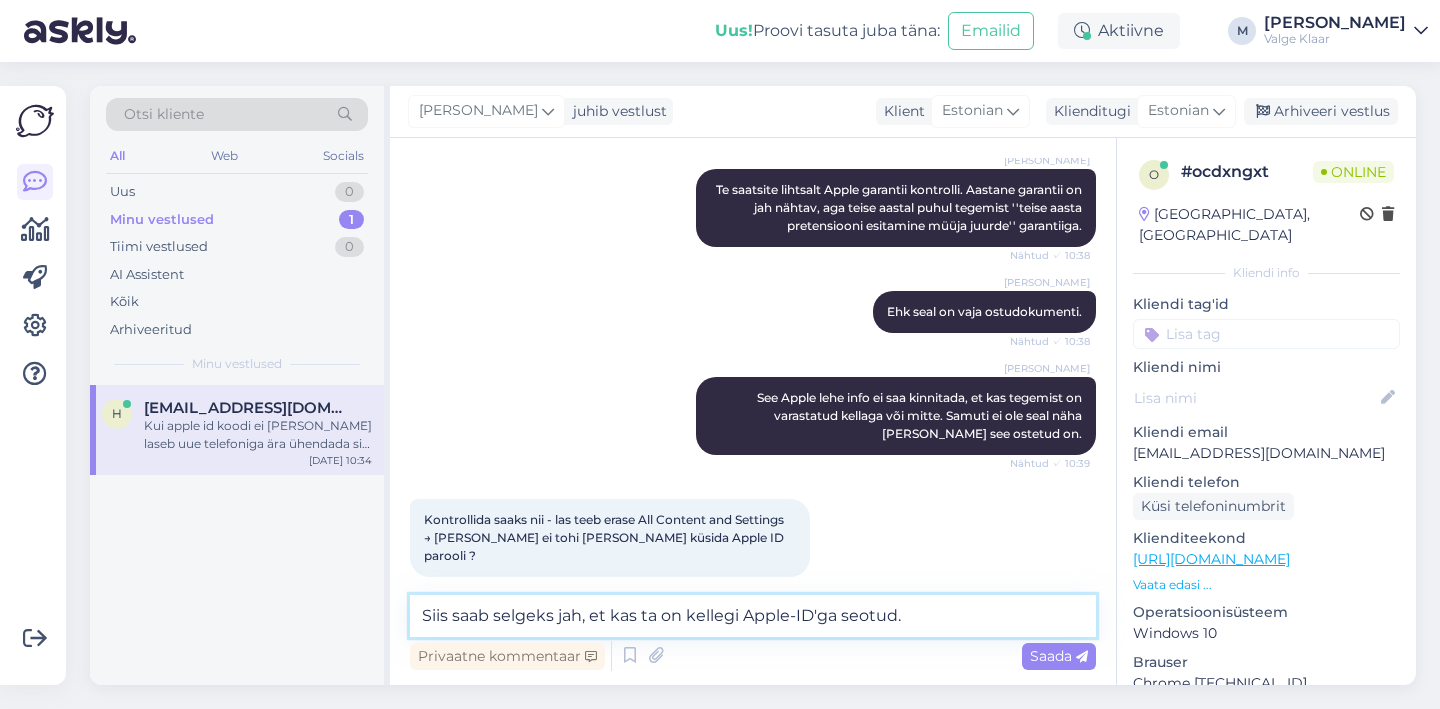 type on "Siis saab selgeks jah, et kas ta on kellegi Apple-ID'ga seotud." 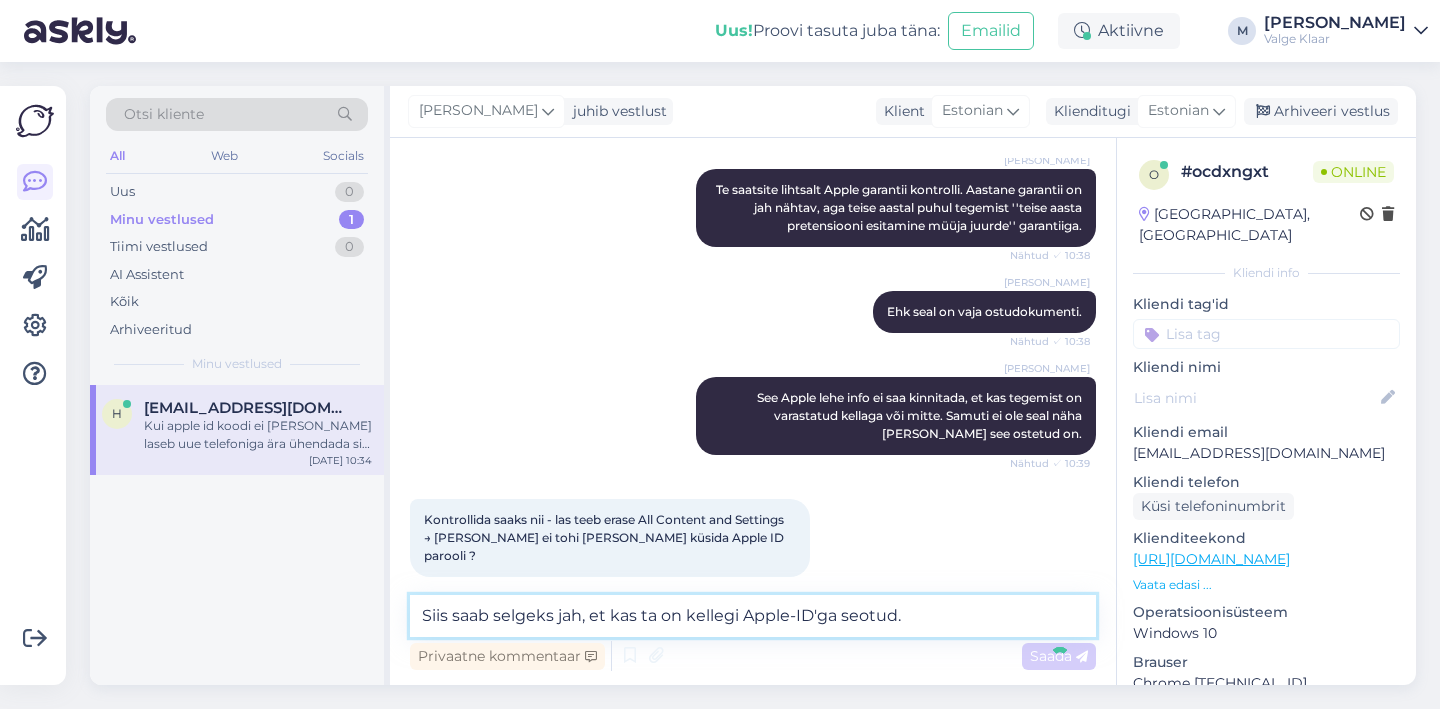 type 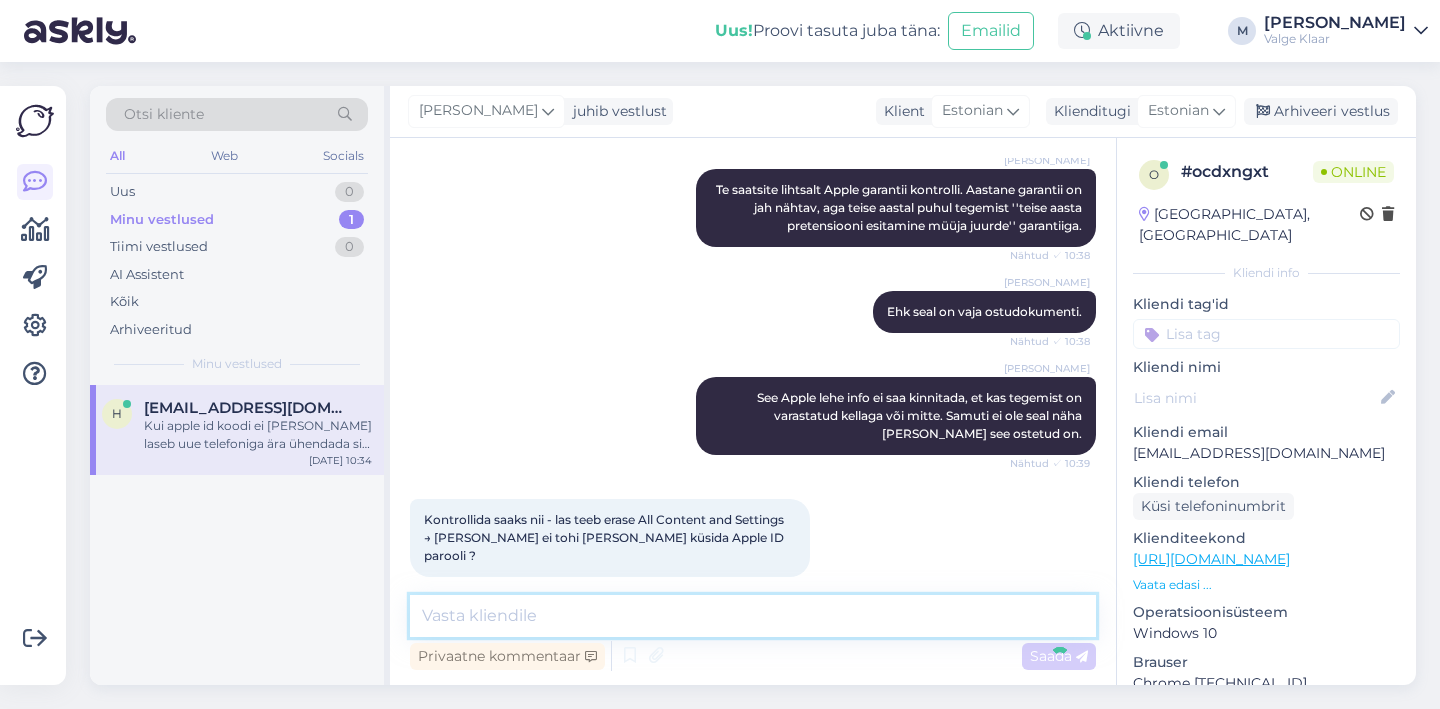 scroll, scrollTop: 11949, scrollLeft: 0, axis: vertical 